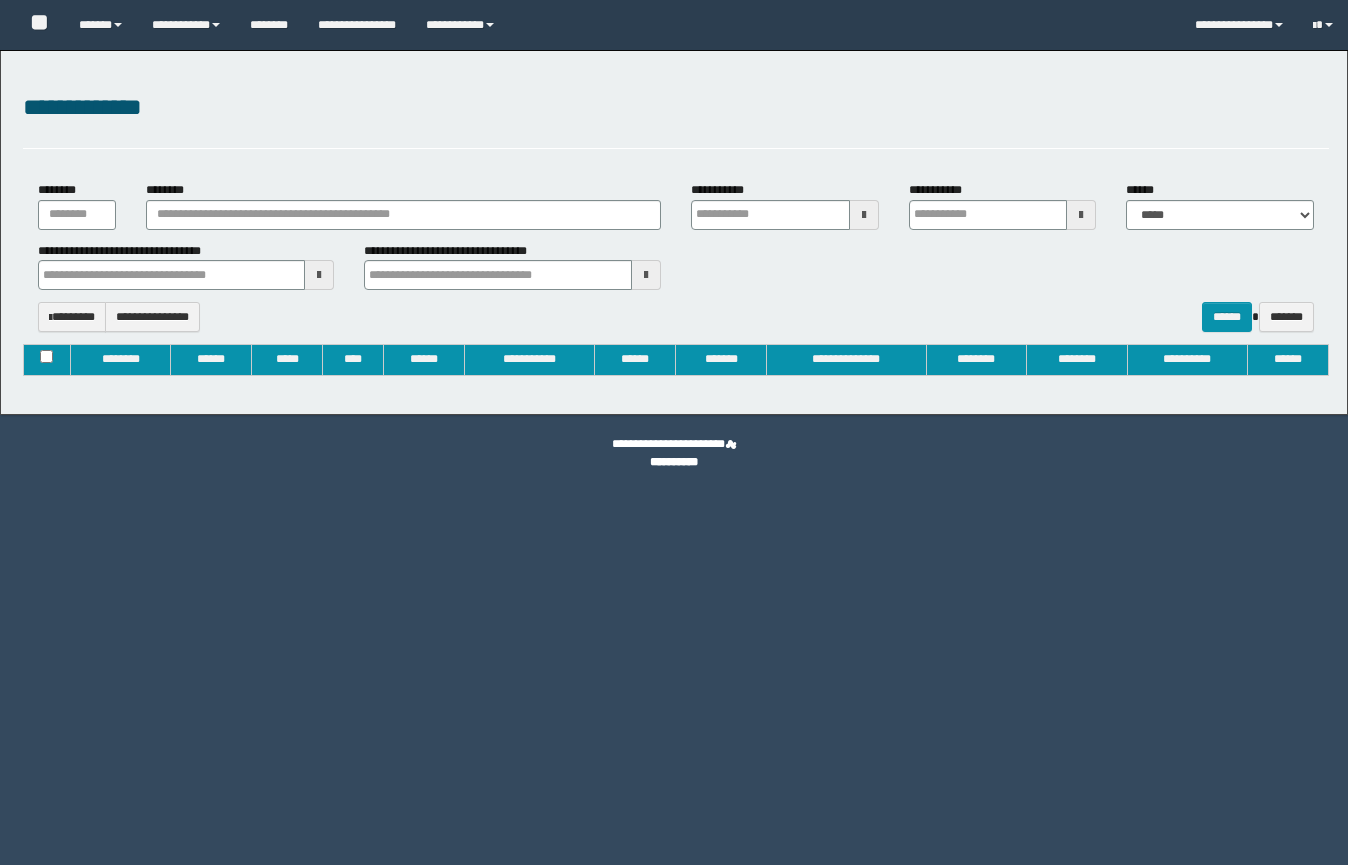 type on "**********" 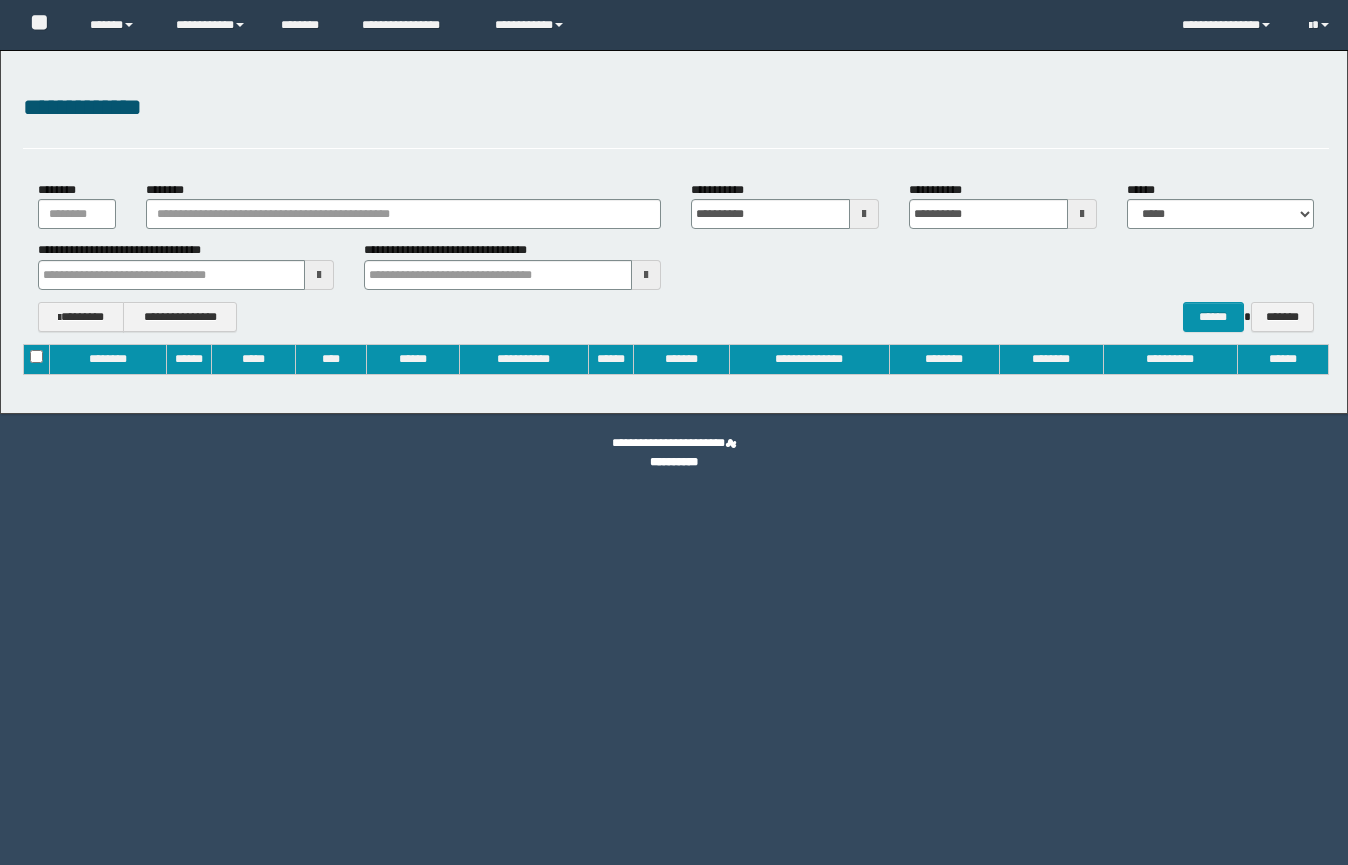 scroll, scrollTop: 0, scrollLeft: 0, axis: both 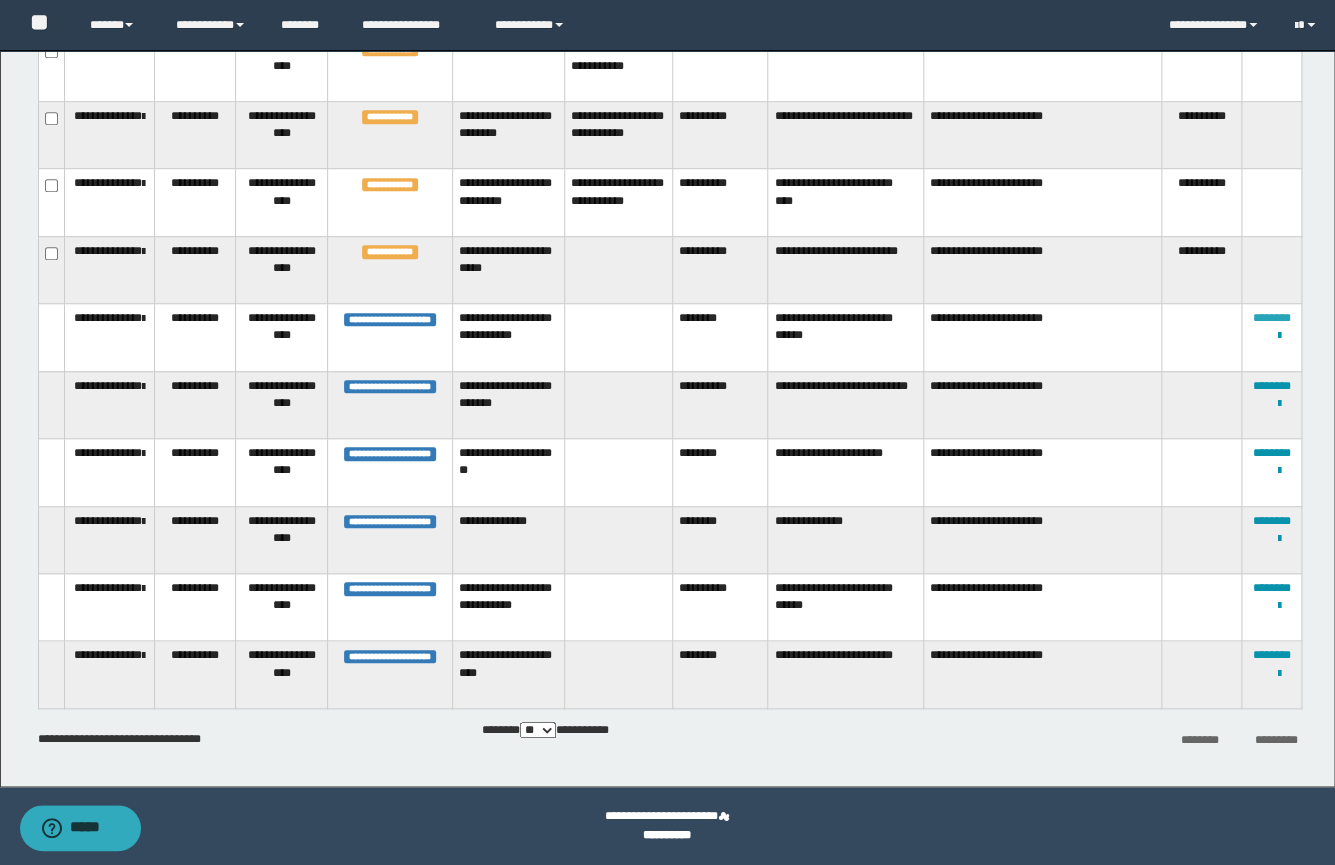 click on "********" at bounding box center [1272, 318] 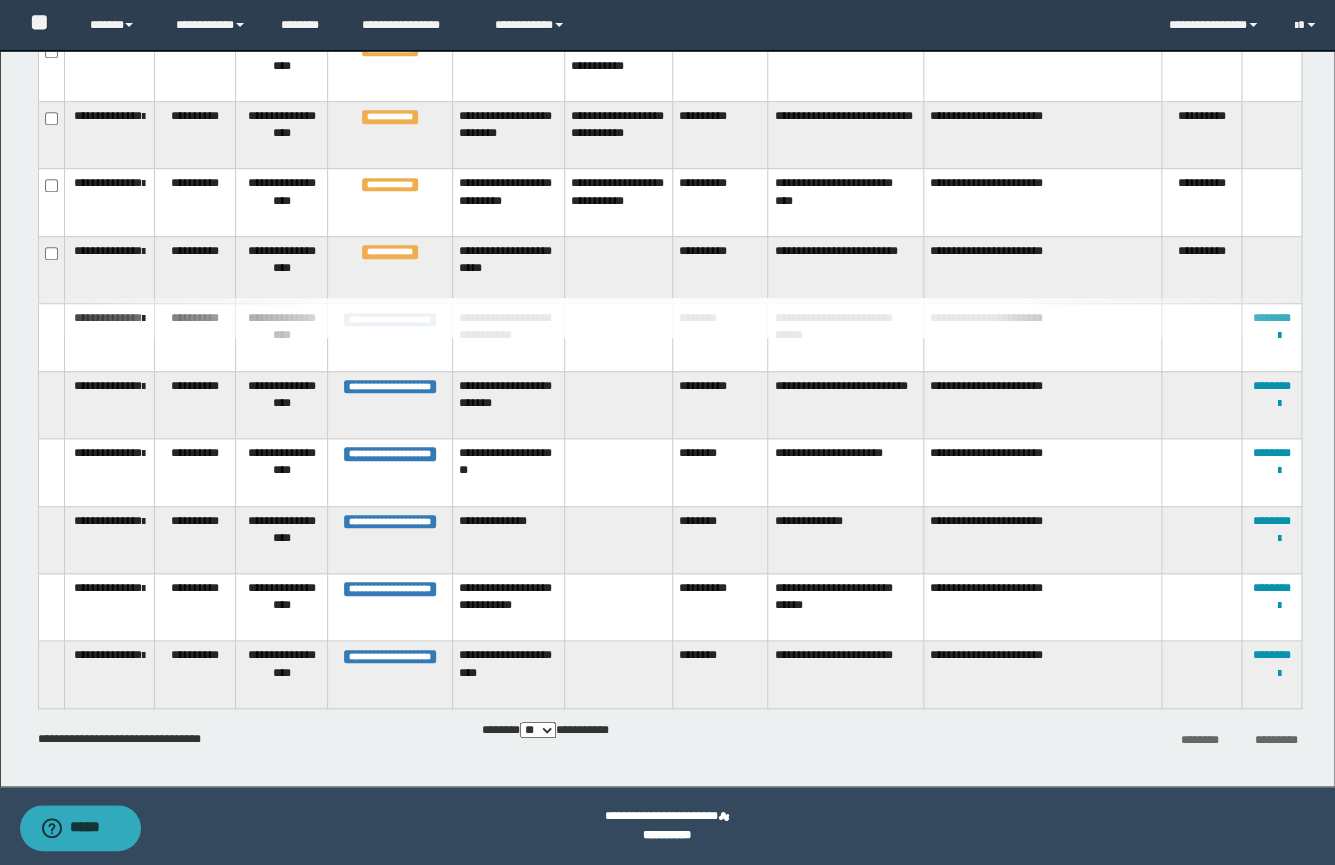 type 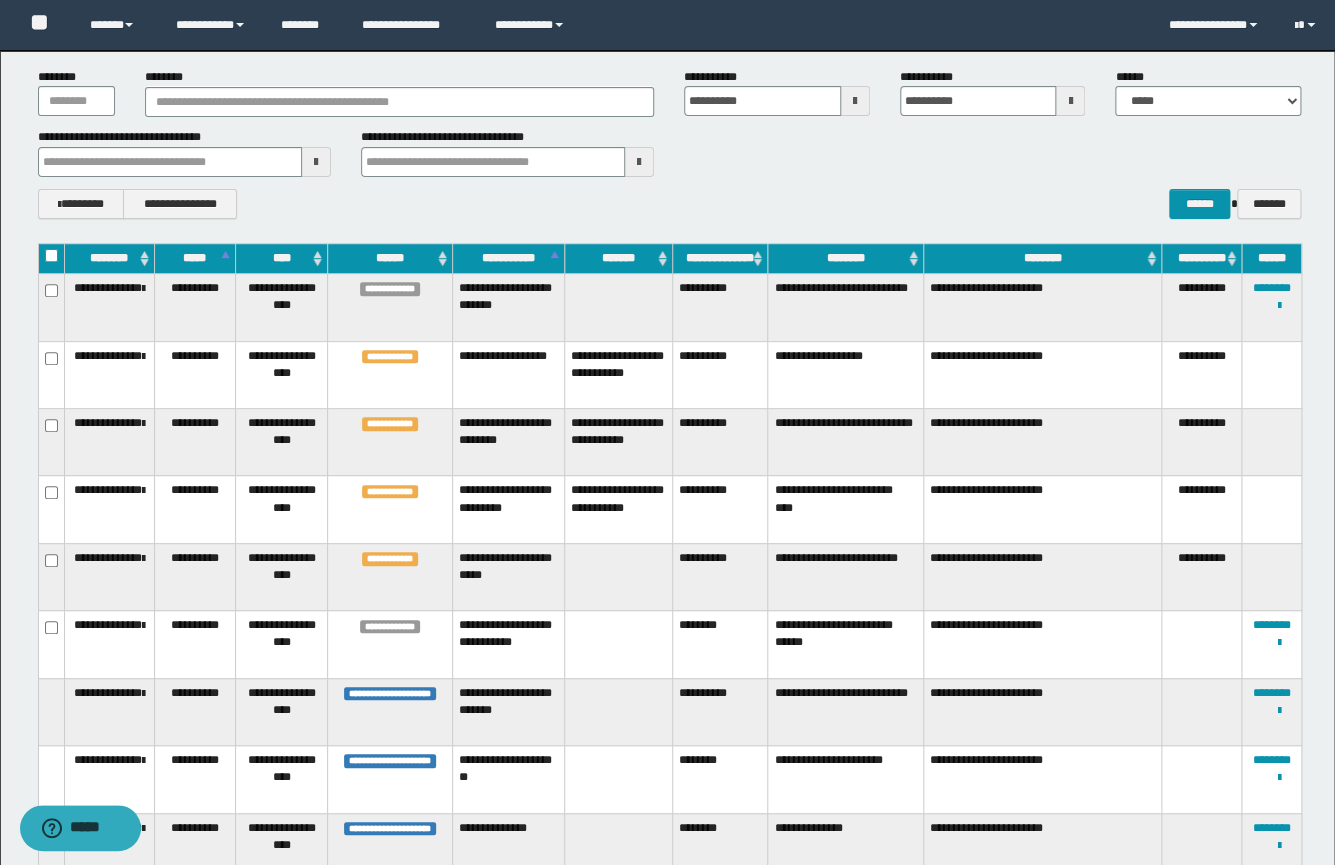 scroll, scrollTop: 132, scrollLeft: 0, axis: vertical 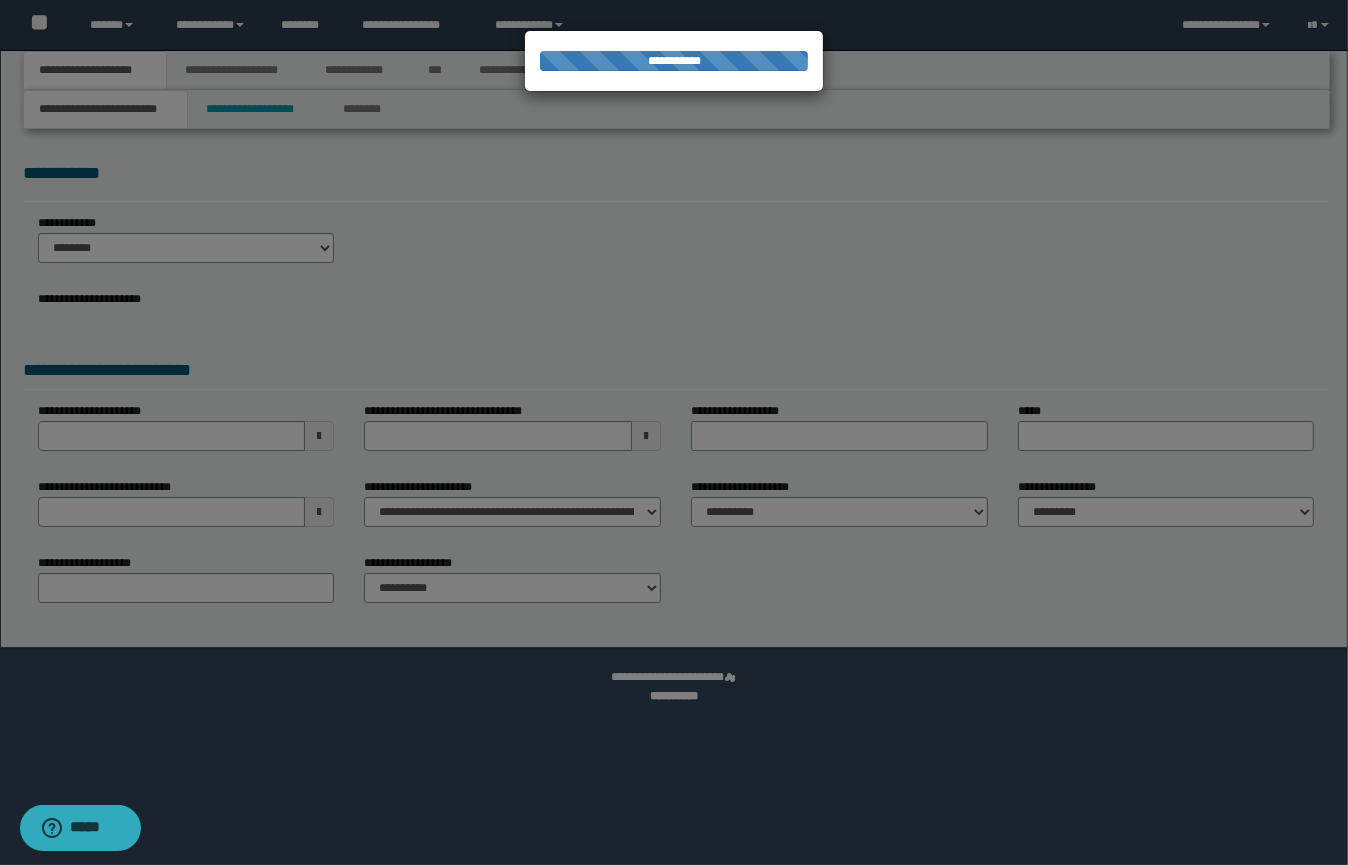 select on "*" 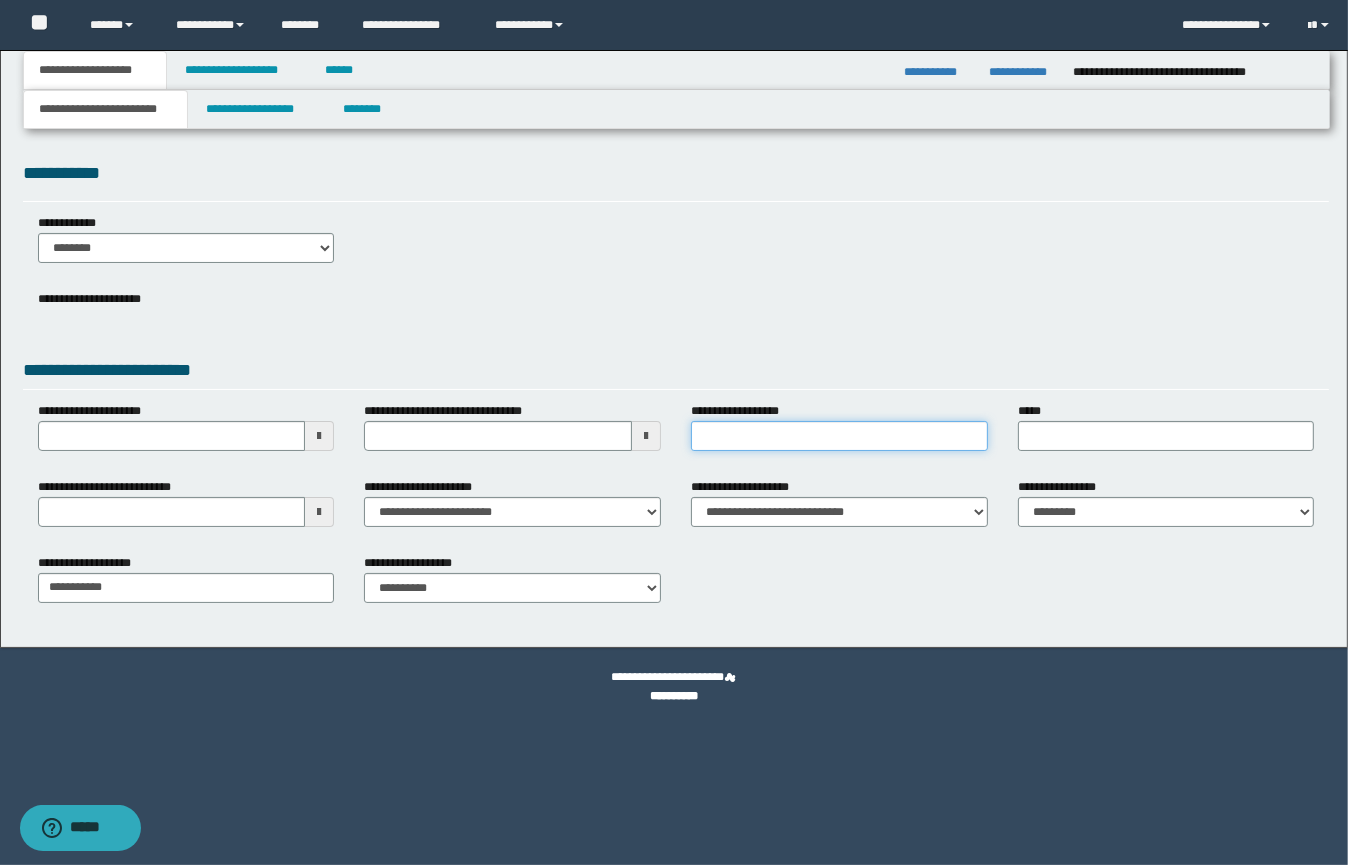click on "**********" at bounding box center (839, 436) 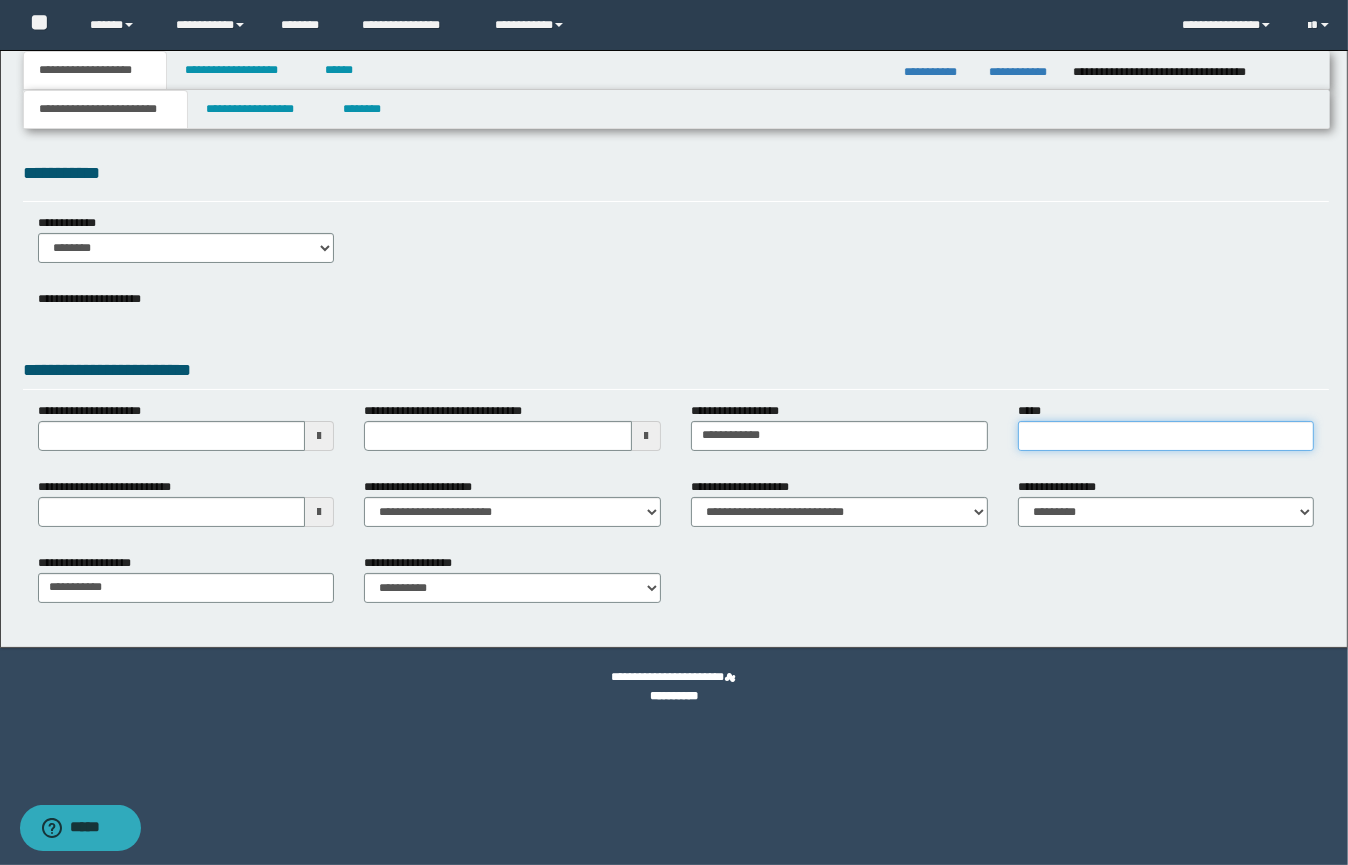 click on "*****" at bounding box center [1166, 436] 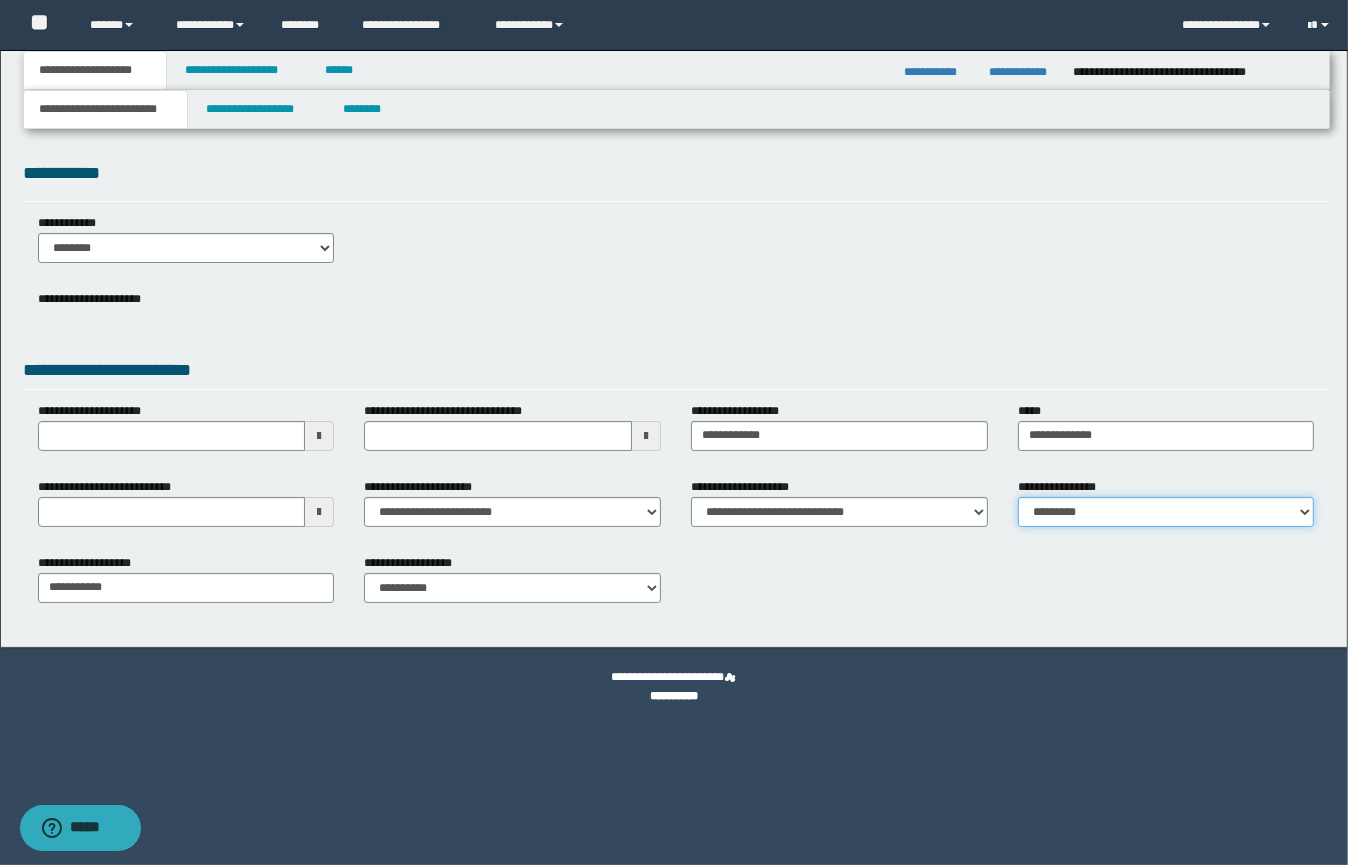 click on "**********" at bounding box center [1166, 512] 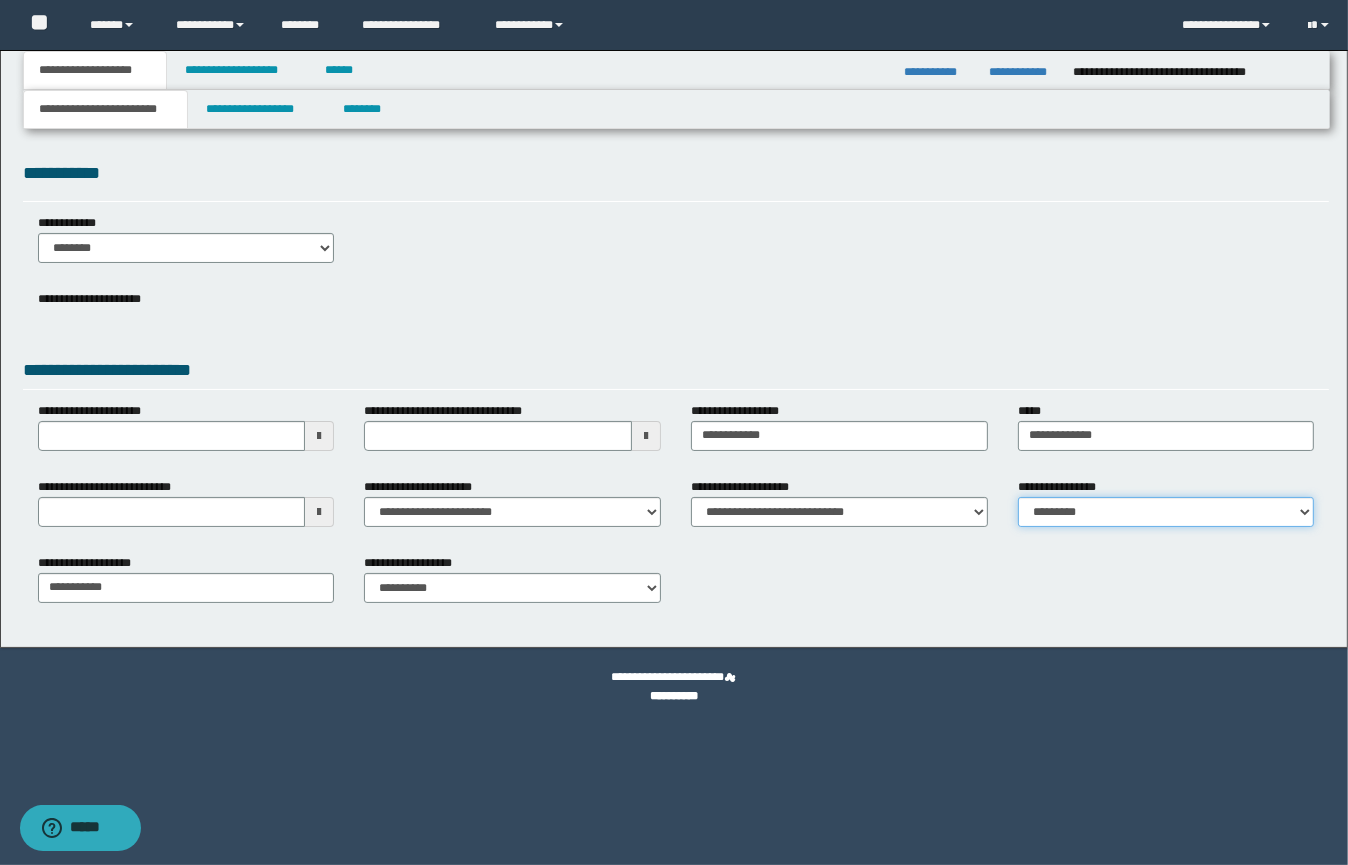 select on "*" 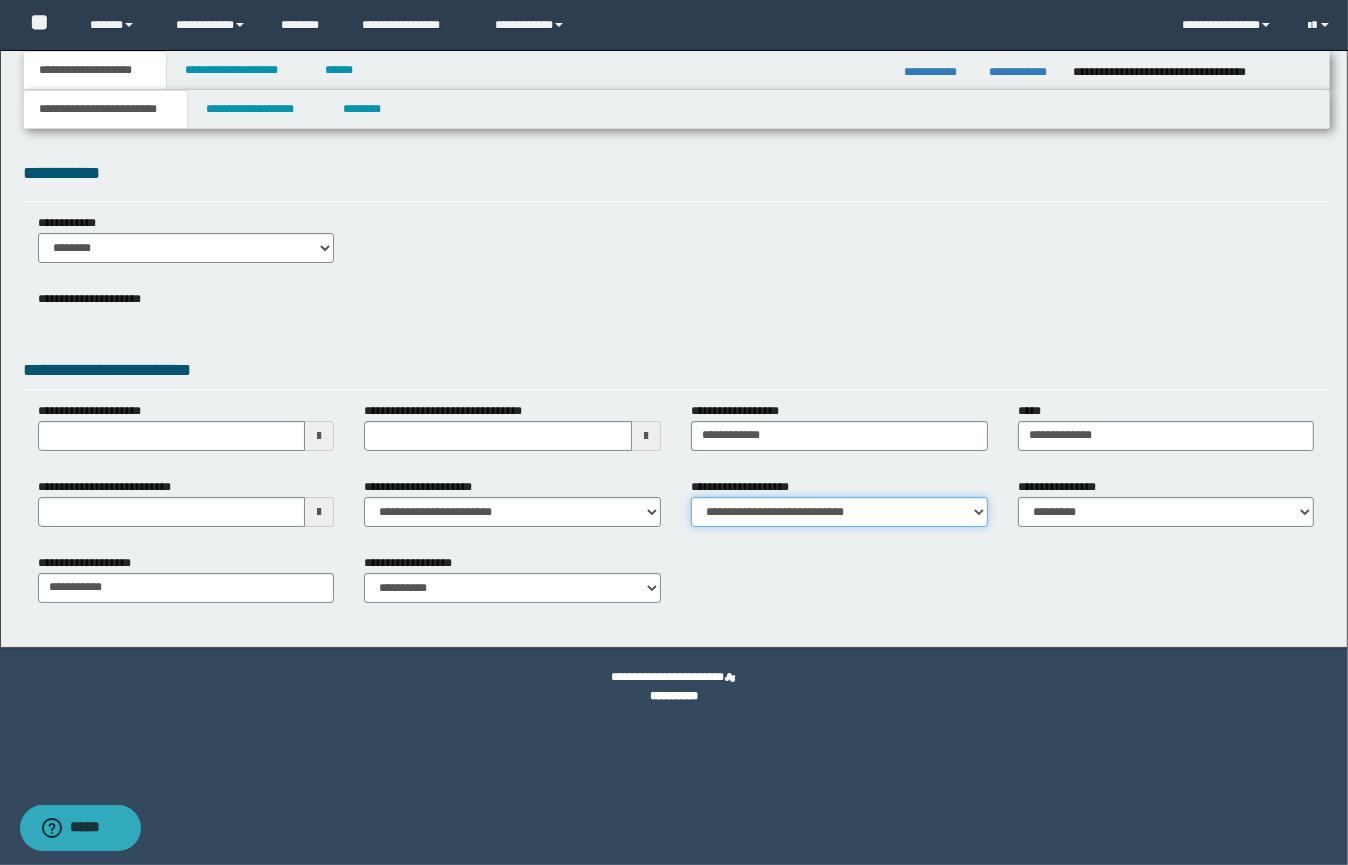 click on "**********" at bounding box center (839, 512) 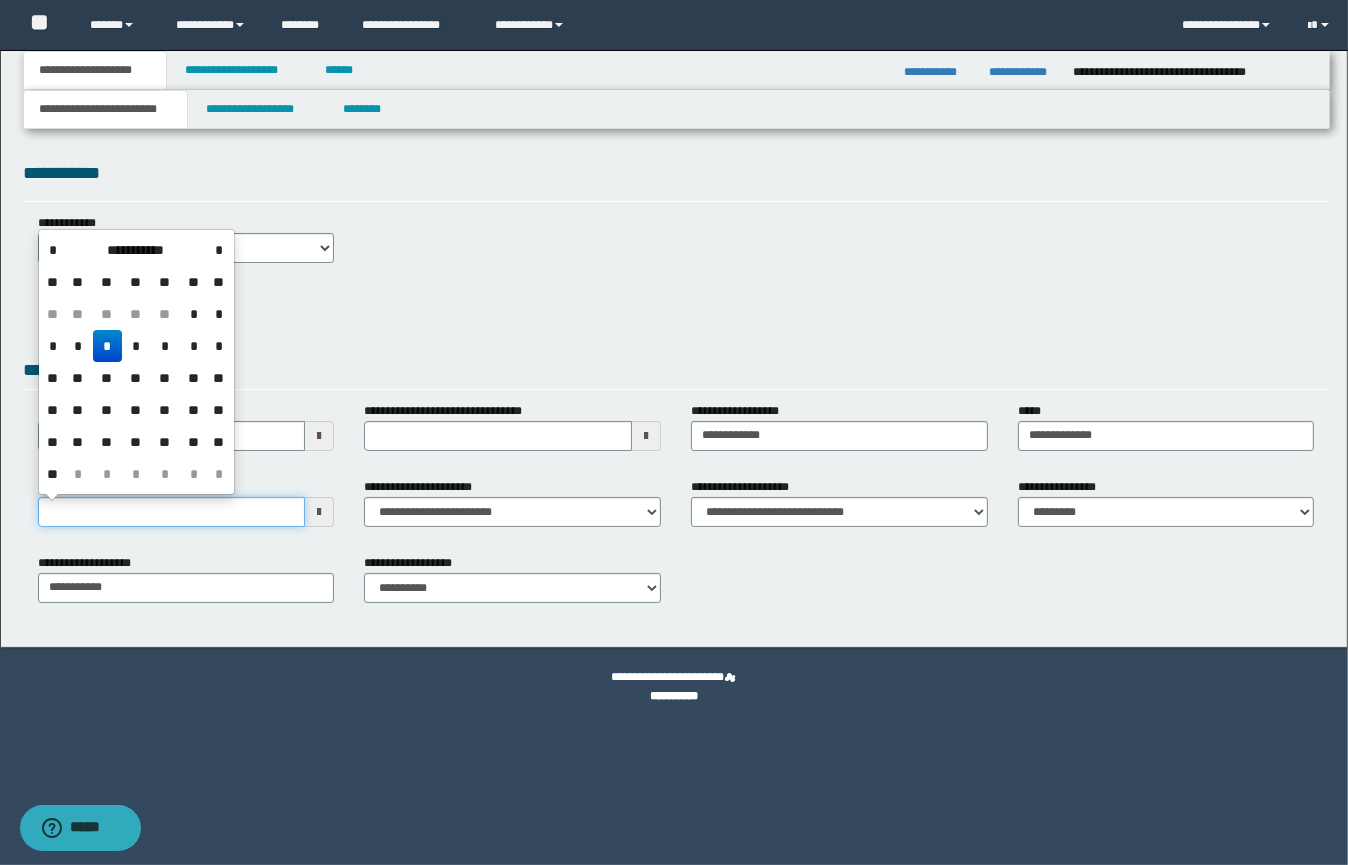 click on "**********" at bounding box center [172, 512] 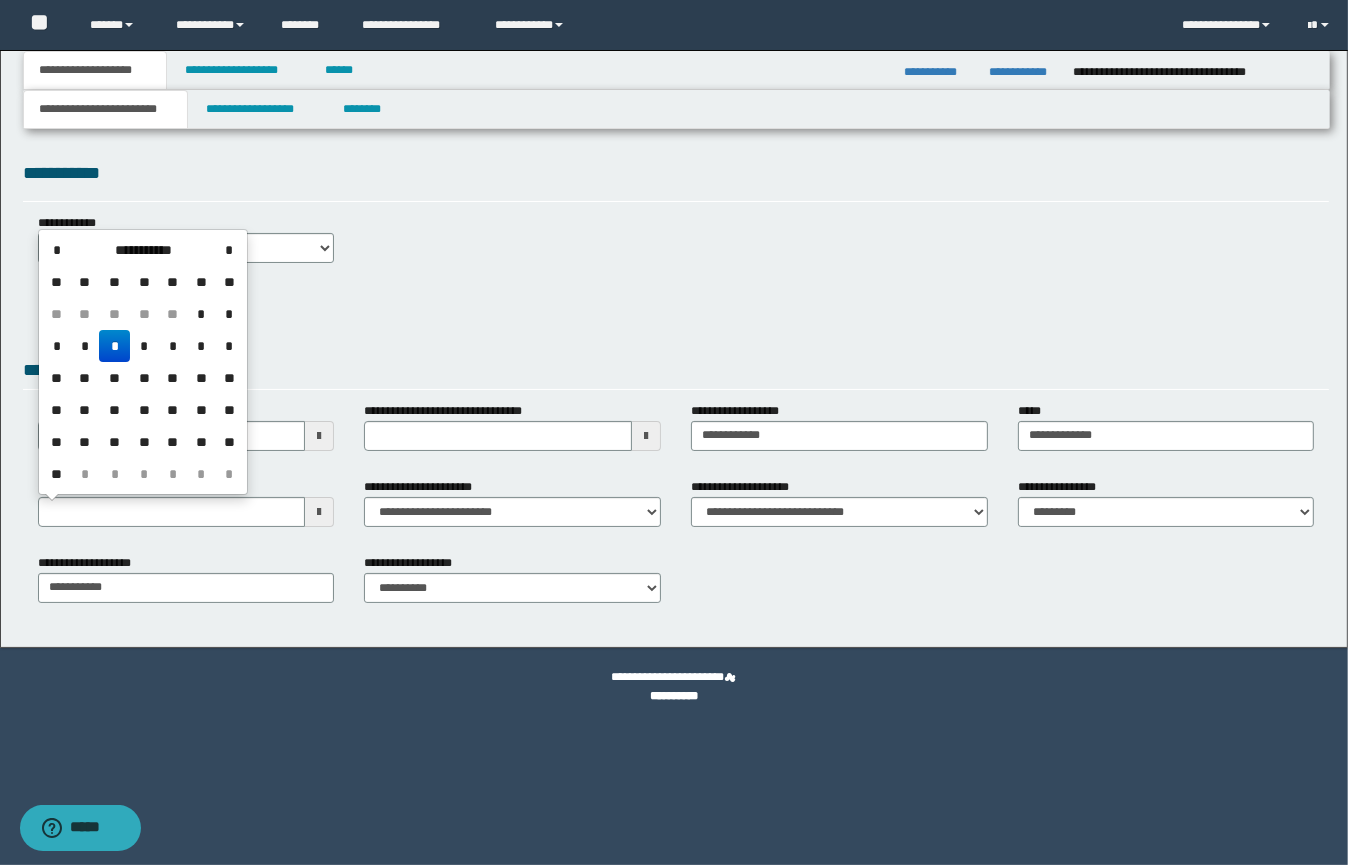 click on "*" at bounding box center [114, 346] 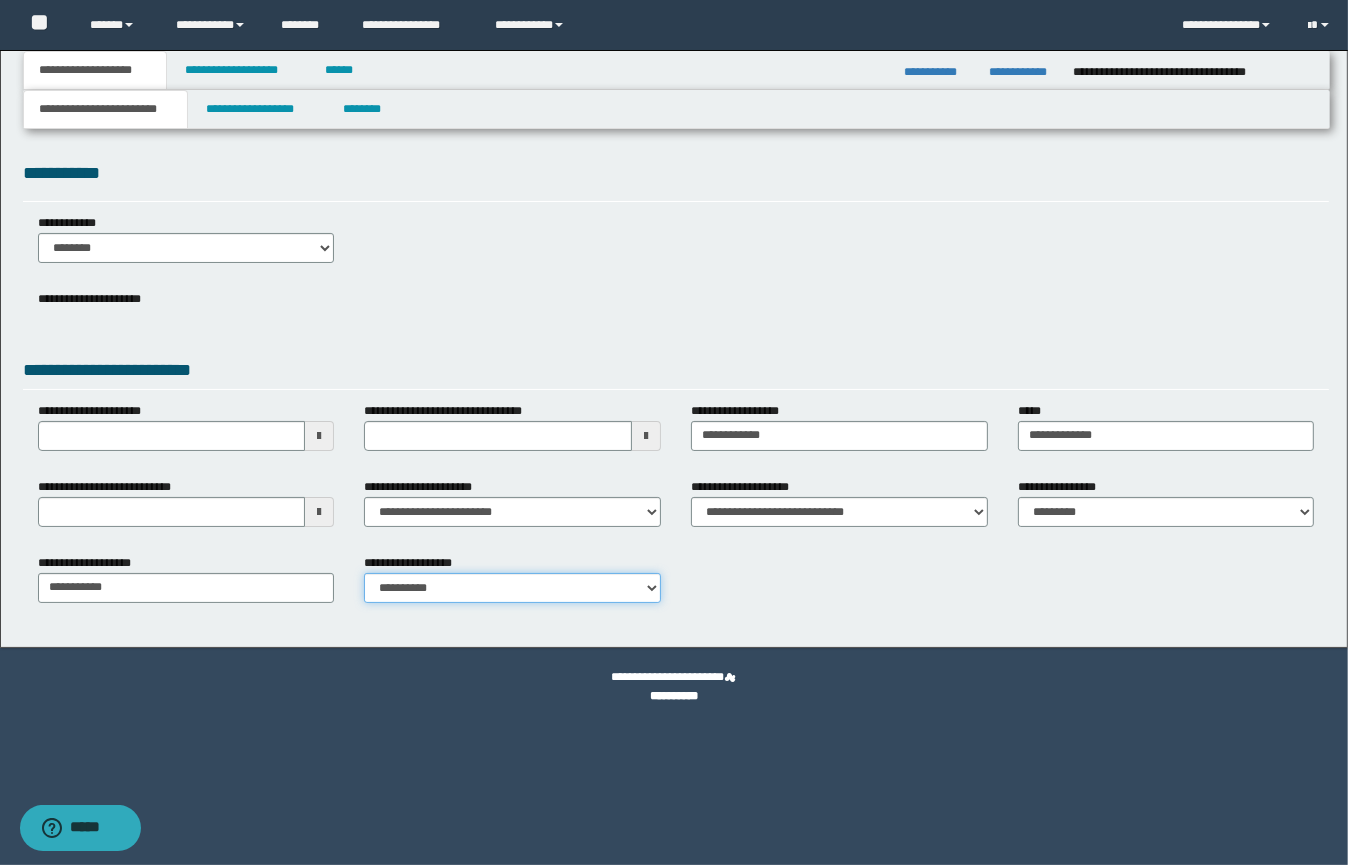 click on "**********" at bounding box center (512, 588) 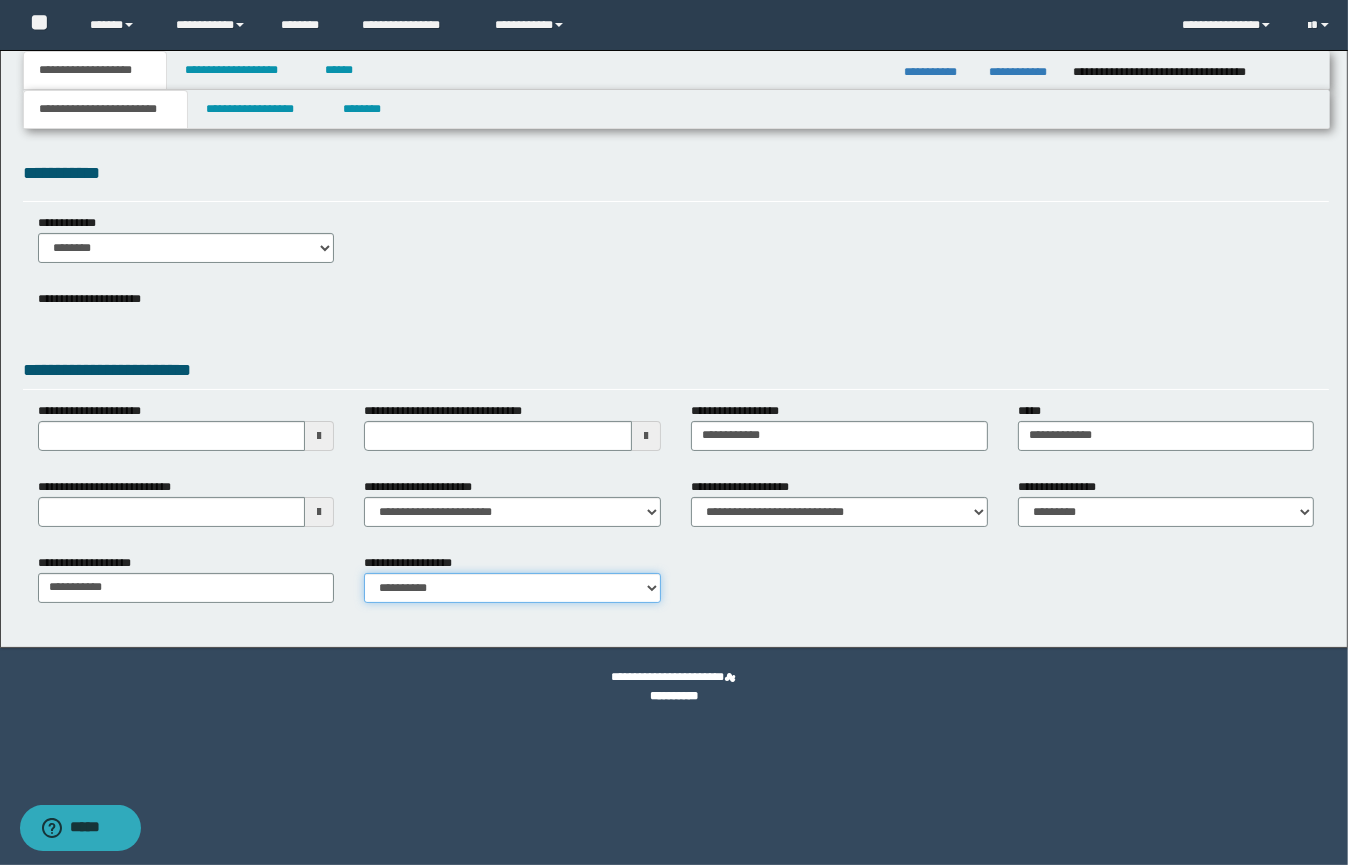 select on "*" 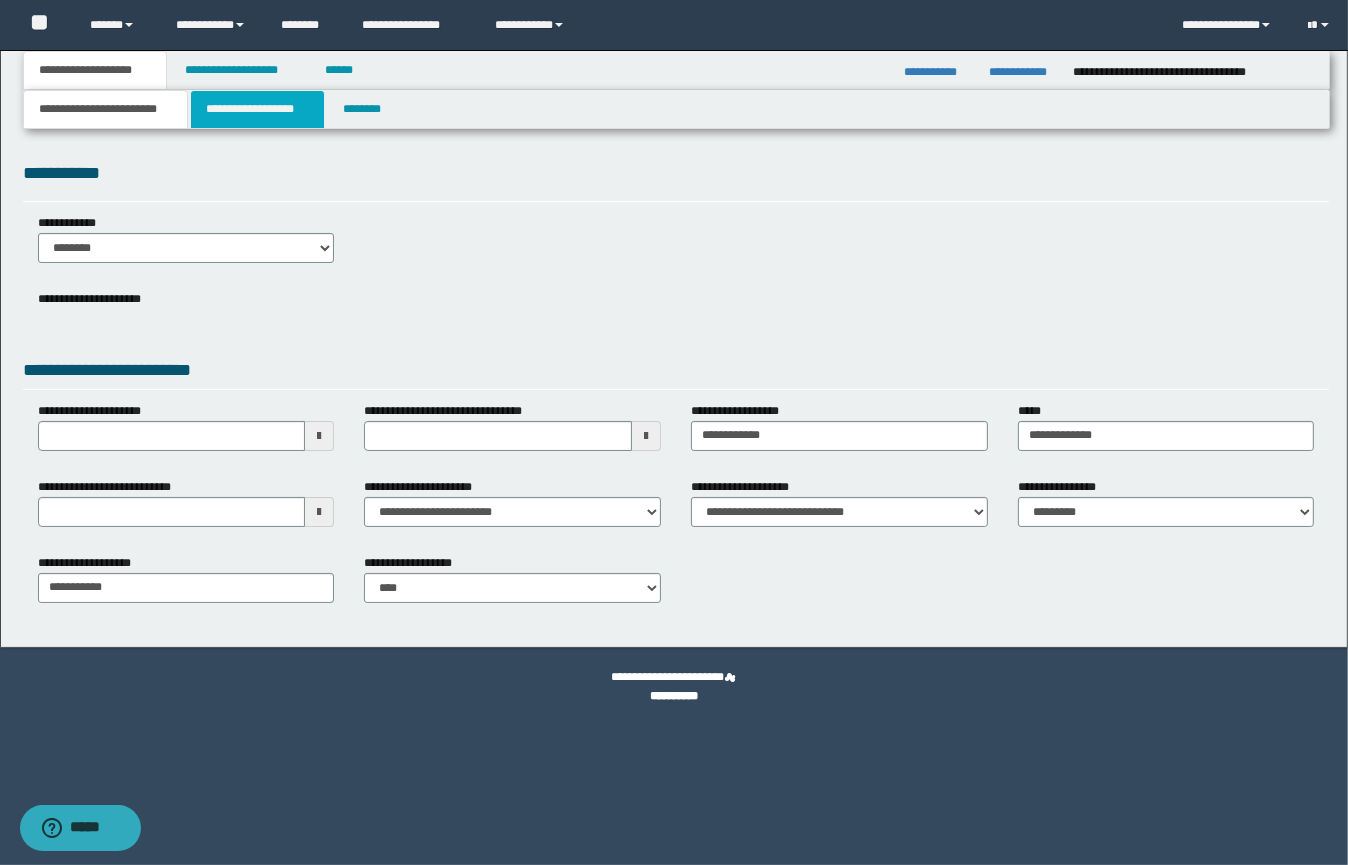 click on "**********" at bounding box center (257, 109) 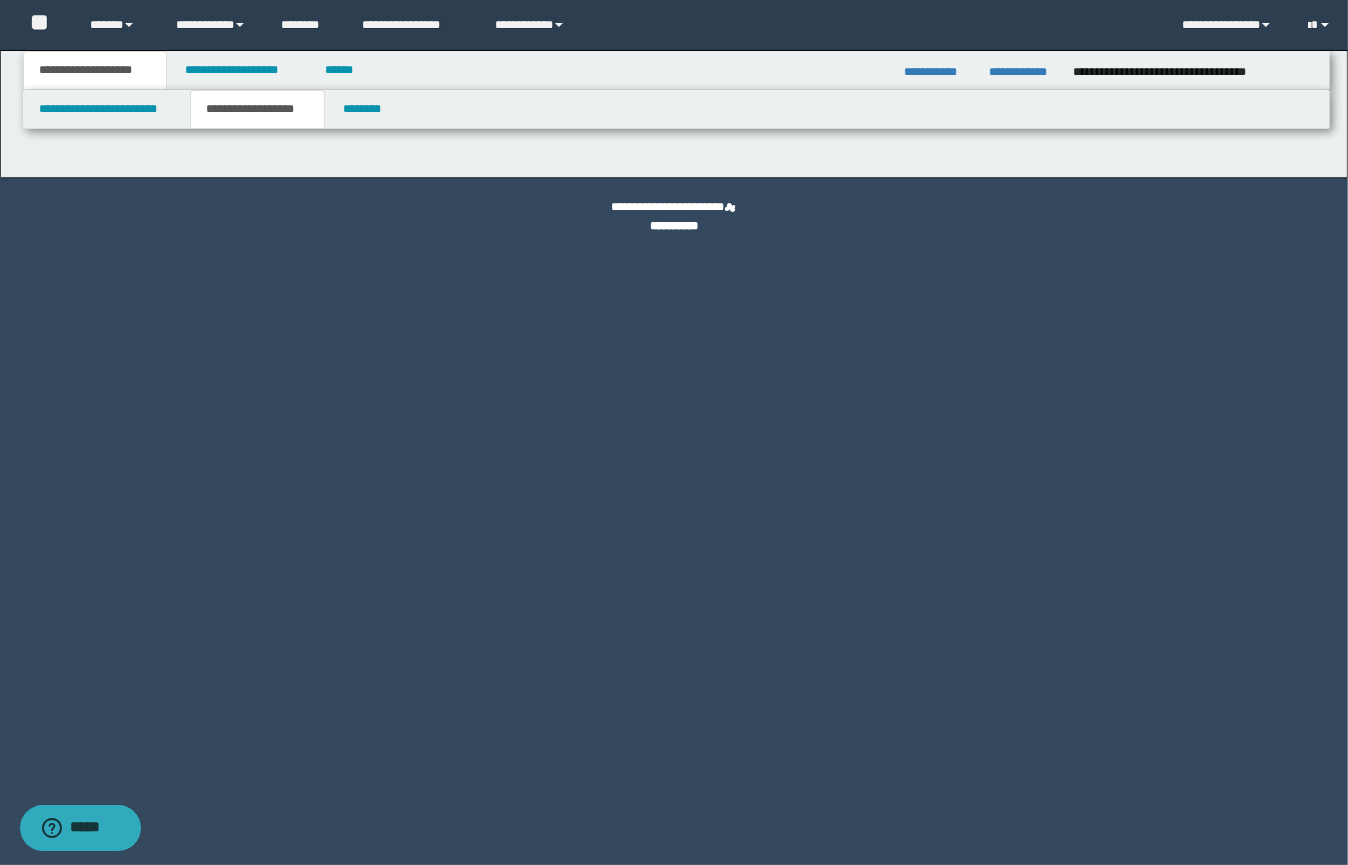 type on "********" 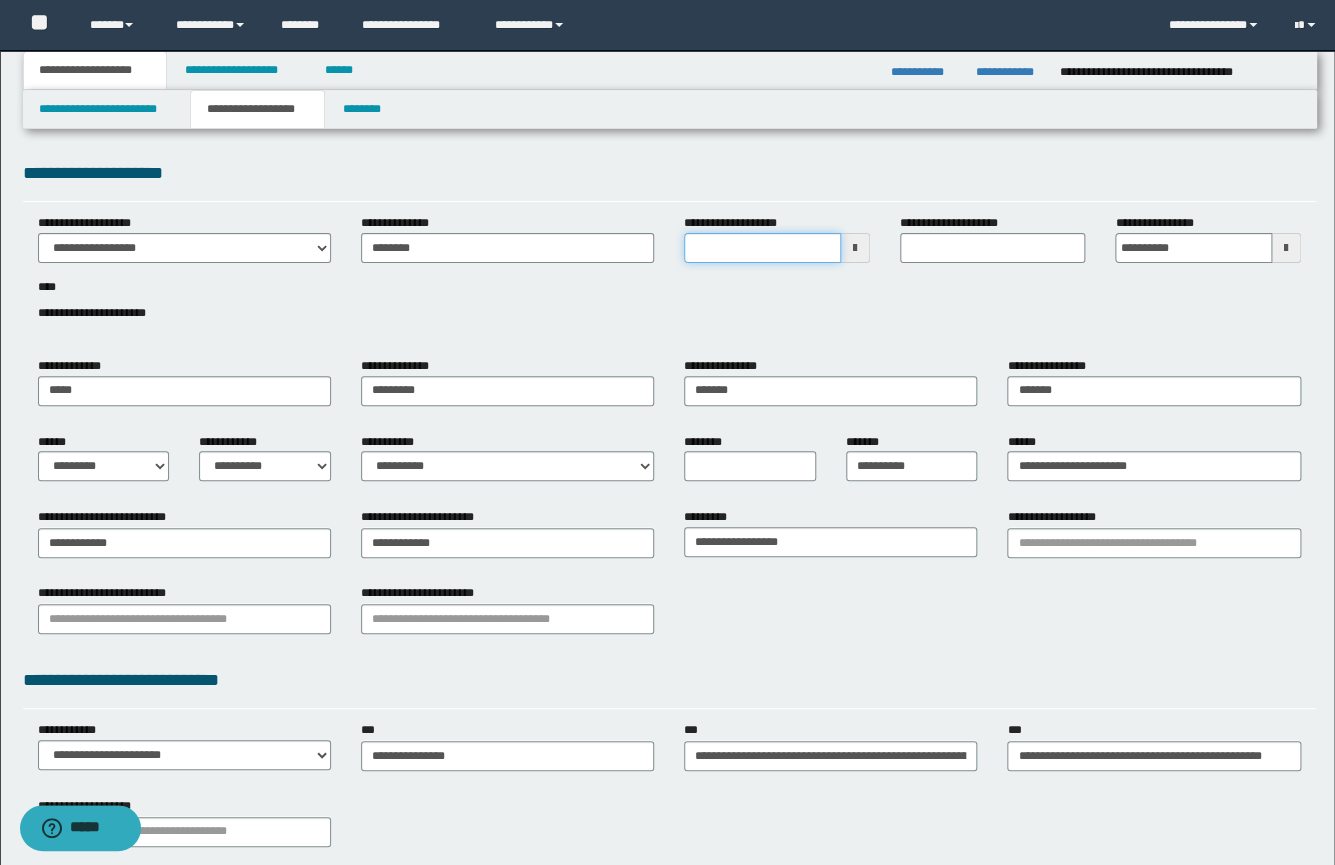 drag, startPoint x: 621, startPoint y: 249, endPoint x: 608, endPoint y: 250, distance: 13.038404 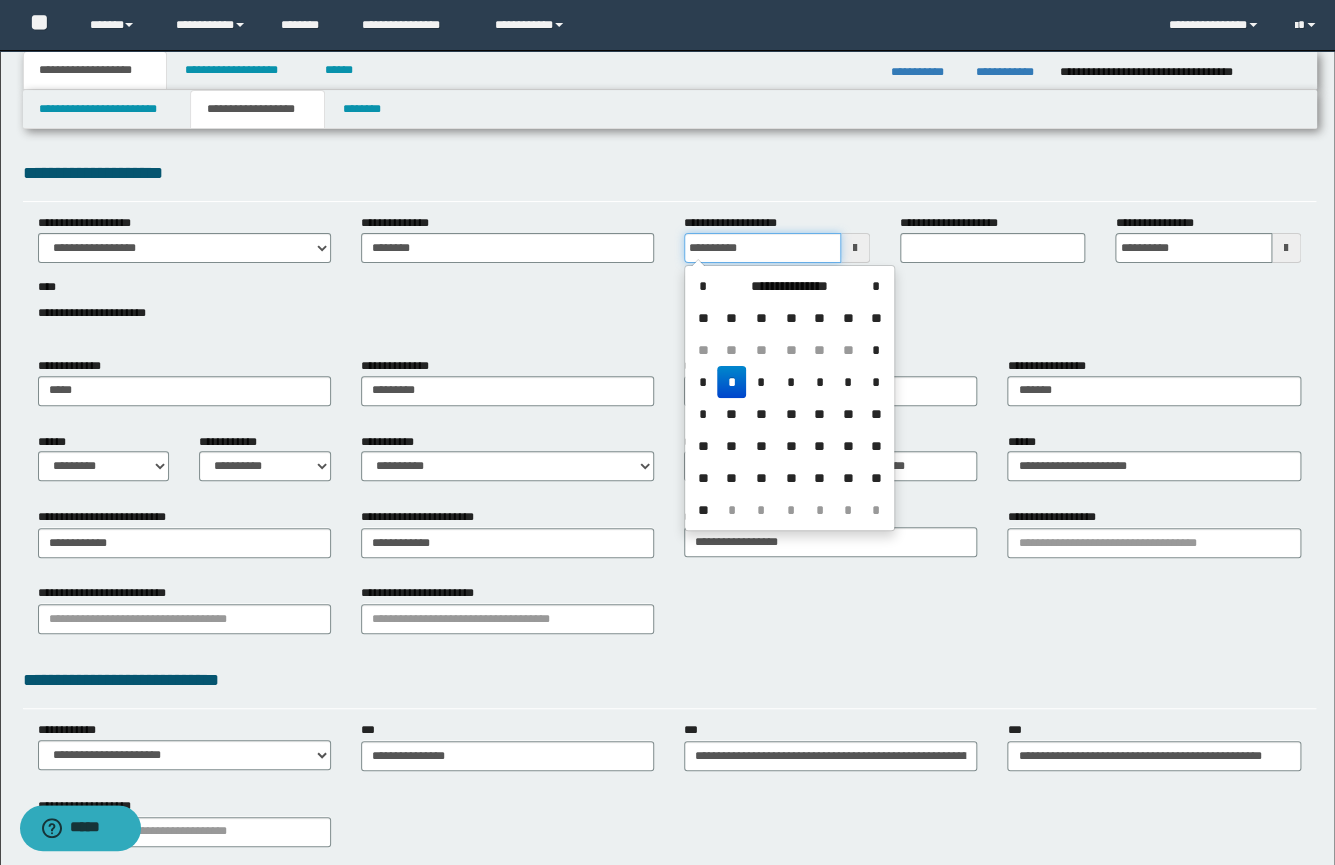 type on "**********" 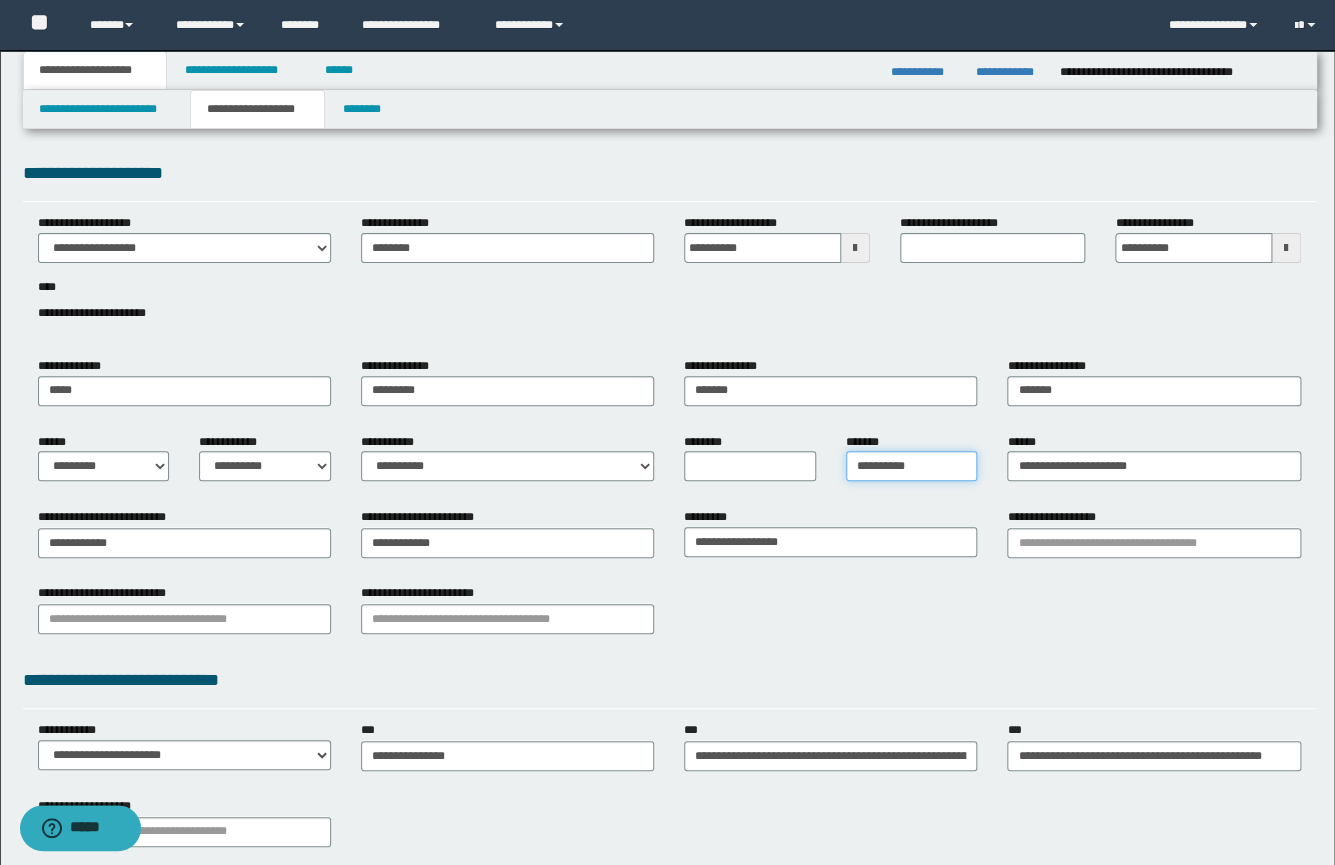 drag, startPoint x: 931, startPoint y: 465, endPoint x: 851, endPoint y: 472, distance: 80.305664 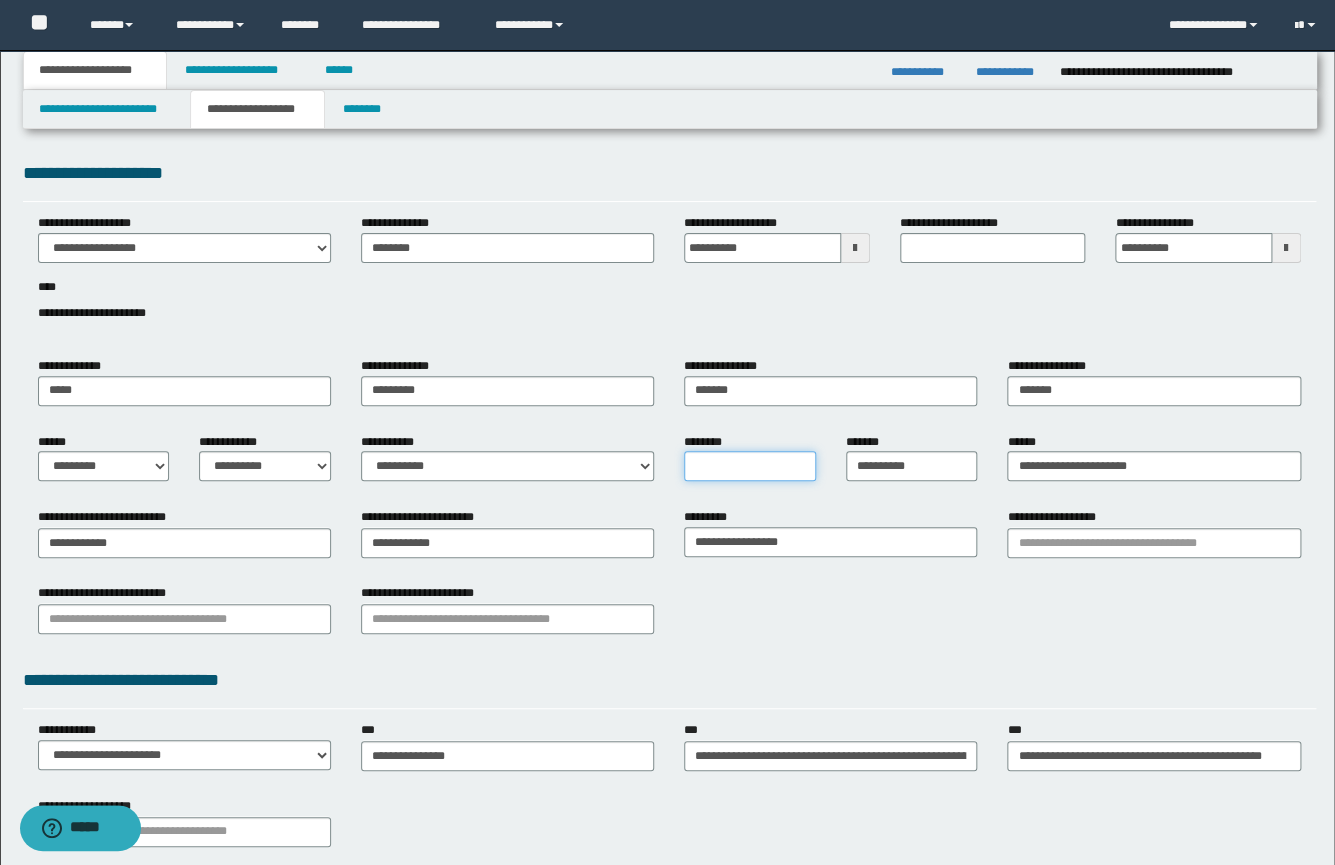 click on "********" at bounding box center (750, 466) 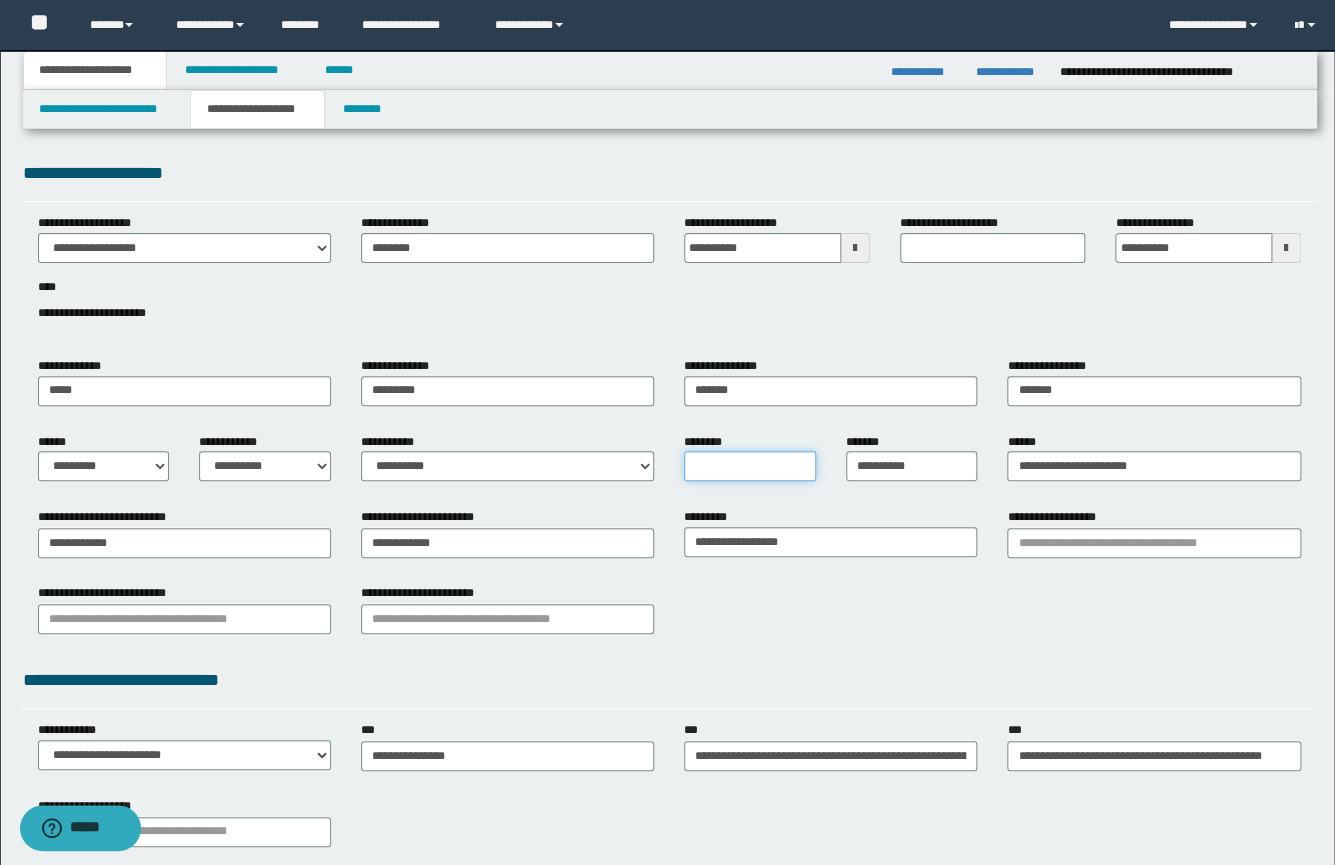 paste on "**********" 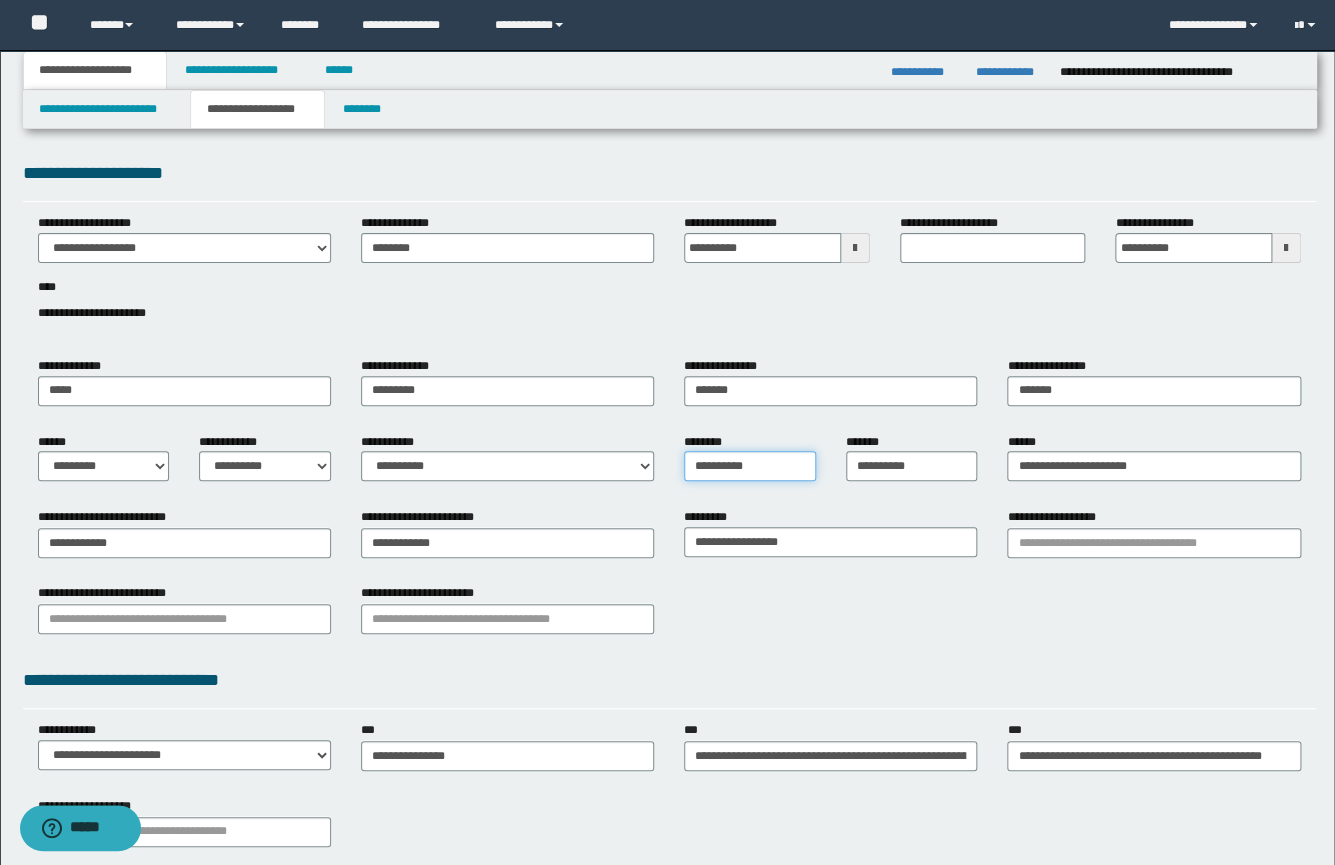 type on "**********" 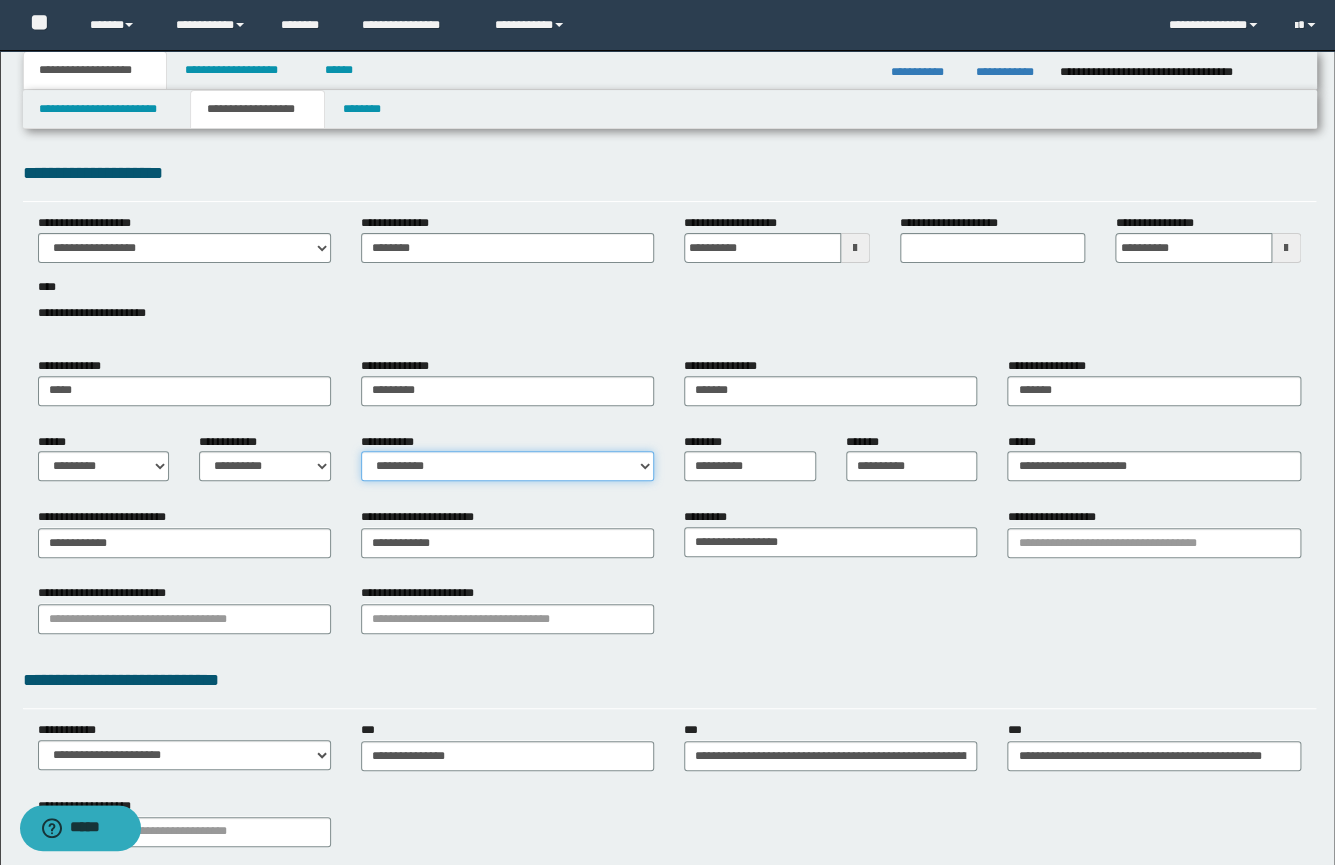 click on "**********" at bounding box center (507, 466) 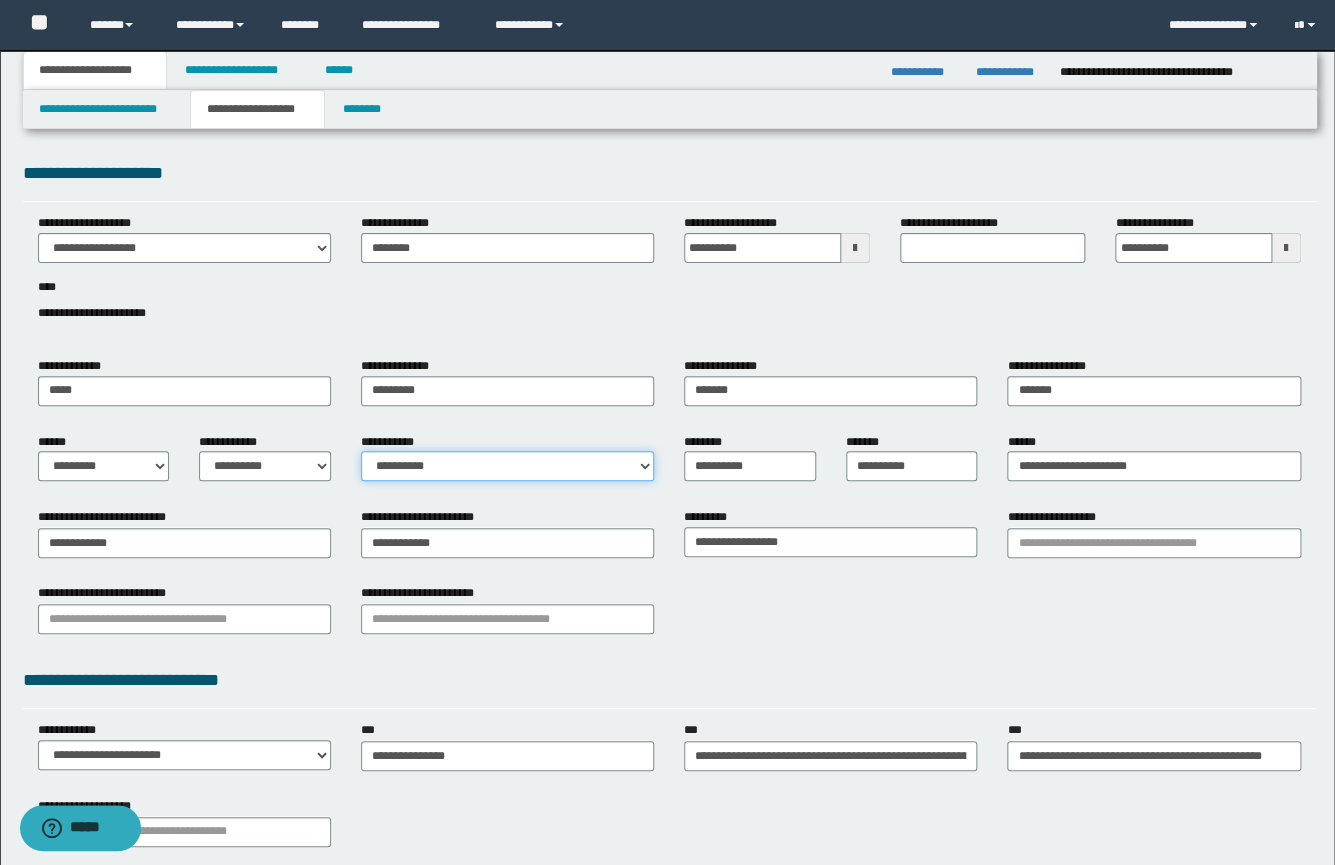 select on "*" 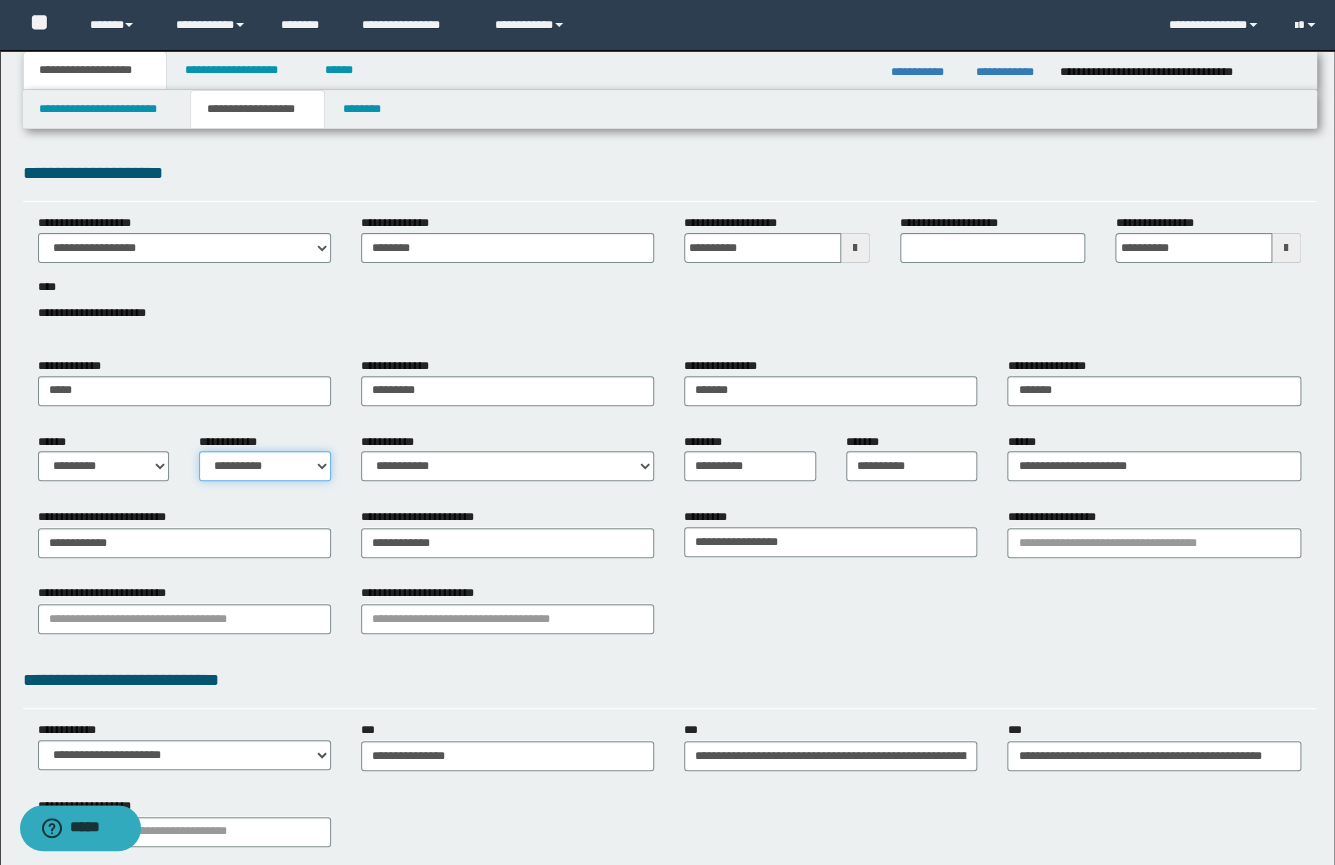 click on "**********" at bounding box center [265, 466] 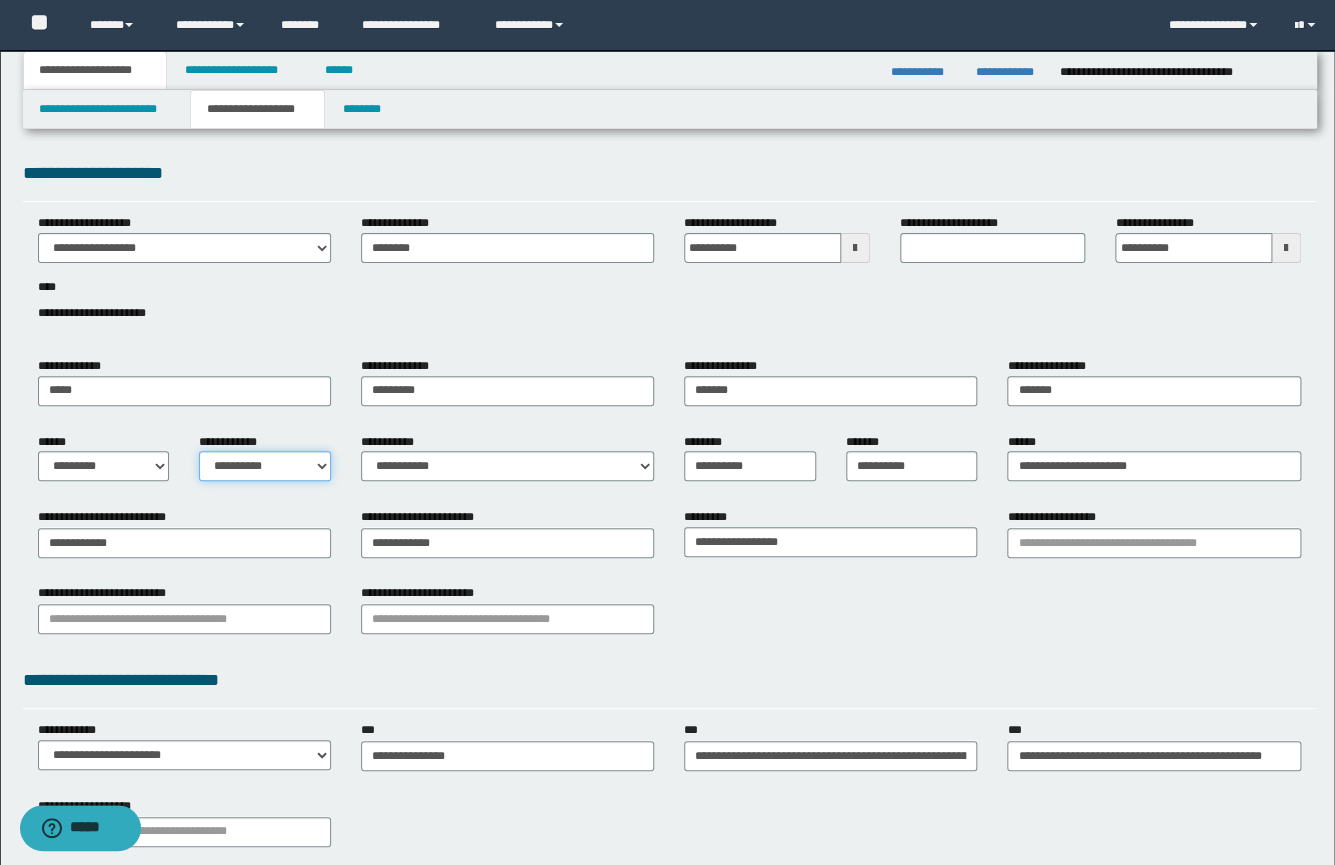 select on "*" 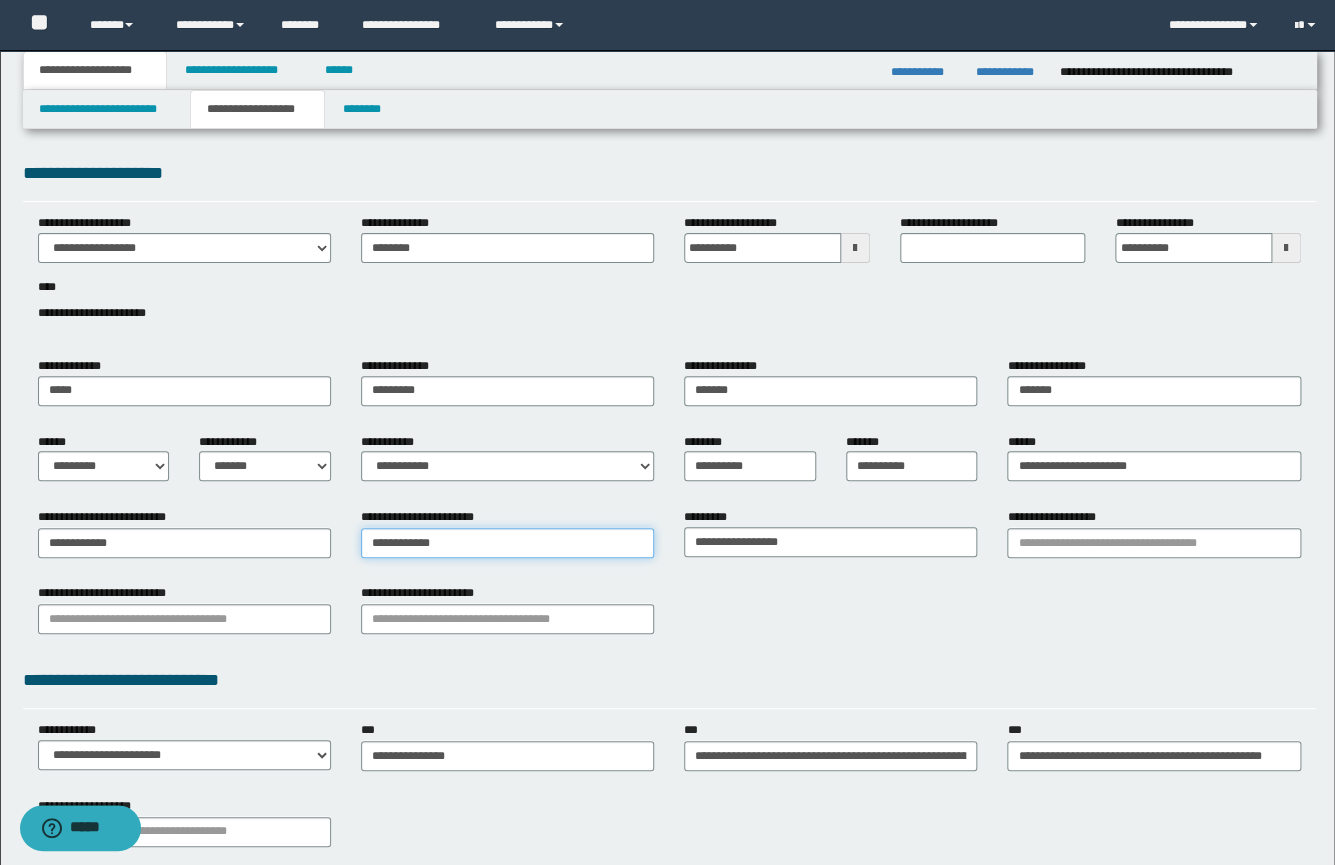 type on "**********" 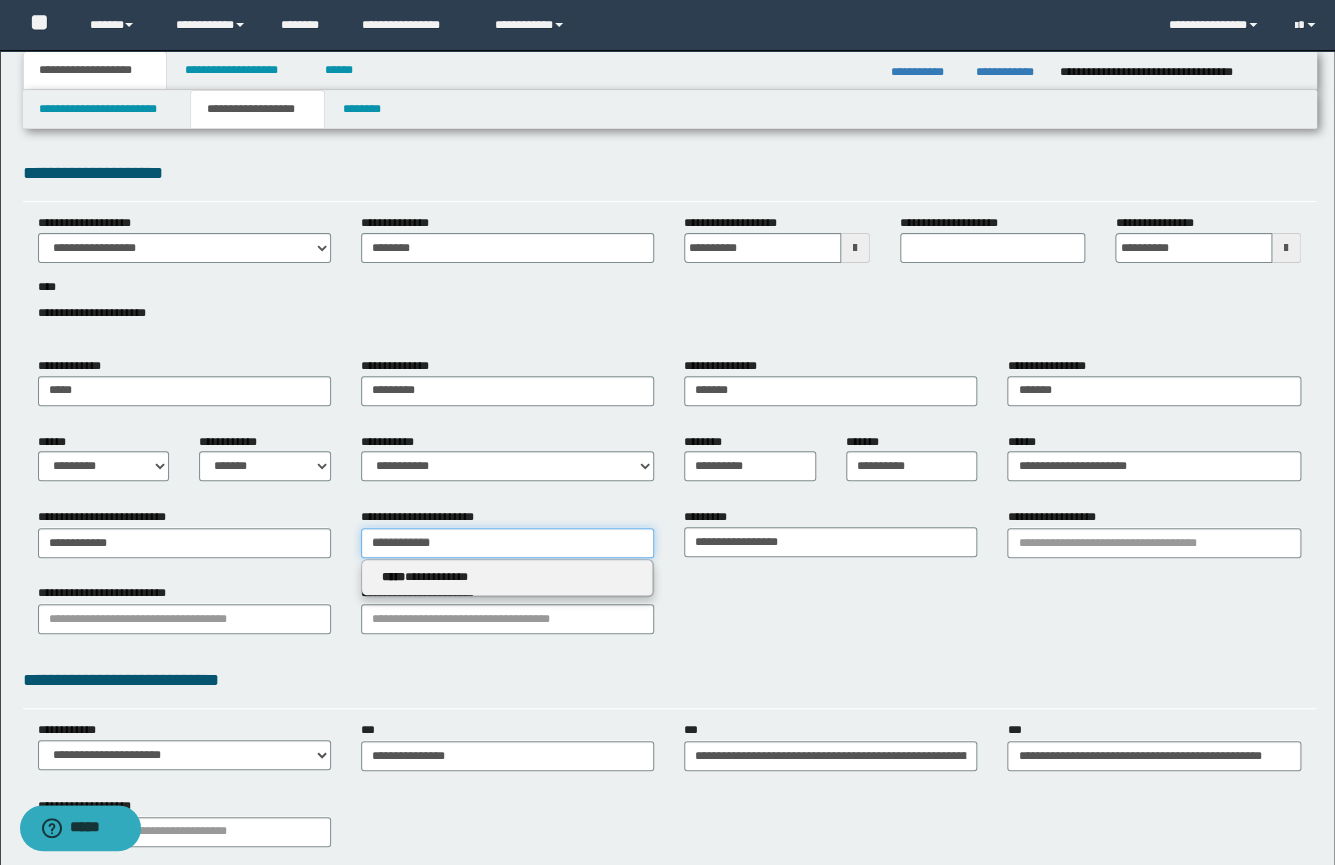 drag, startPoint x: 353, startPoint y: 542, endPoint x: 336, endPoint y: 542, distance: 17 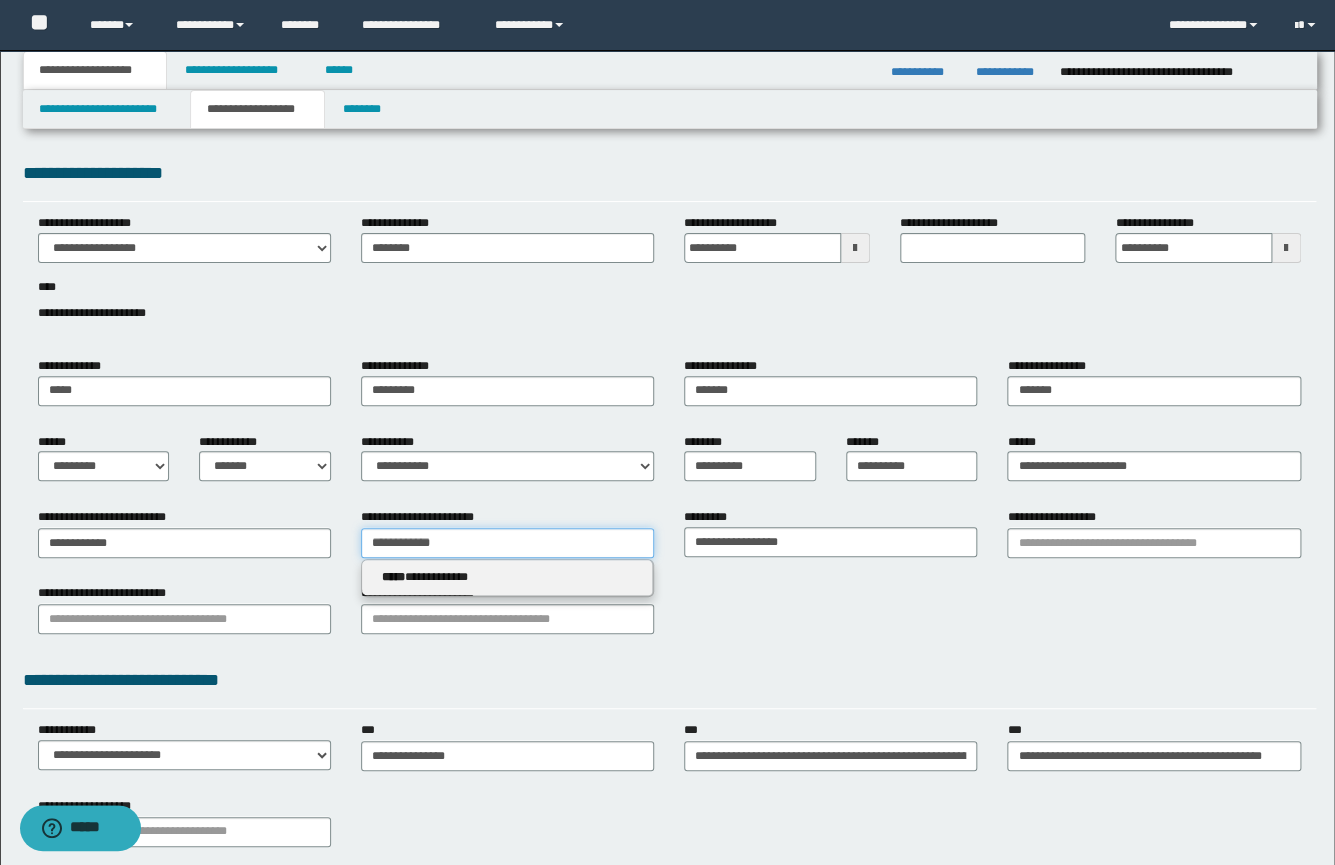 click on "**********" at bounding box center [669, 540] 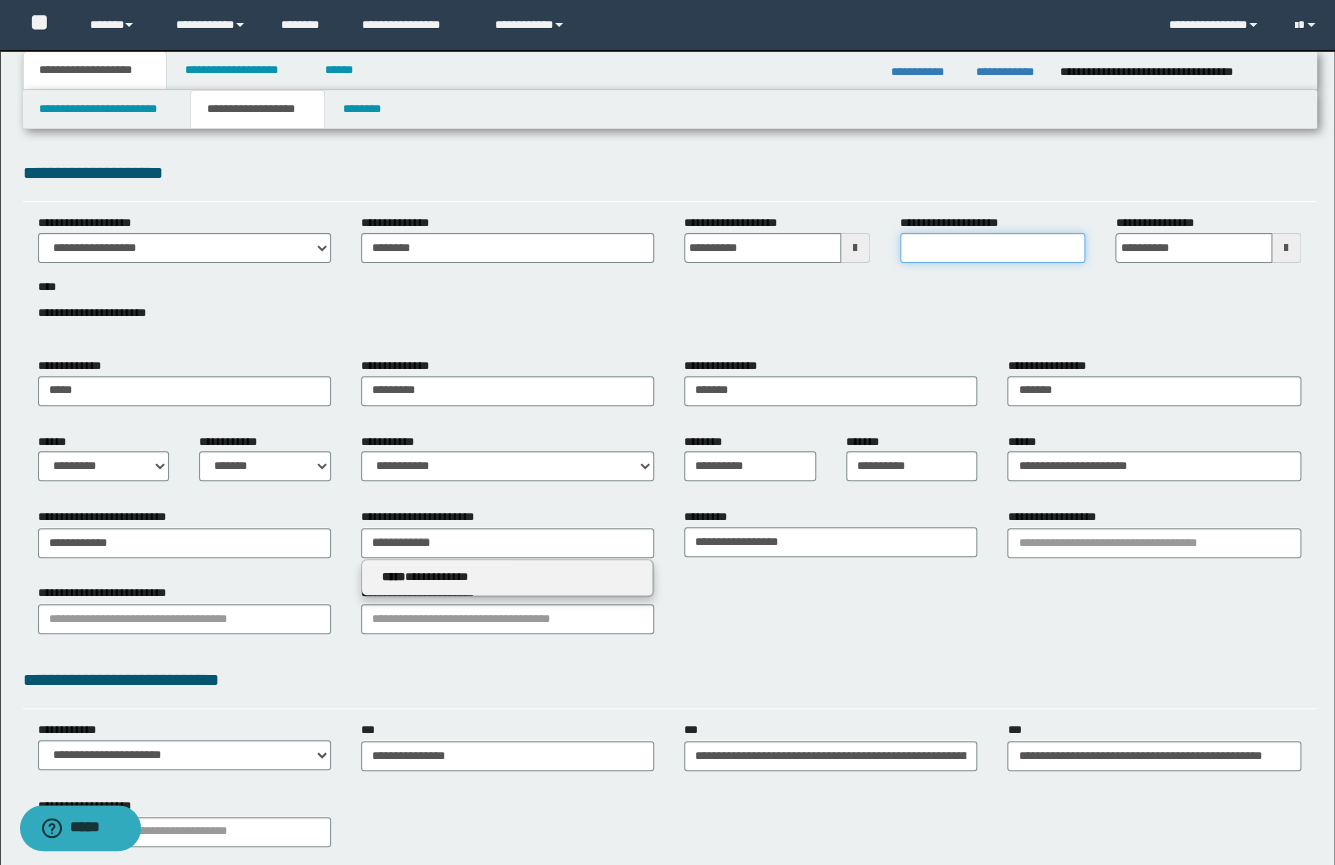 type 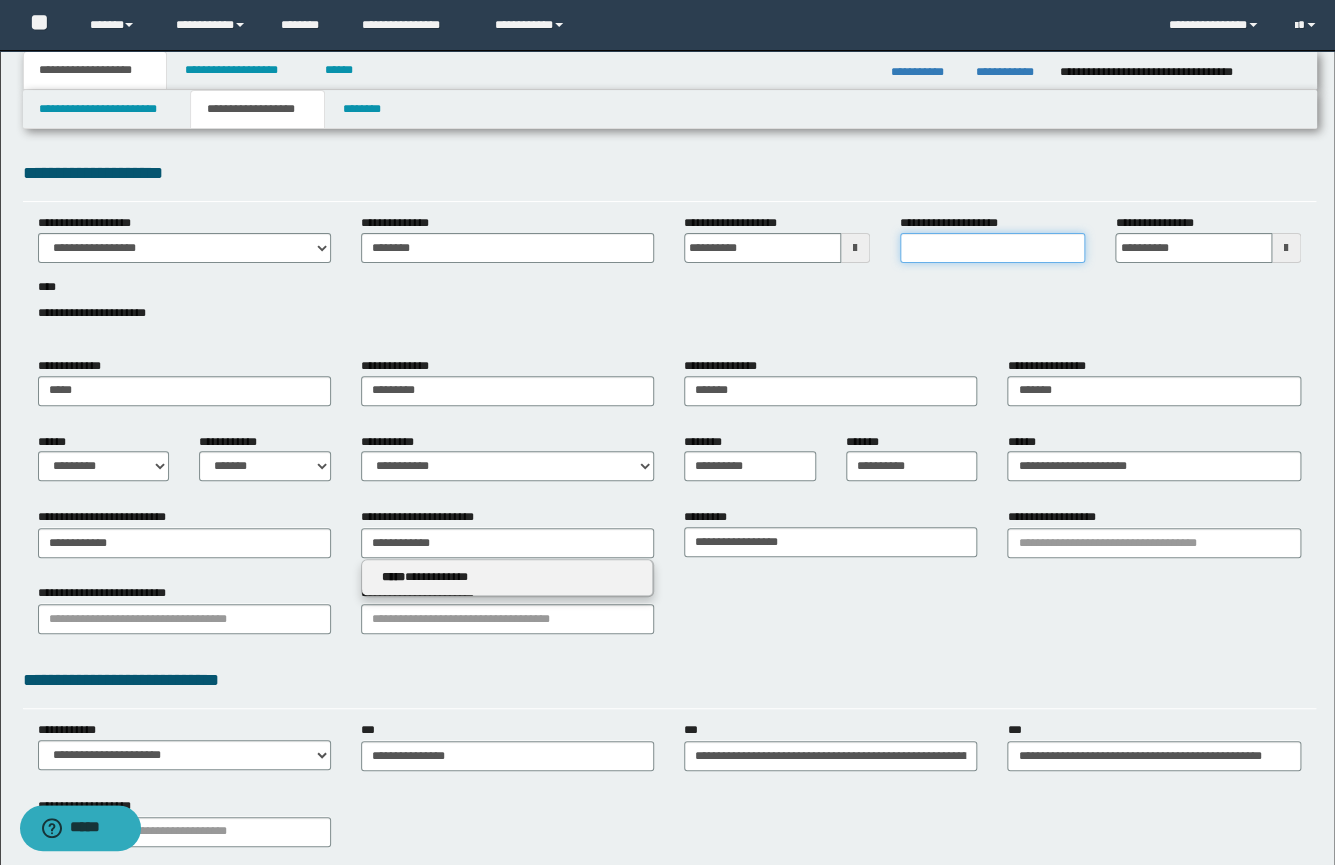 click on "**********" at bounding box center (993, 248) 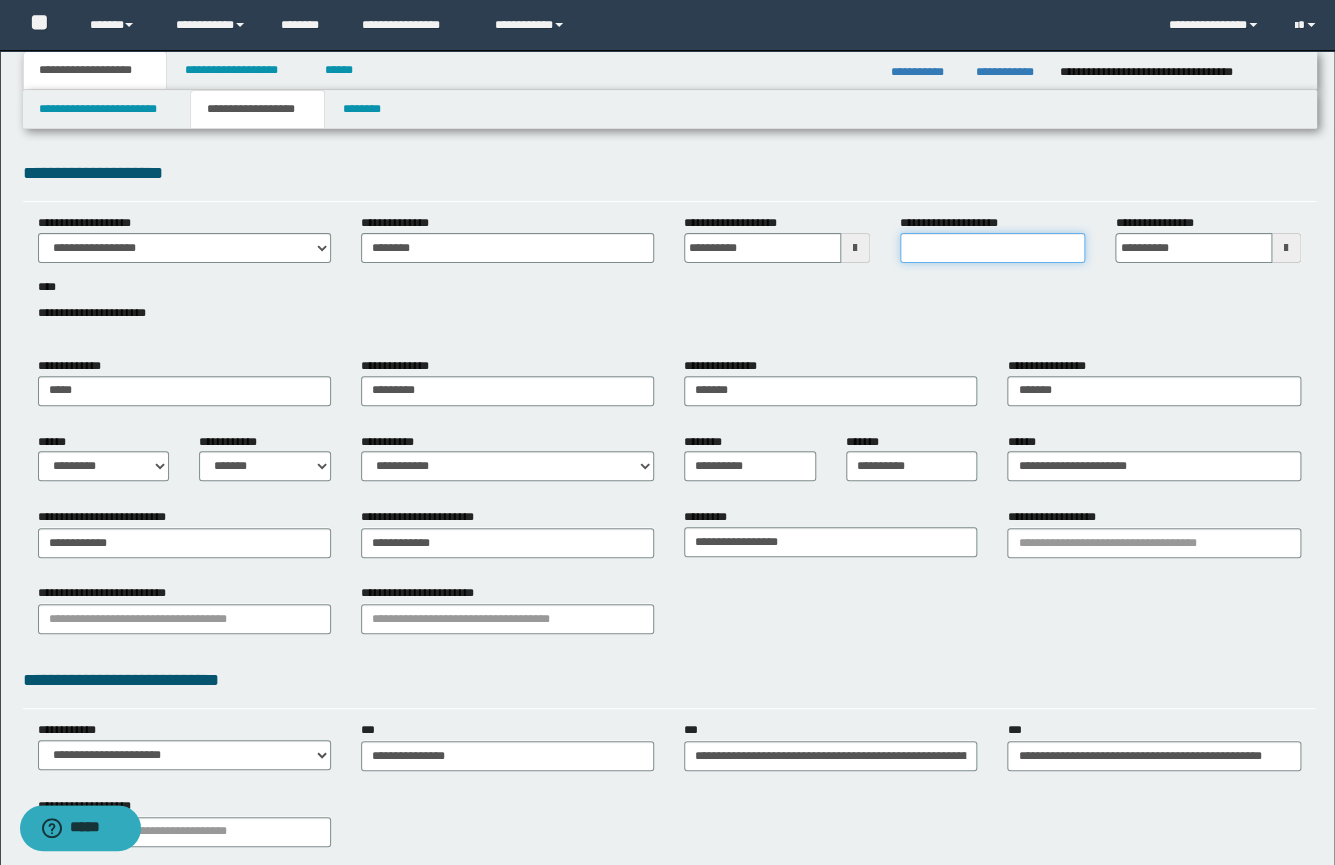 paste on "**********" 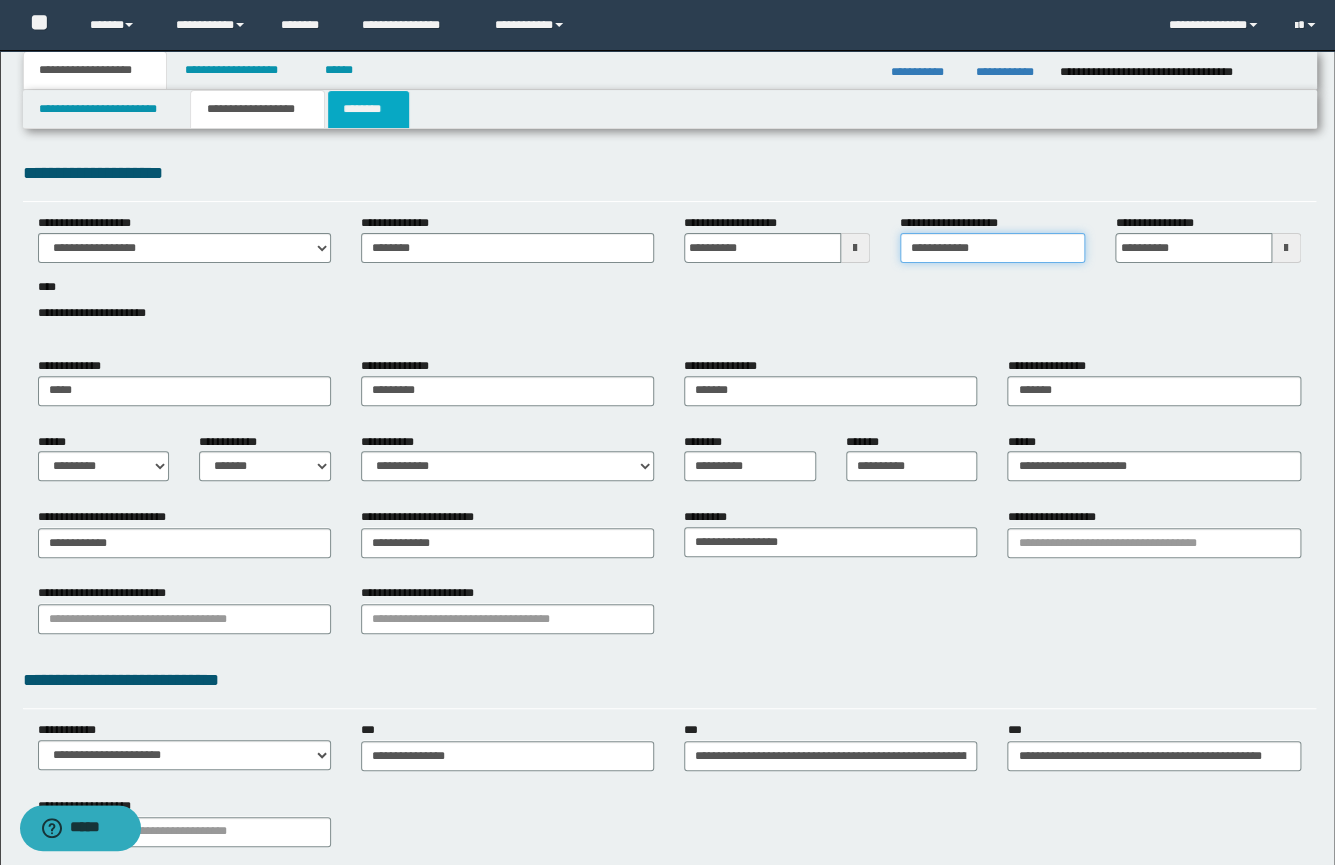 type on "**********" 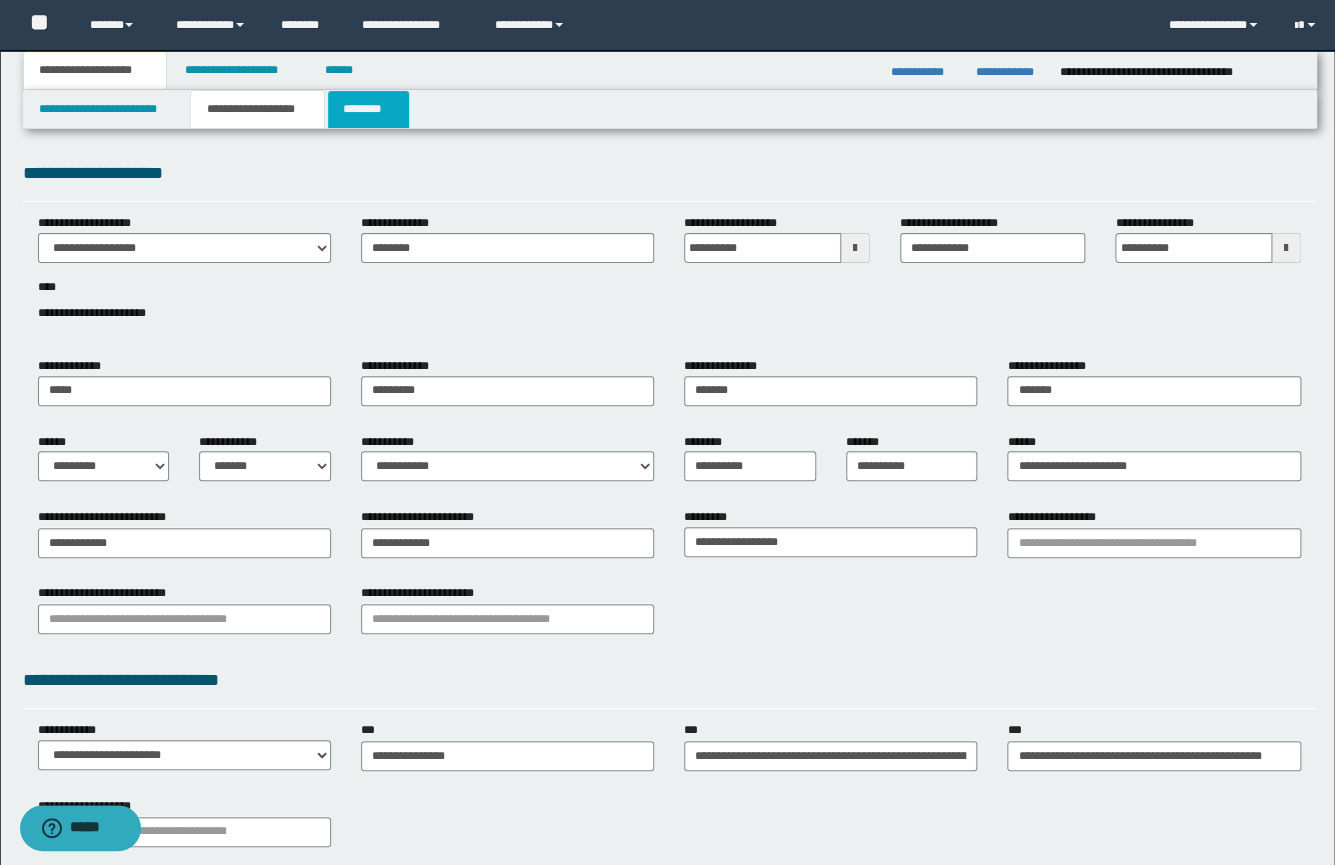 click on "********" at bounding box center (368, 109) 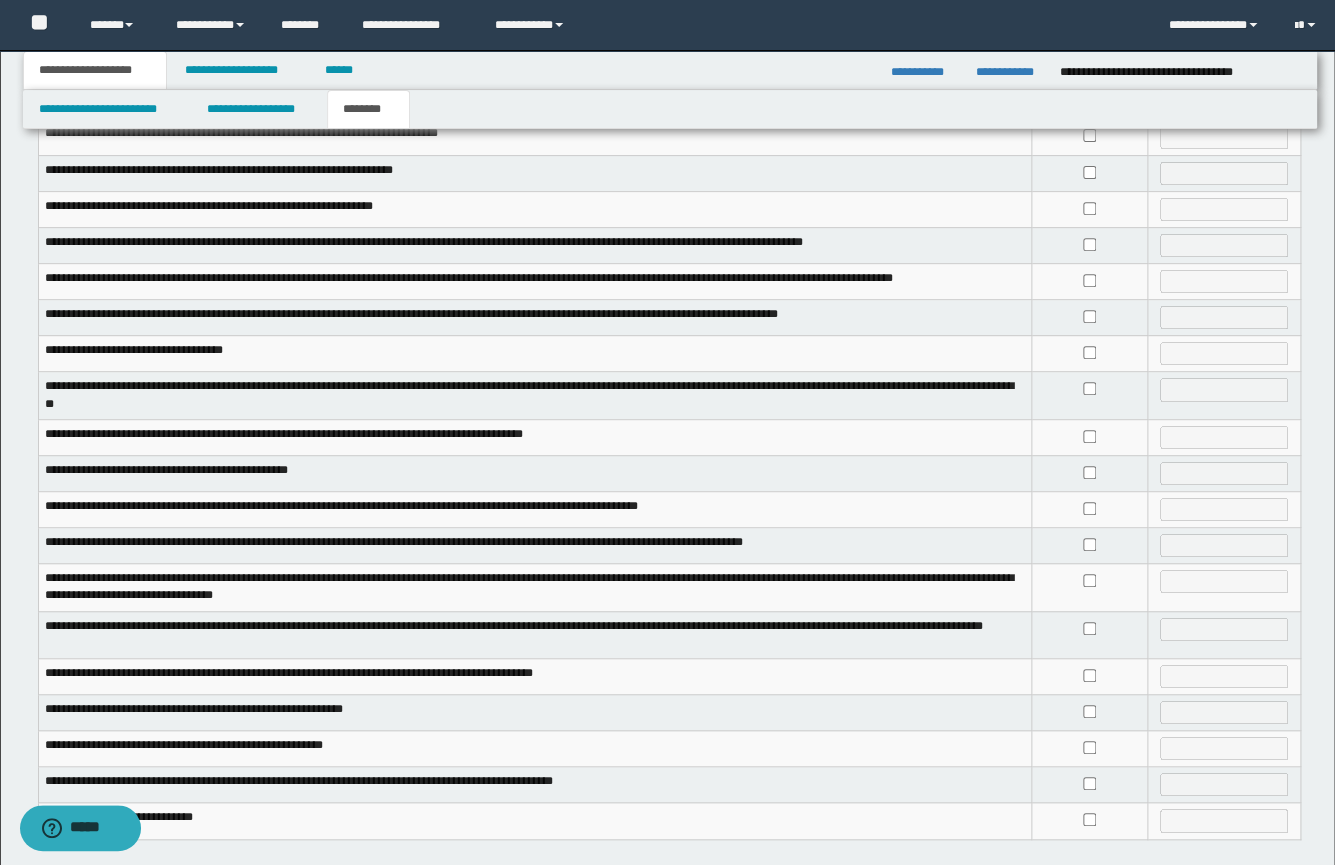 scroll, scrollTop: 278, scrollLeft: 0, axis: vertical 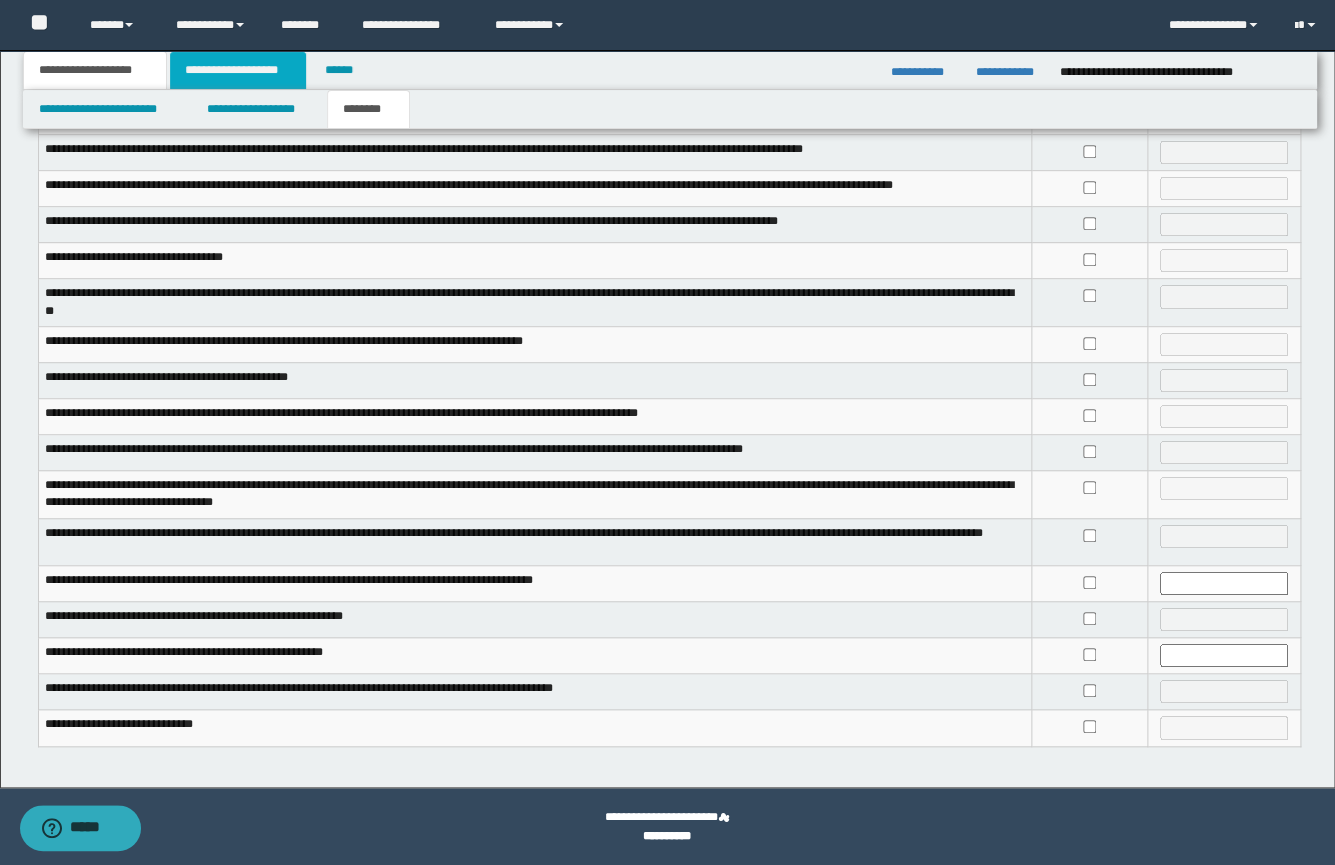 click on "**********" at bounding box center (238, 70) 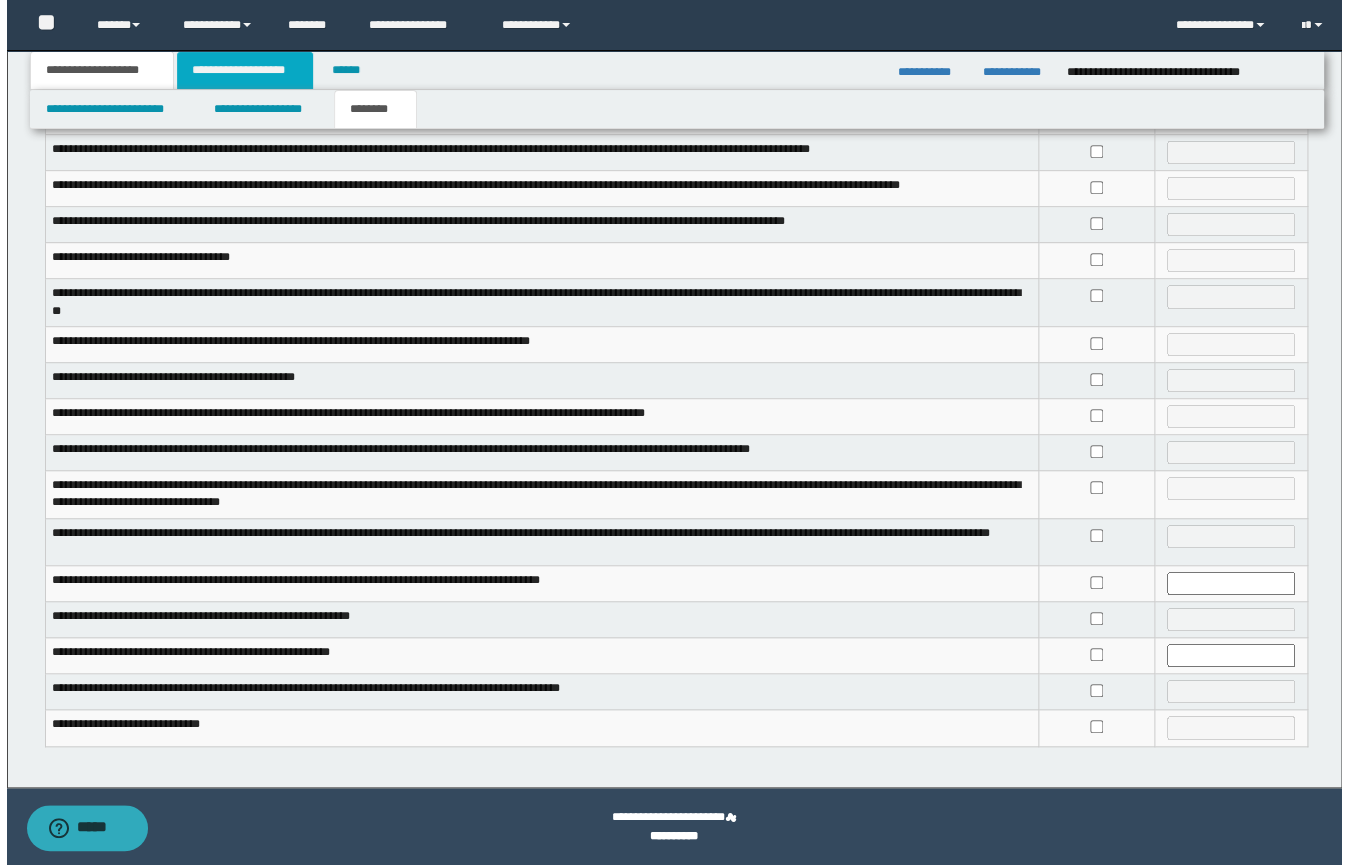 scroll, scrollTop: 0, scrollLeft: 0, axis: both 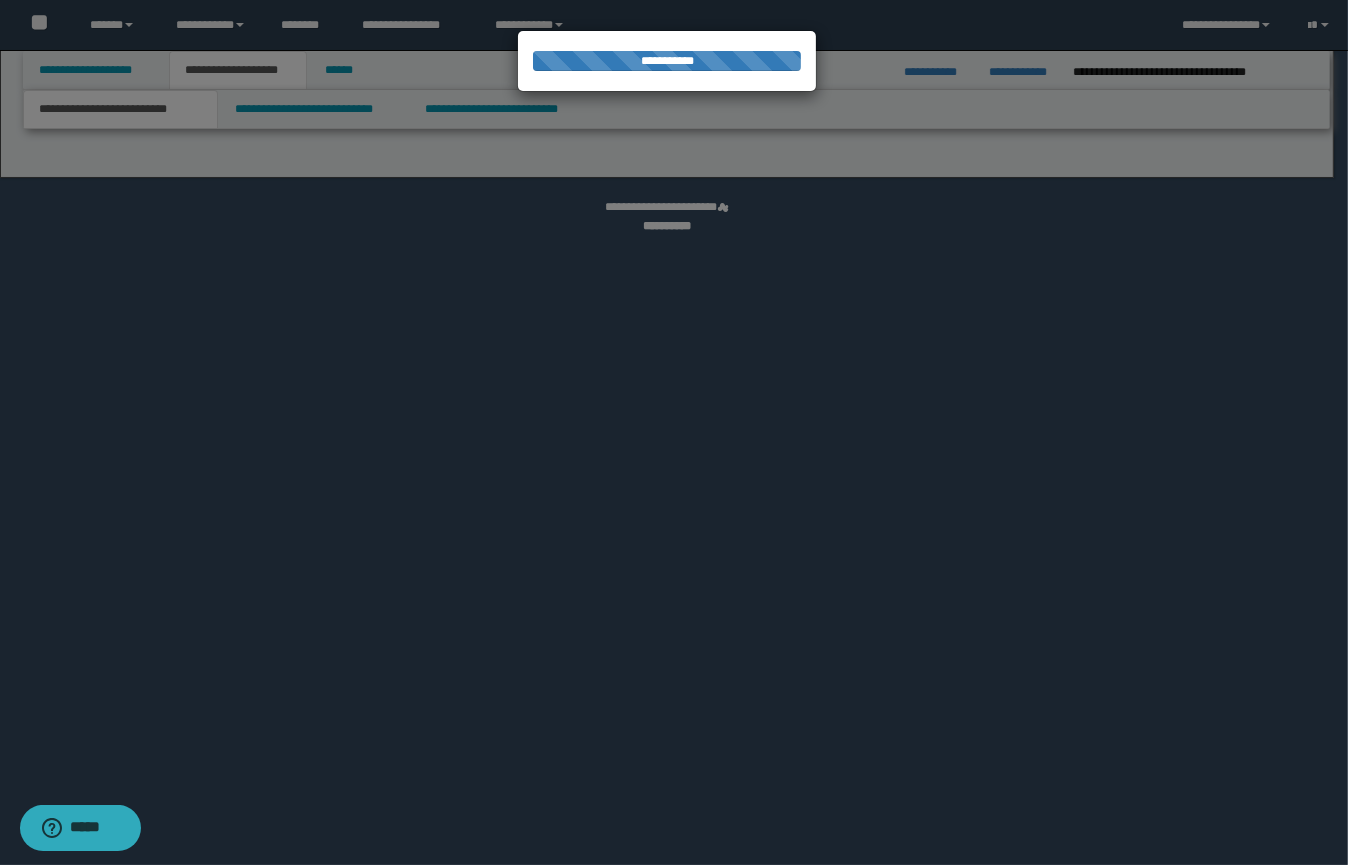 select on "*" 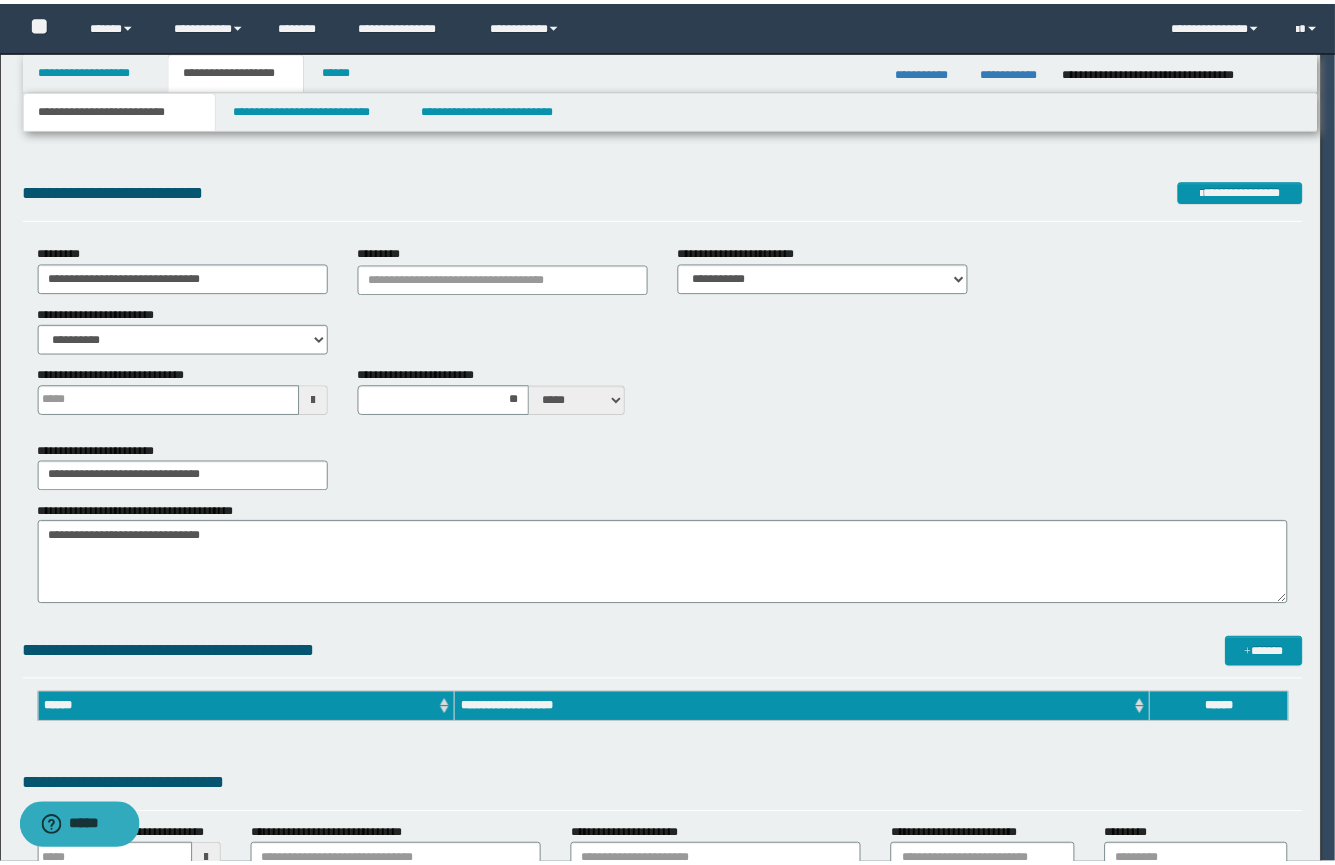scroll, scrollTop: 0, scrollLeft: 0, axis: both 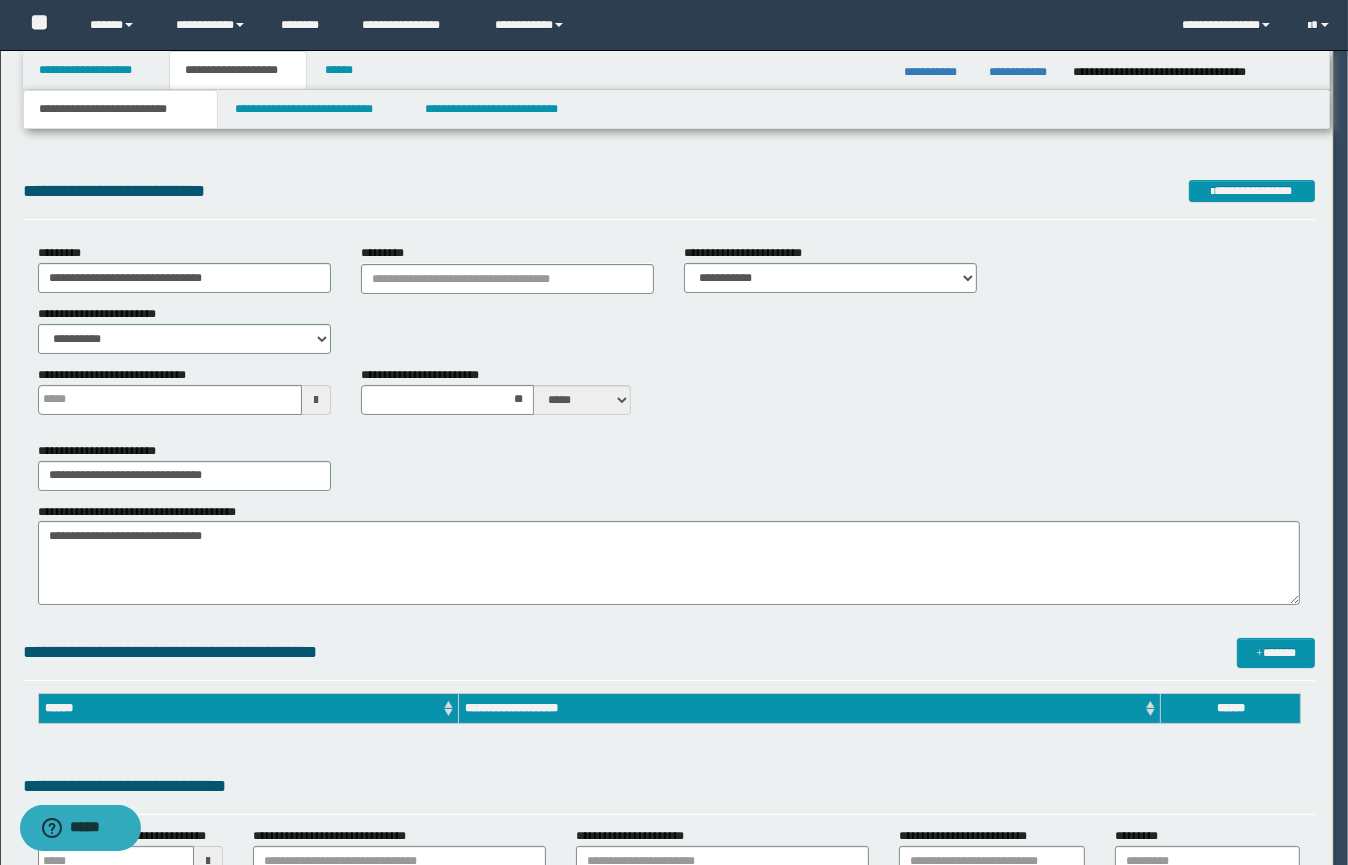 type 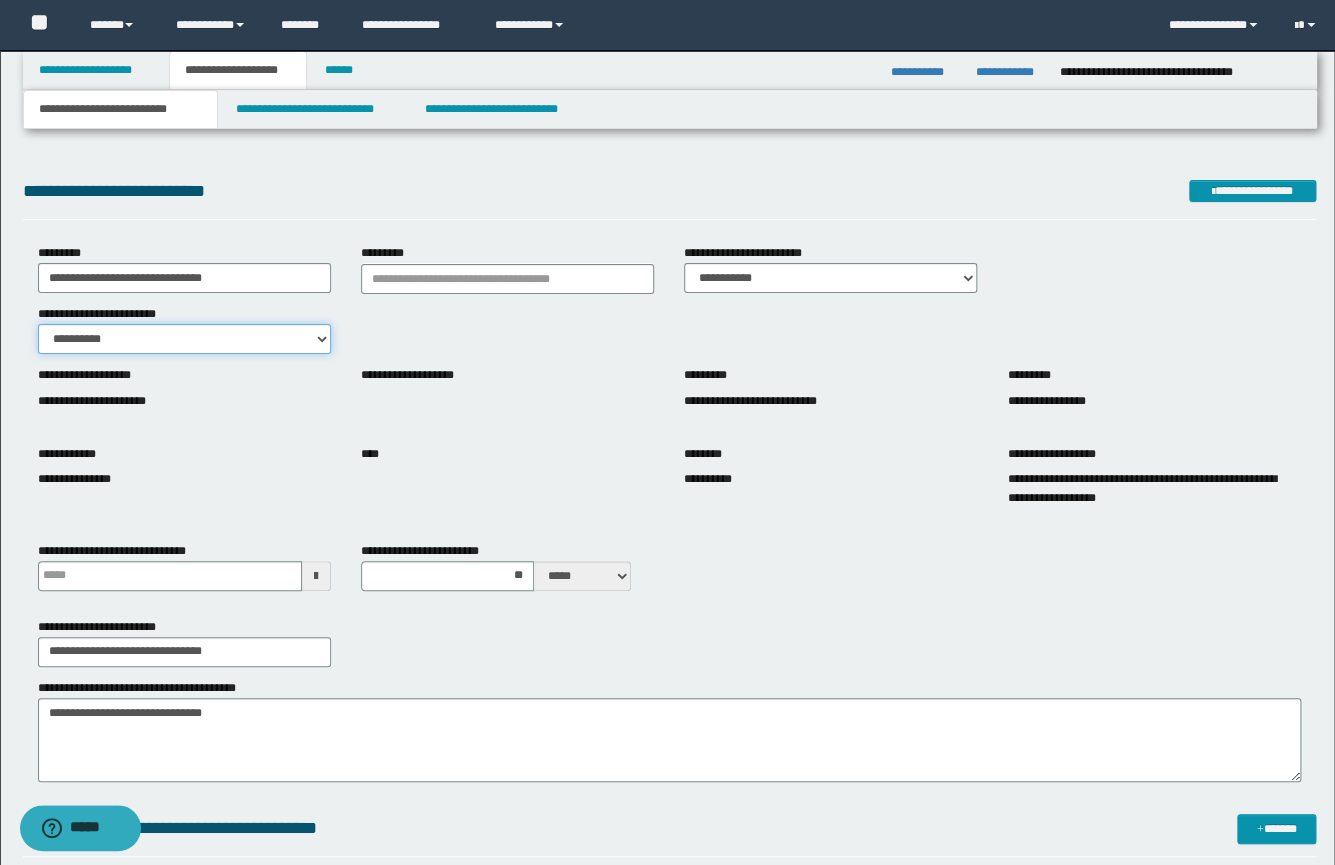 click on "**********" at bounding box center (184, 339) 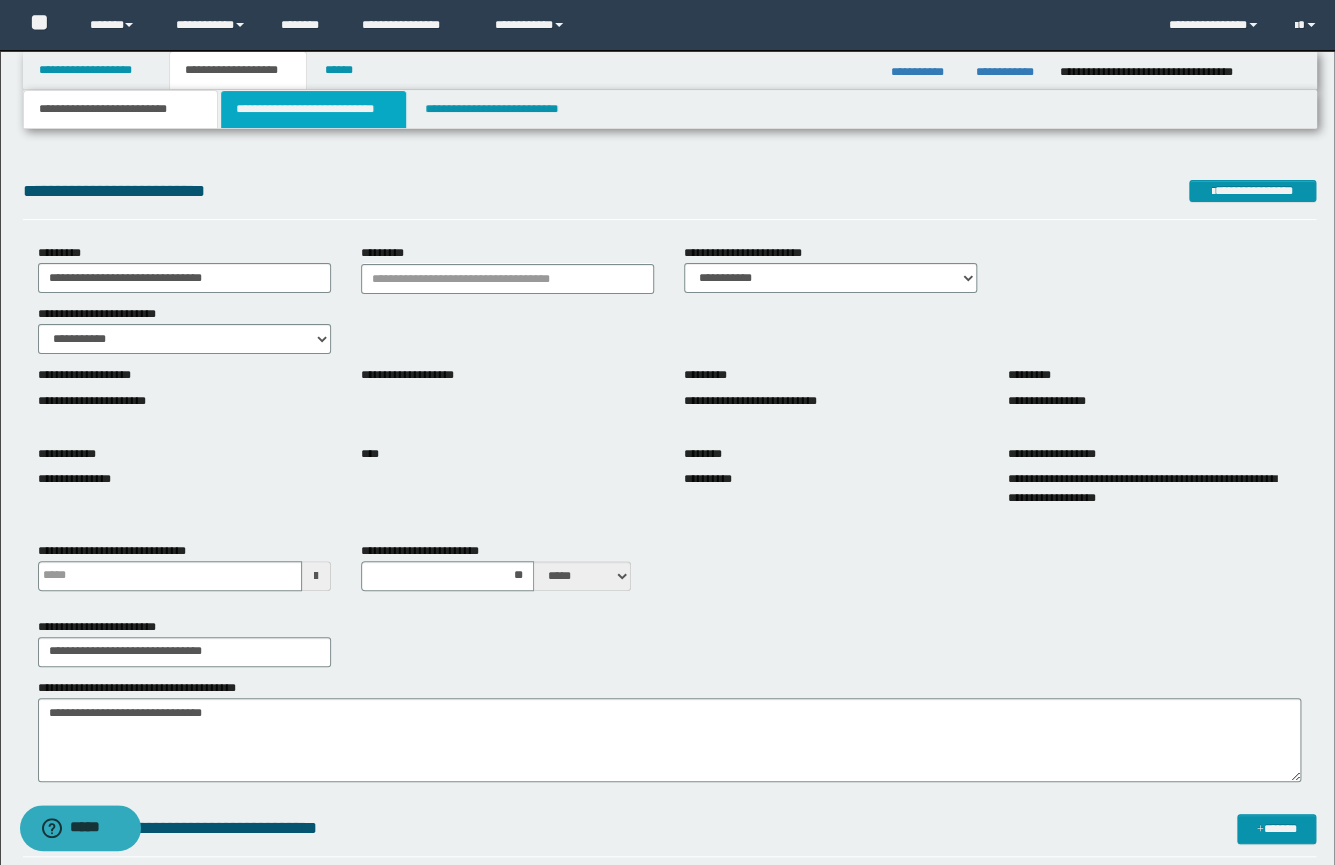 click on "**********" at bounding box center (313, 109) 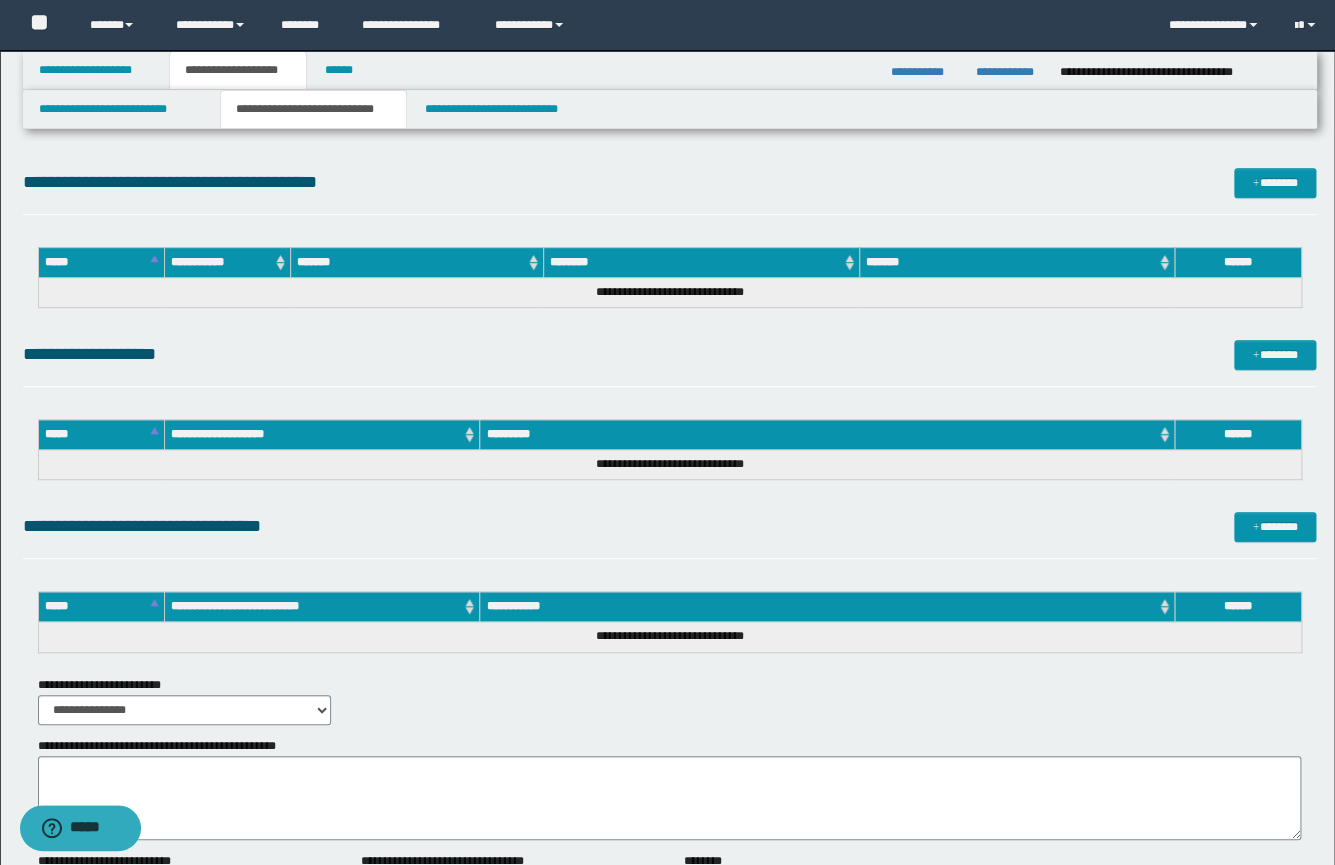 scroll, scrollTop: 260, scrollLeft: 0, axis: vertical 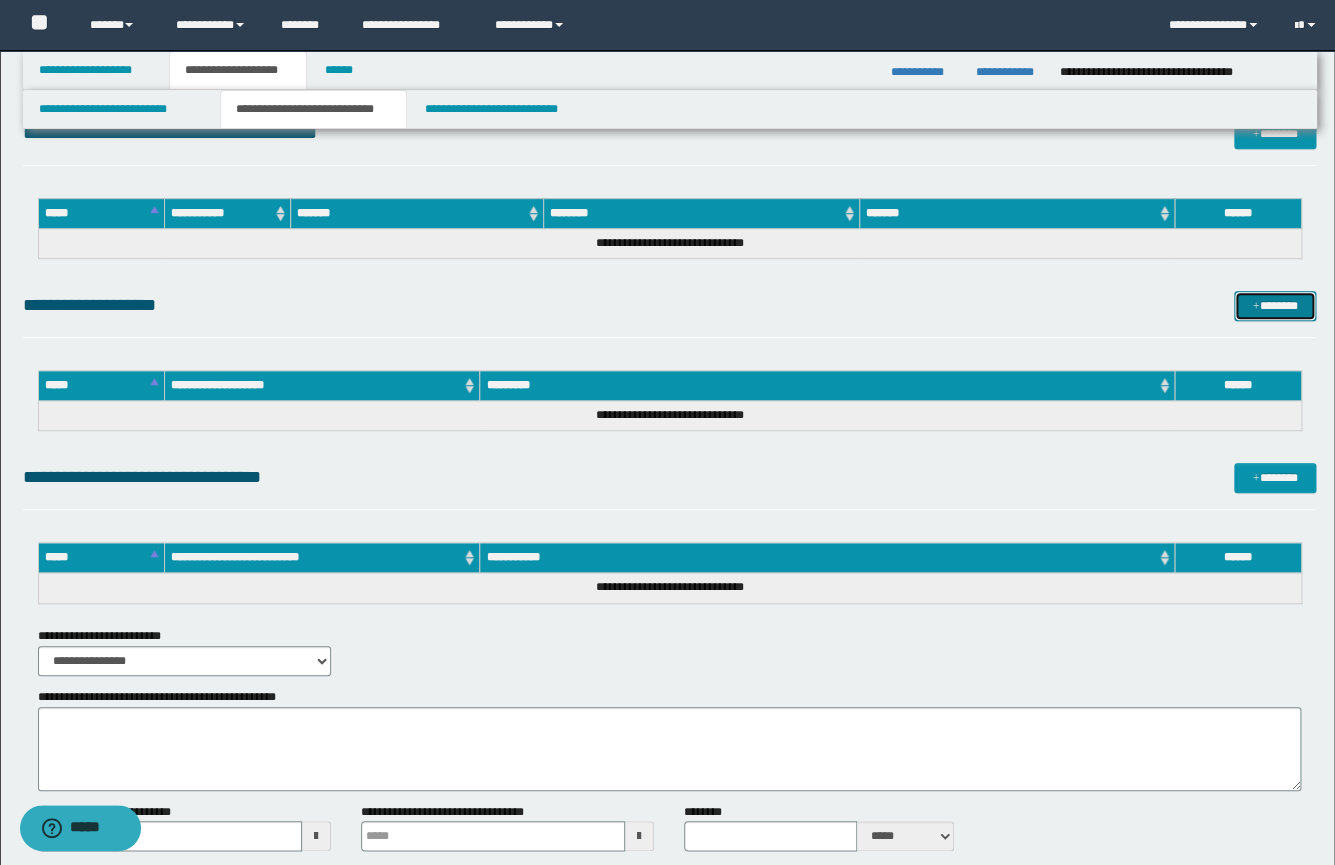 click on "*******" at bounding box center [1275, 306] 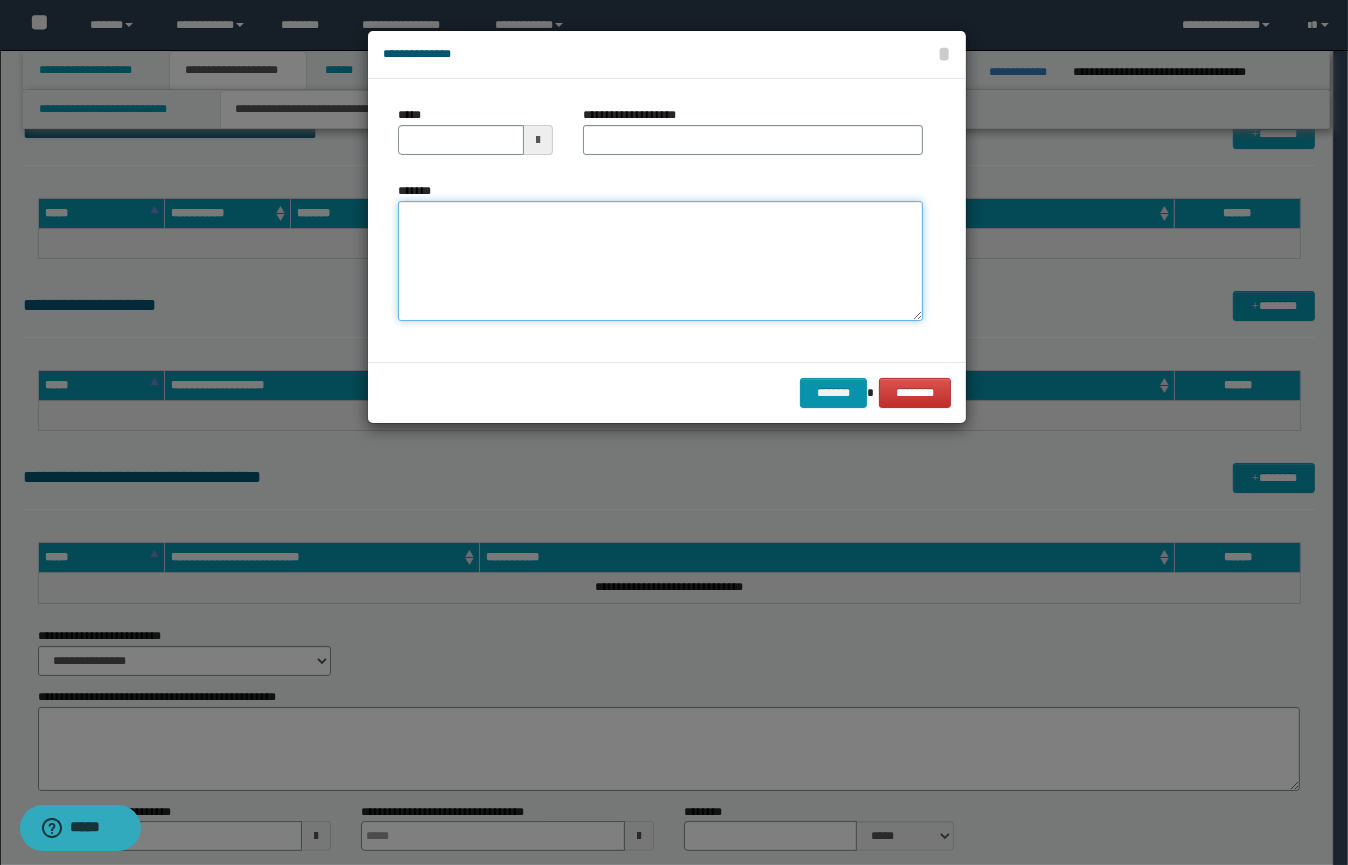 paste on "**********" 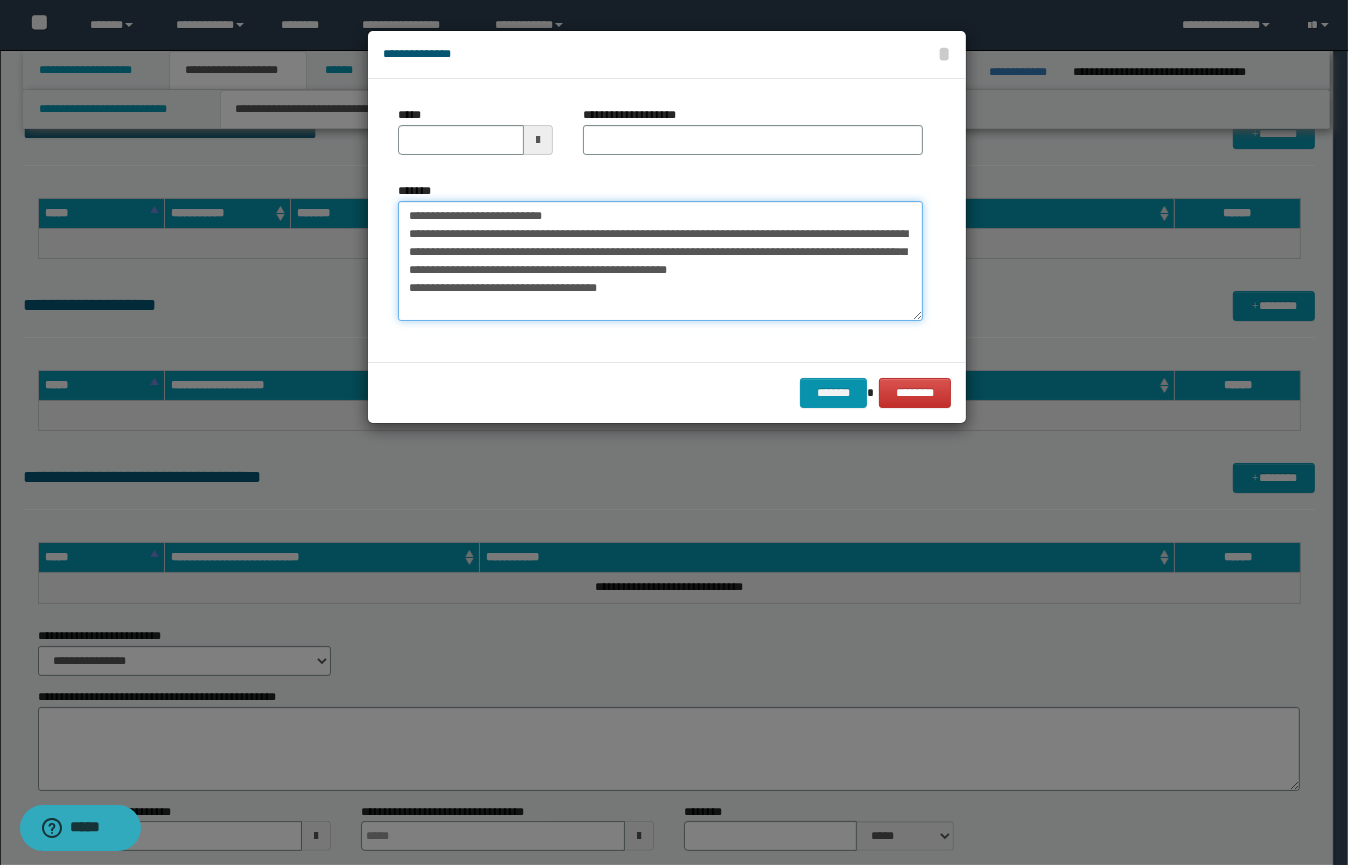 type 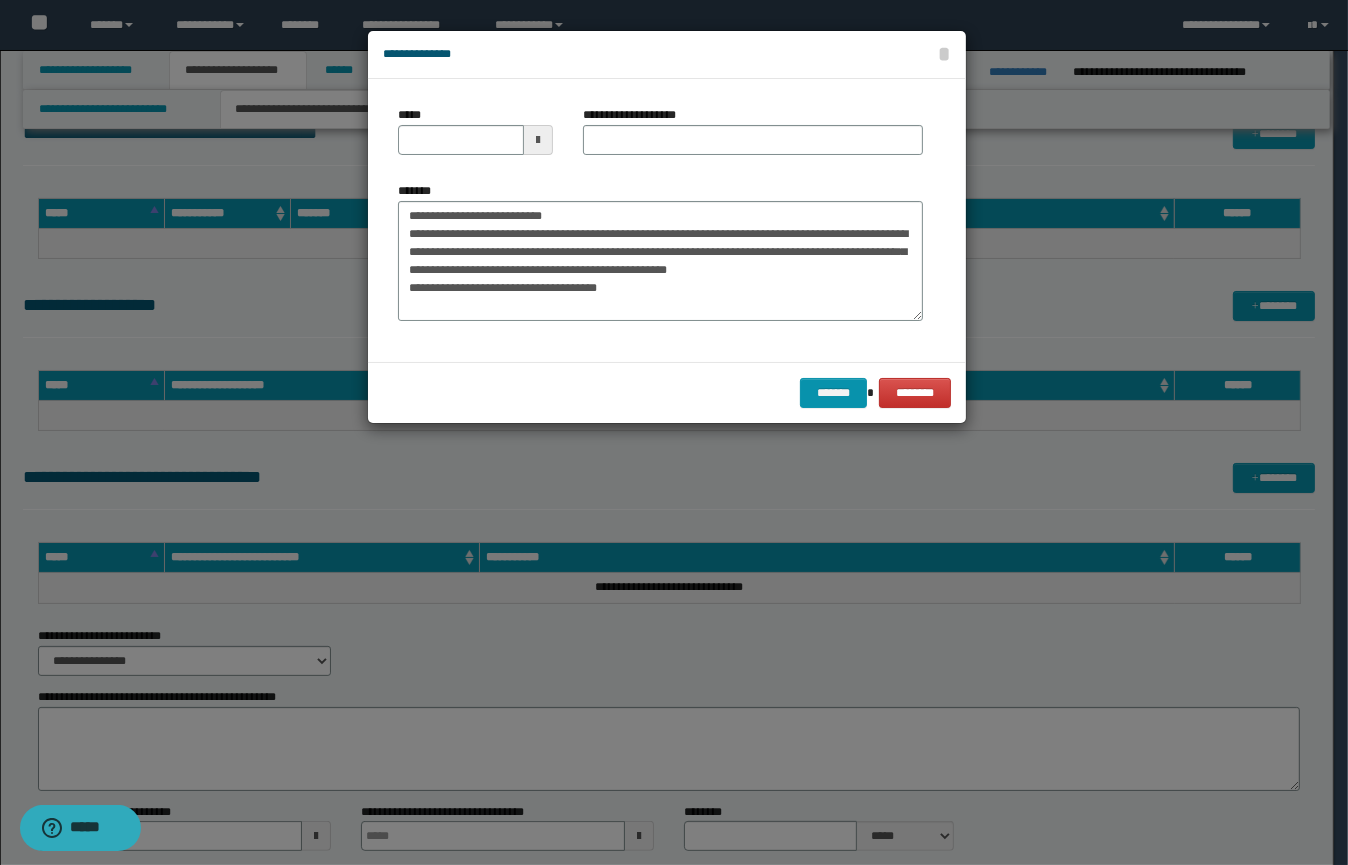 click at bounding box center [538, 140] 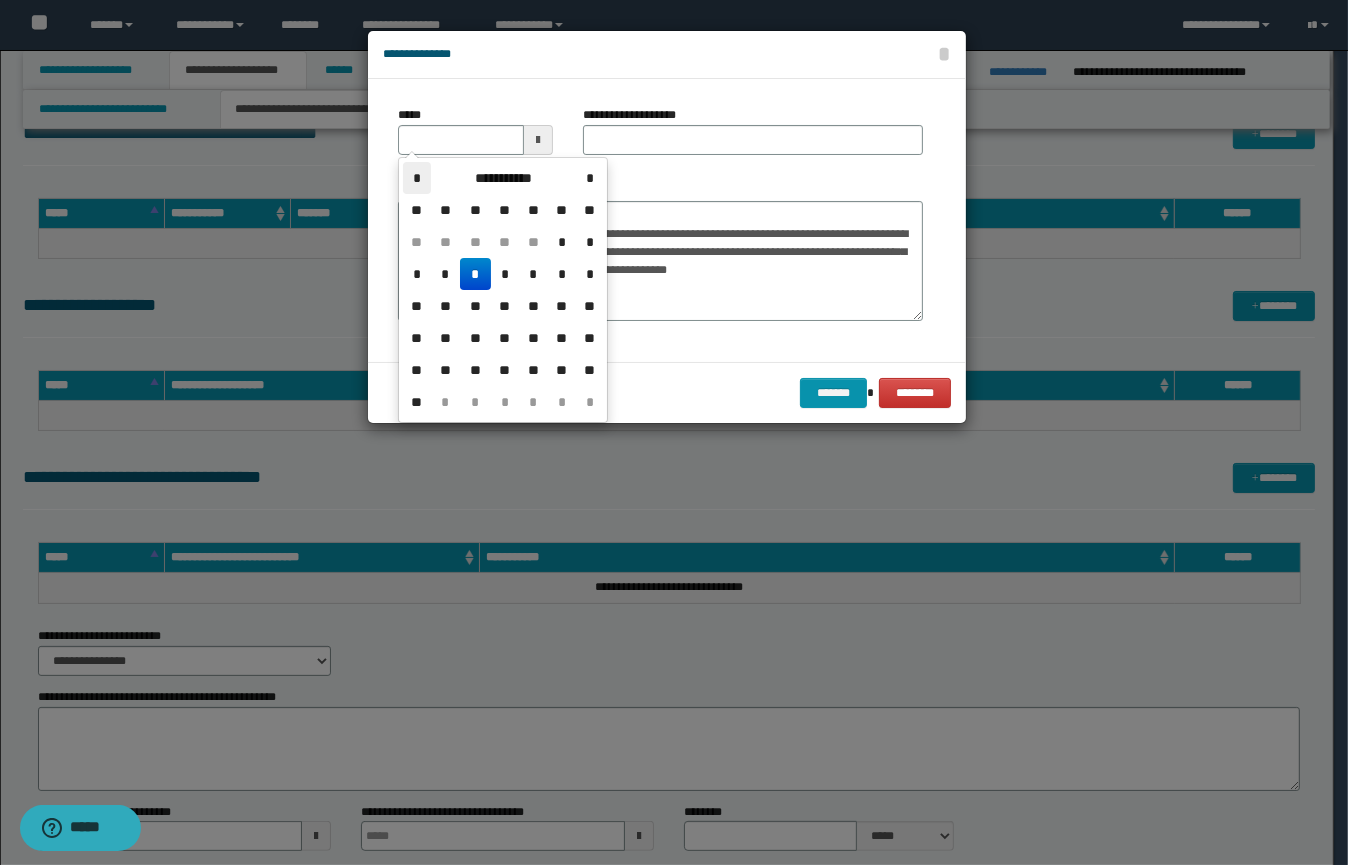 click on "*" at bounding box center [417, 178] 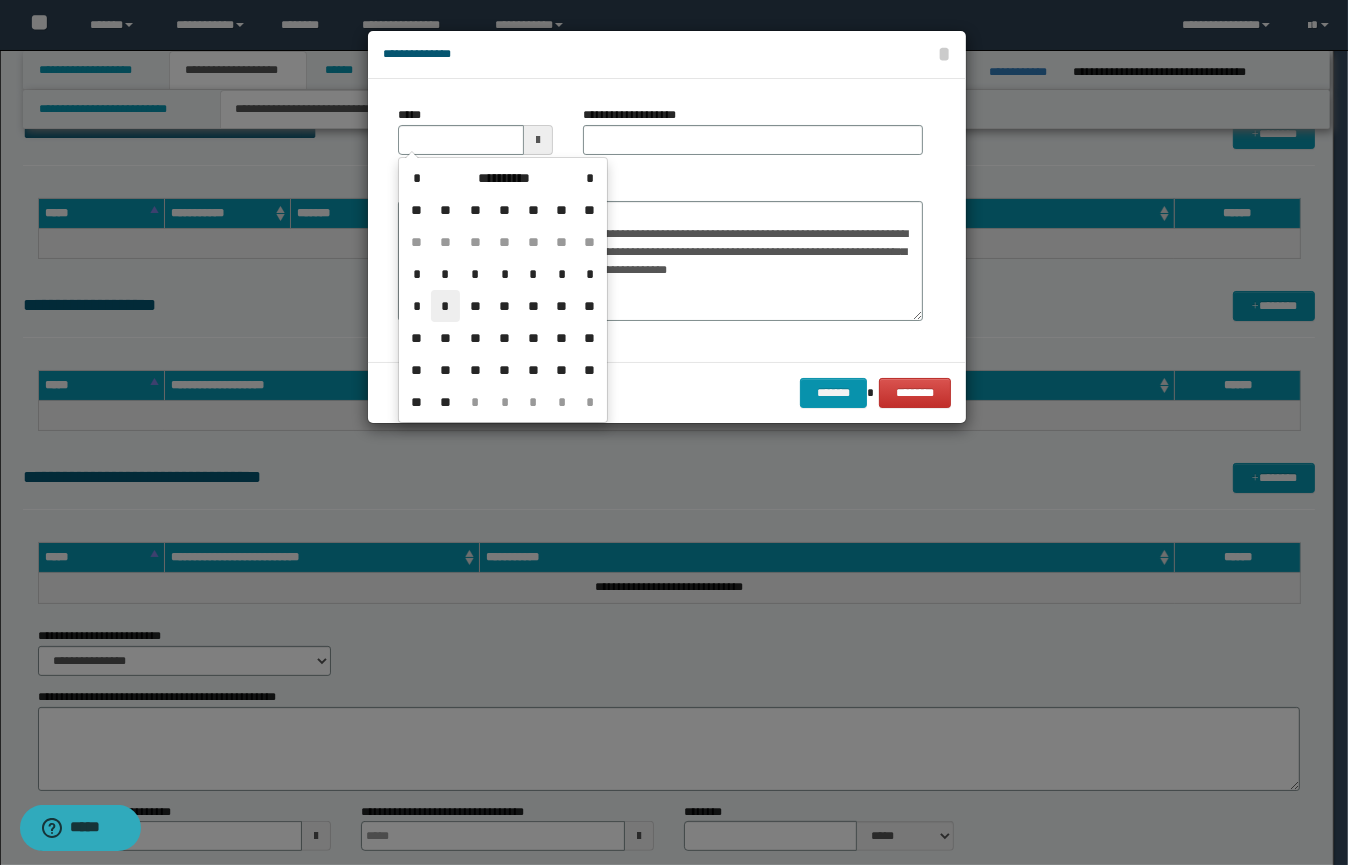 click on "*" at bounding box center (445, 306) 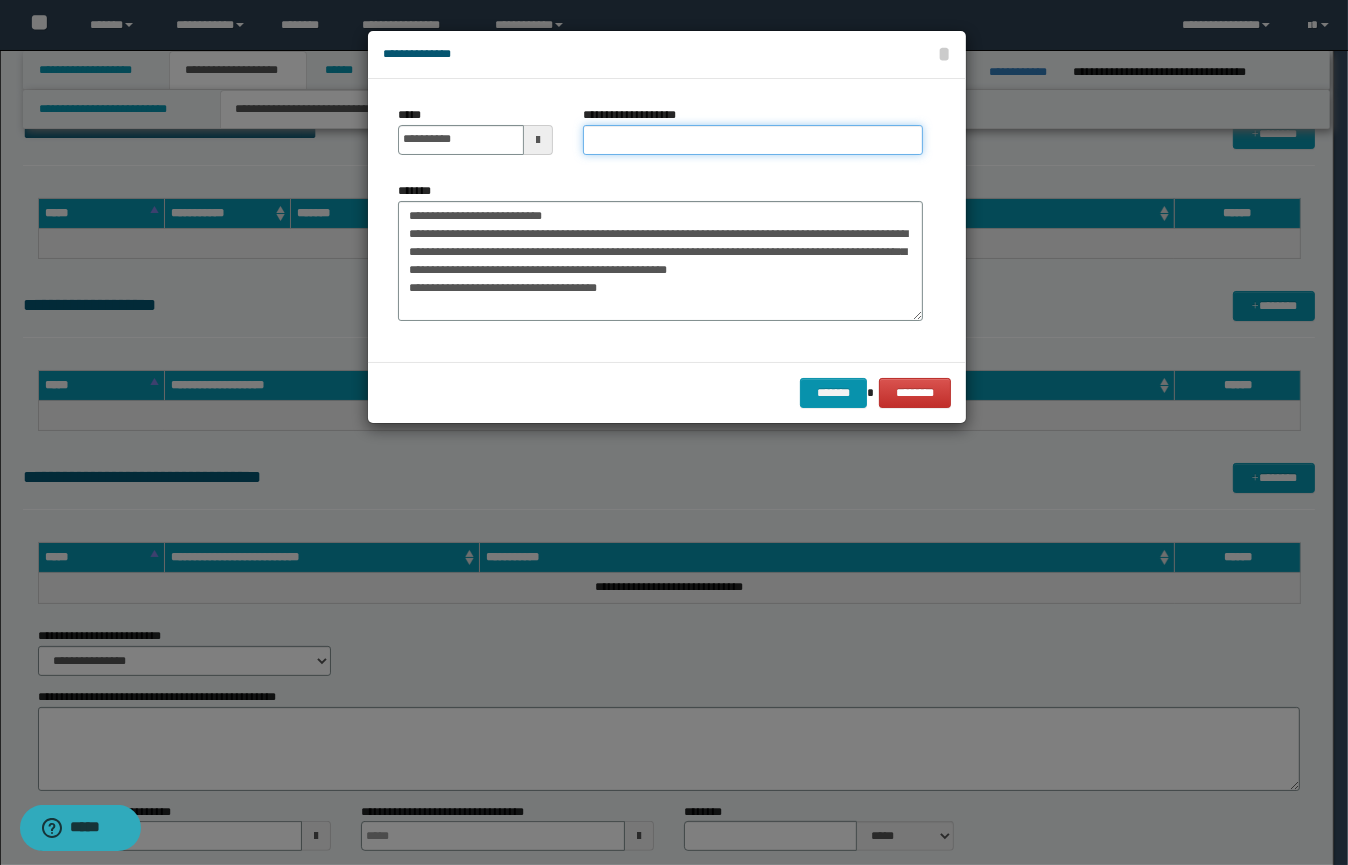 click on "**********" at bounding box center [753, 140] 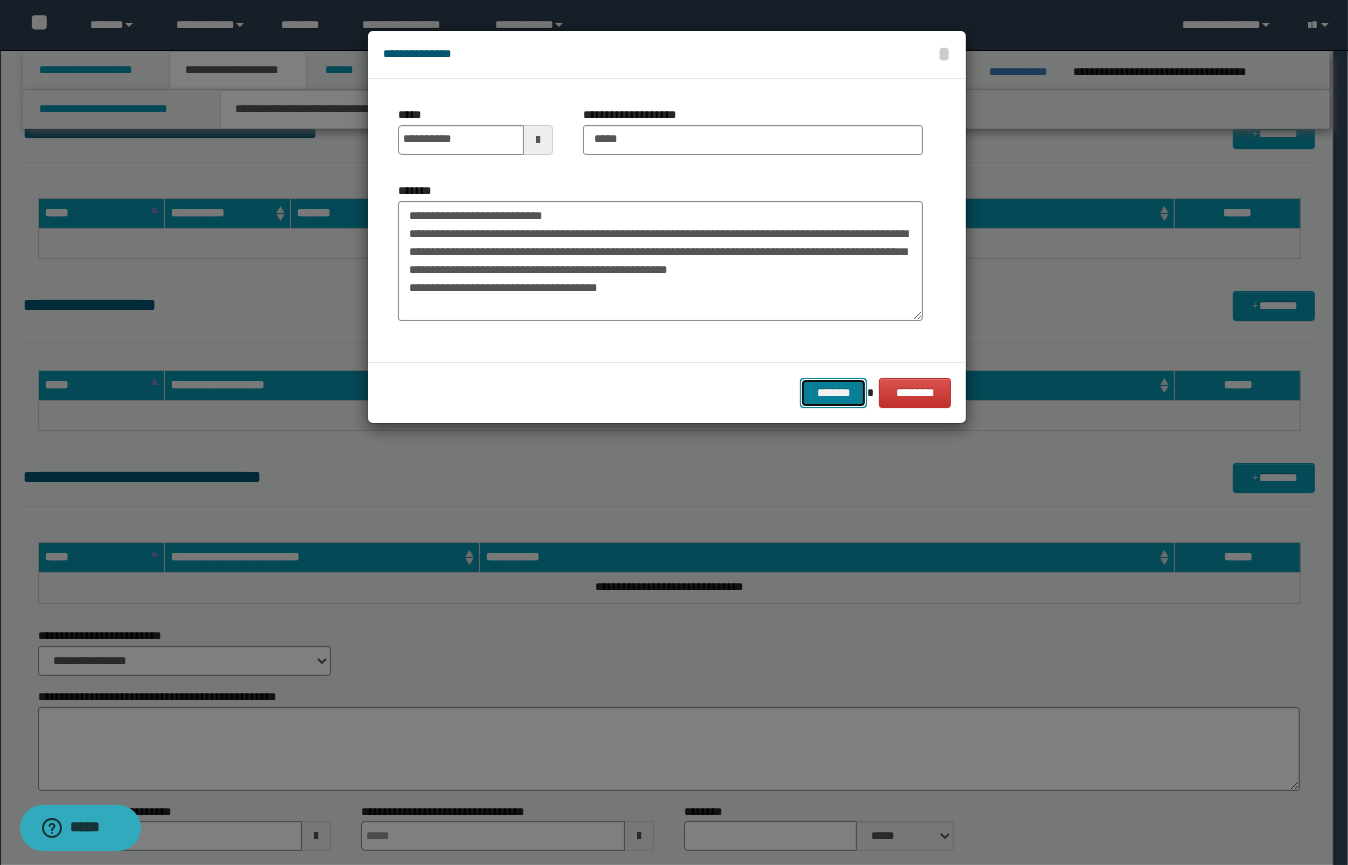 click on "*******" at bounding box center (833, 393) 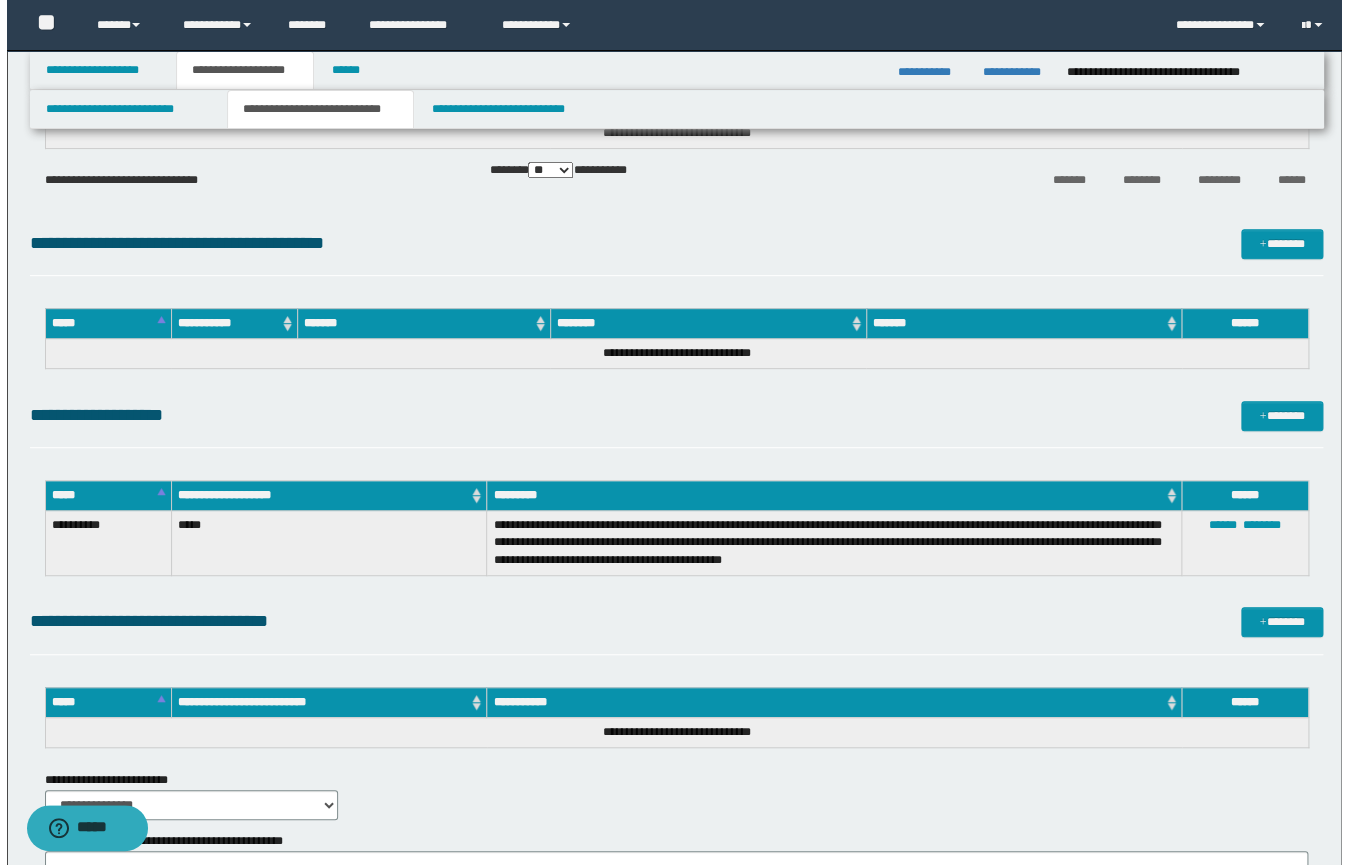 scroll, scrollTop: 0, scrollLeft: 0, axis: both 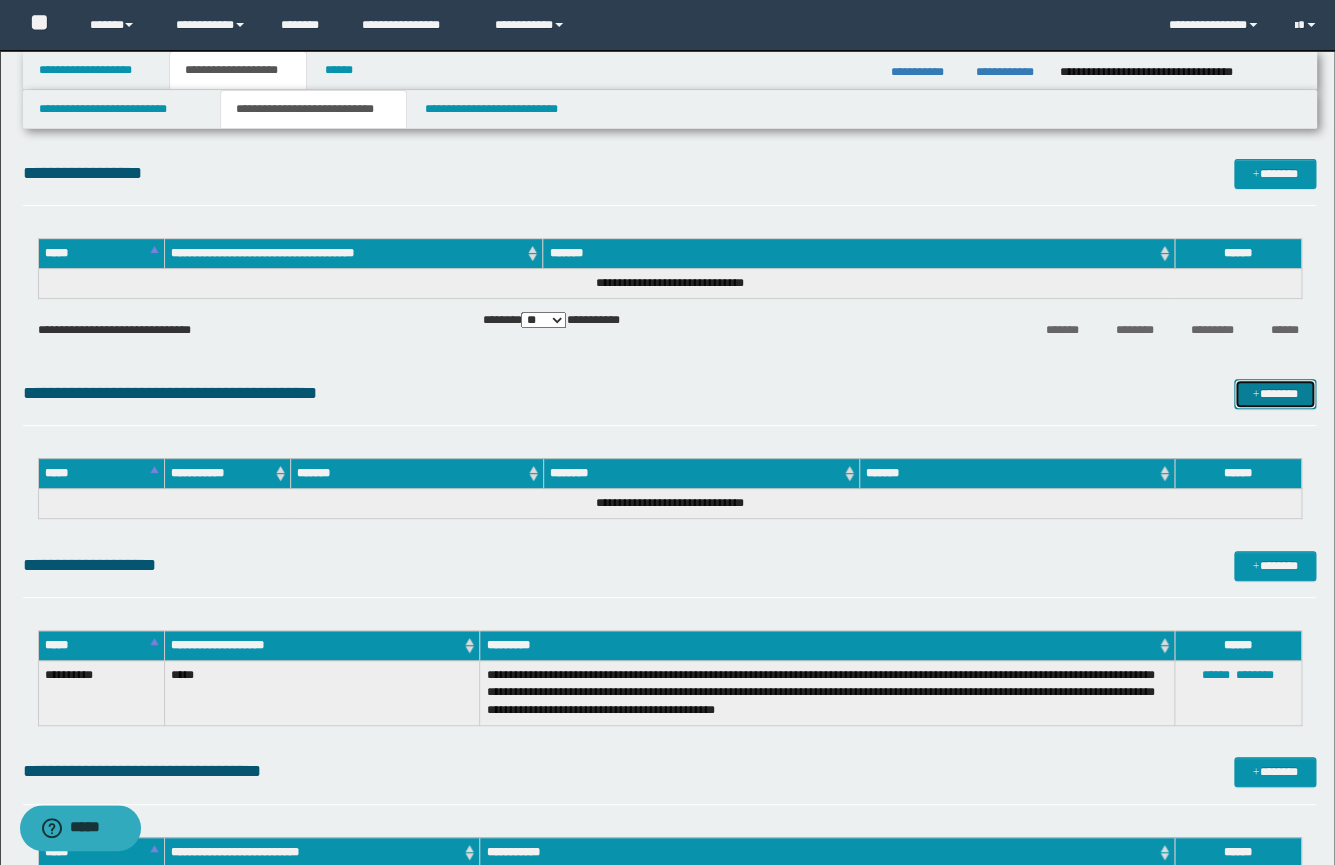 click on "*******" at bounding box center (1275, 394) 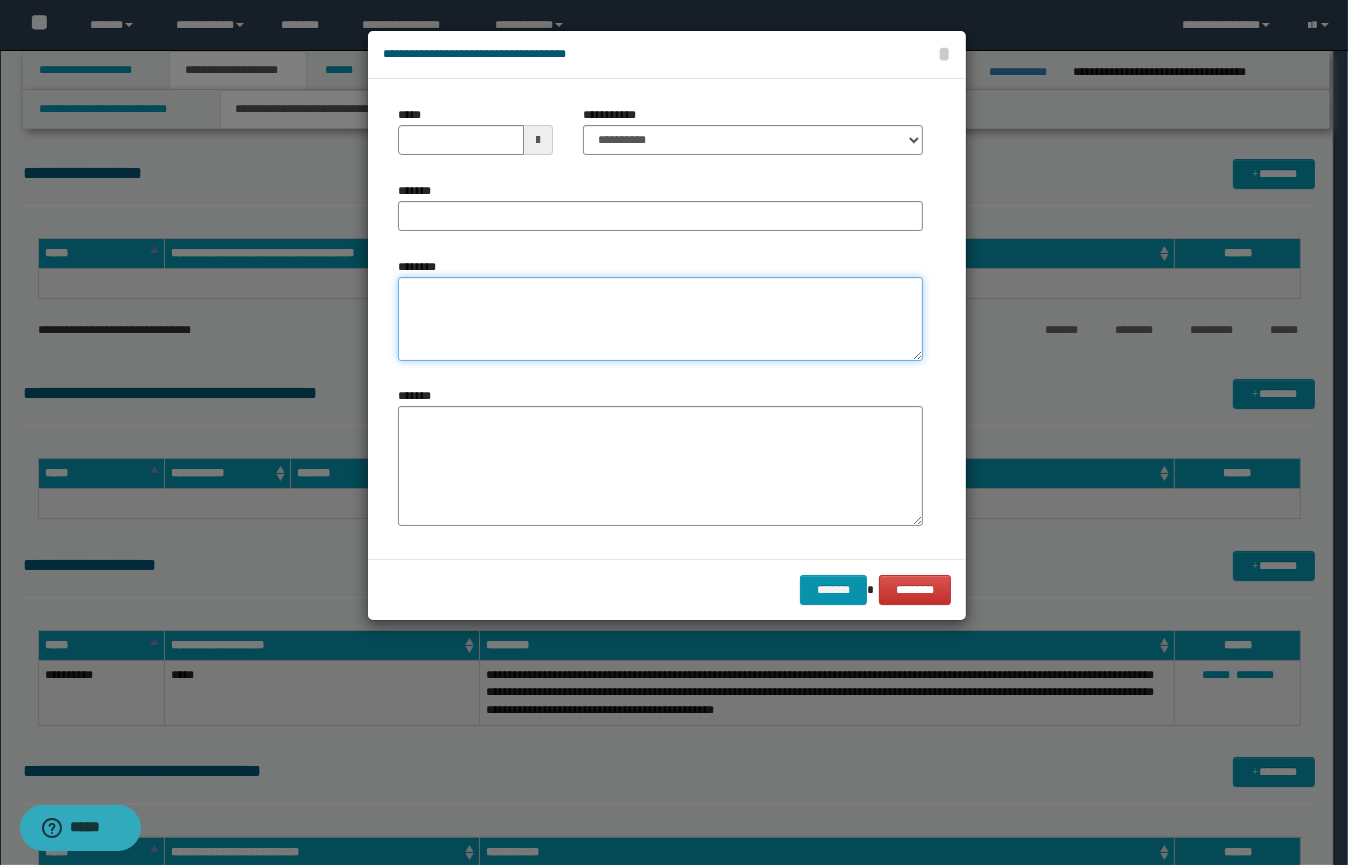 click on "********" at bounding box center (660, 319) 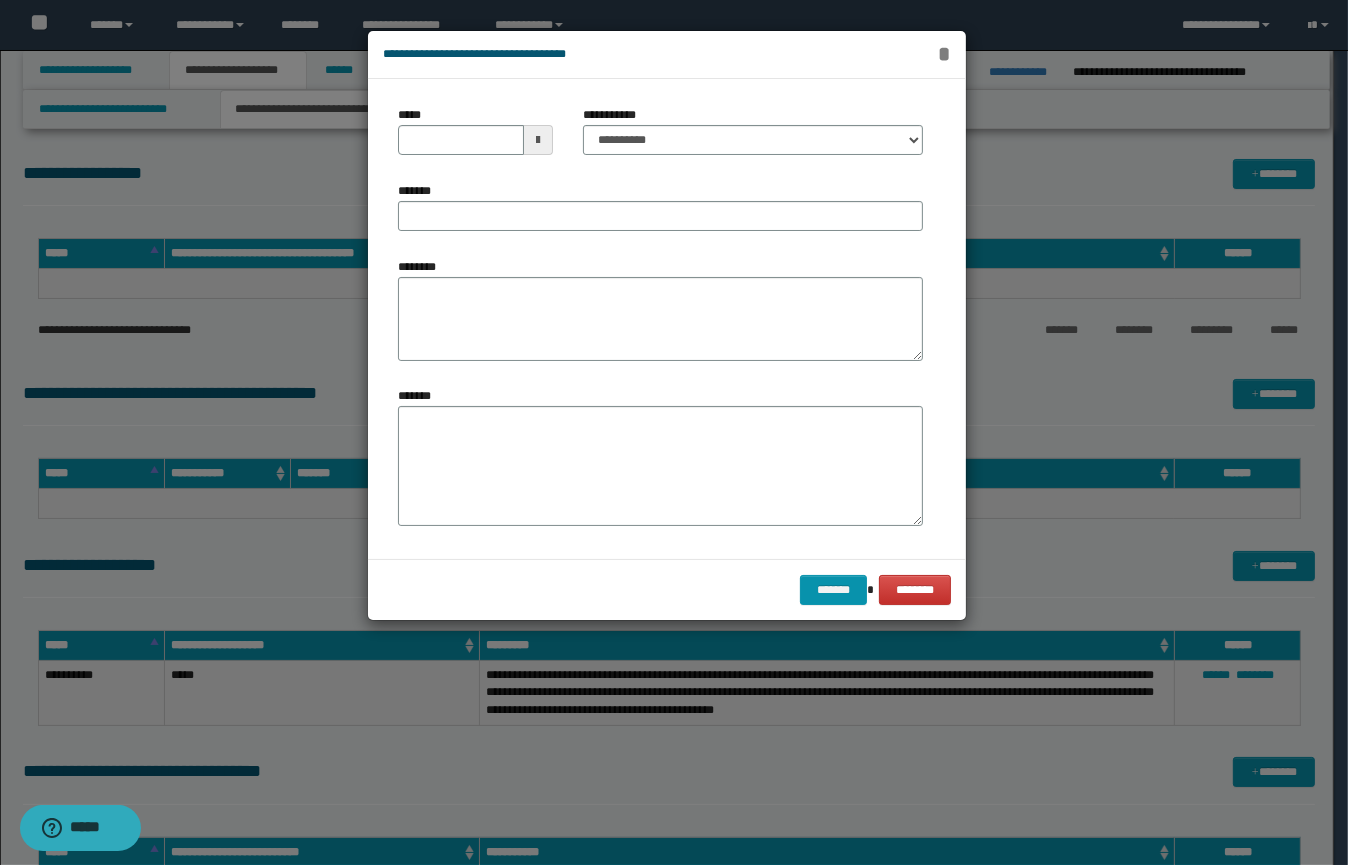 click on "*" at bounding box center [945, 54] 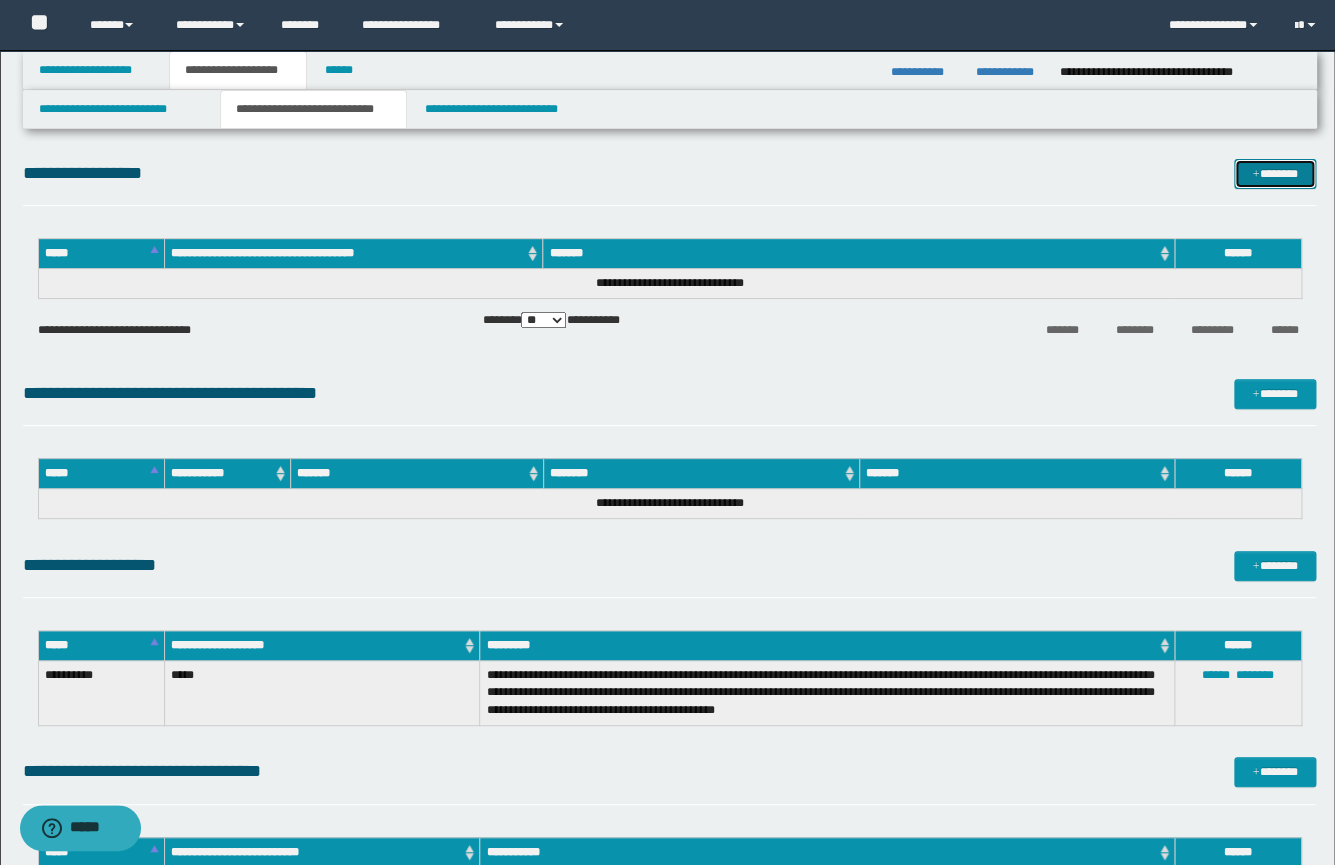 click on "*******" at bounding box center (1275, 174) 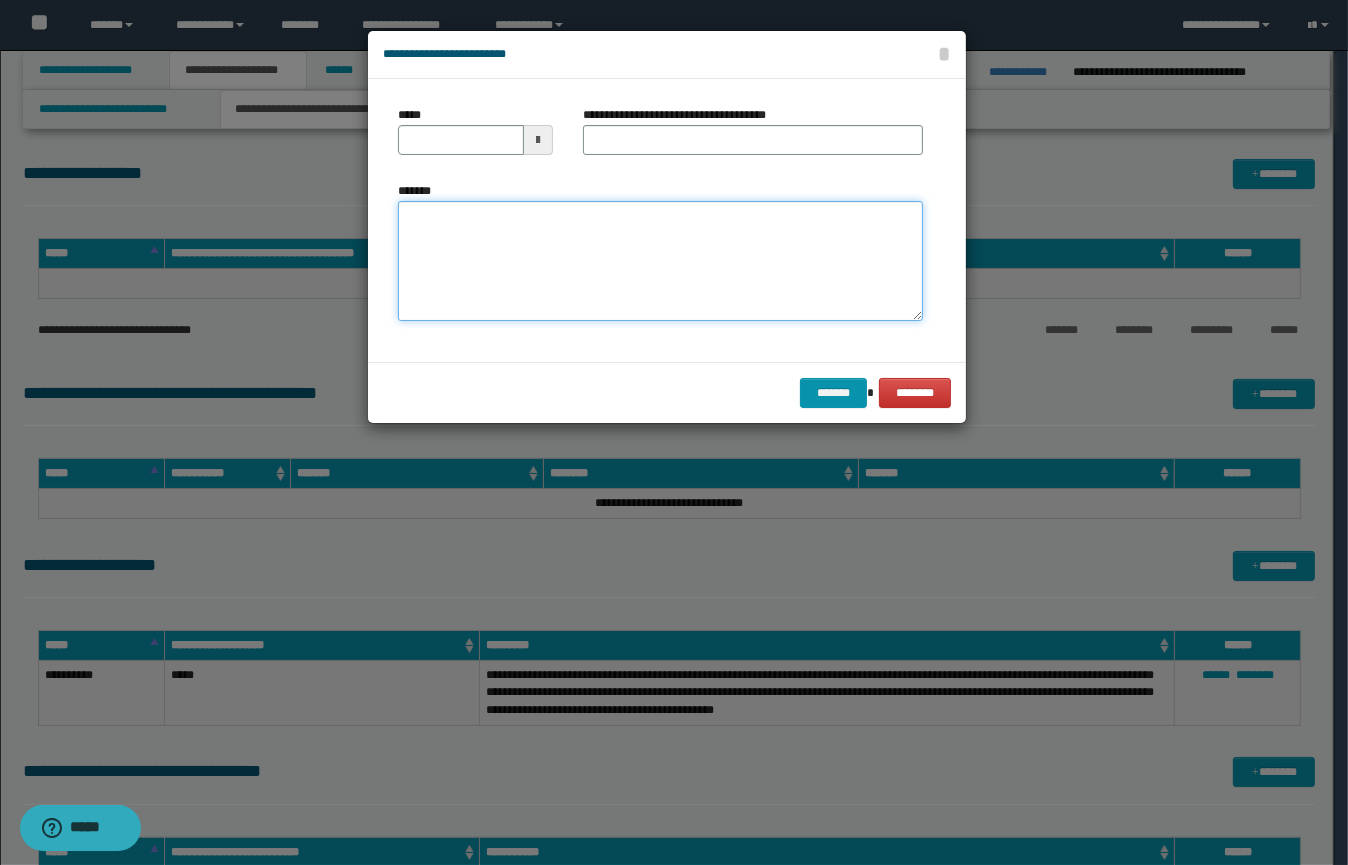click on "*******" at bounding box center (660, 261) 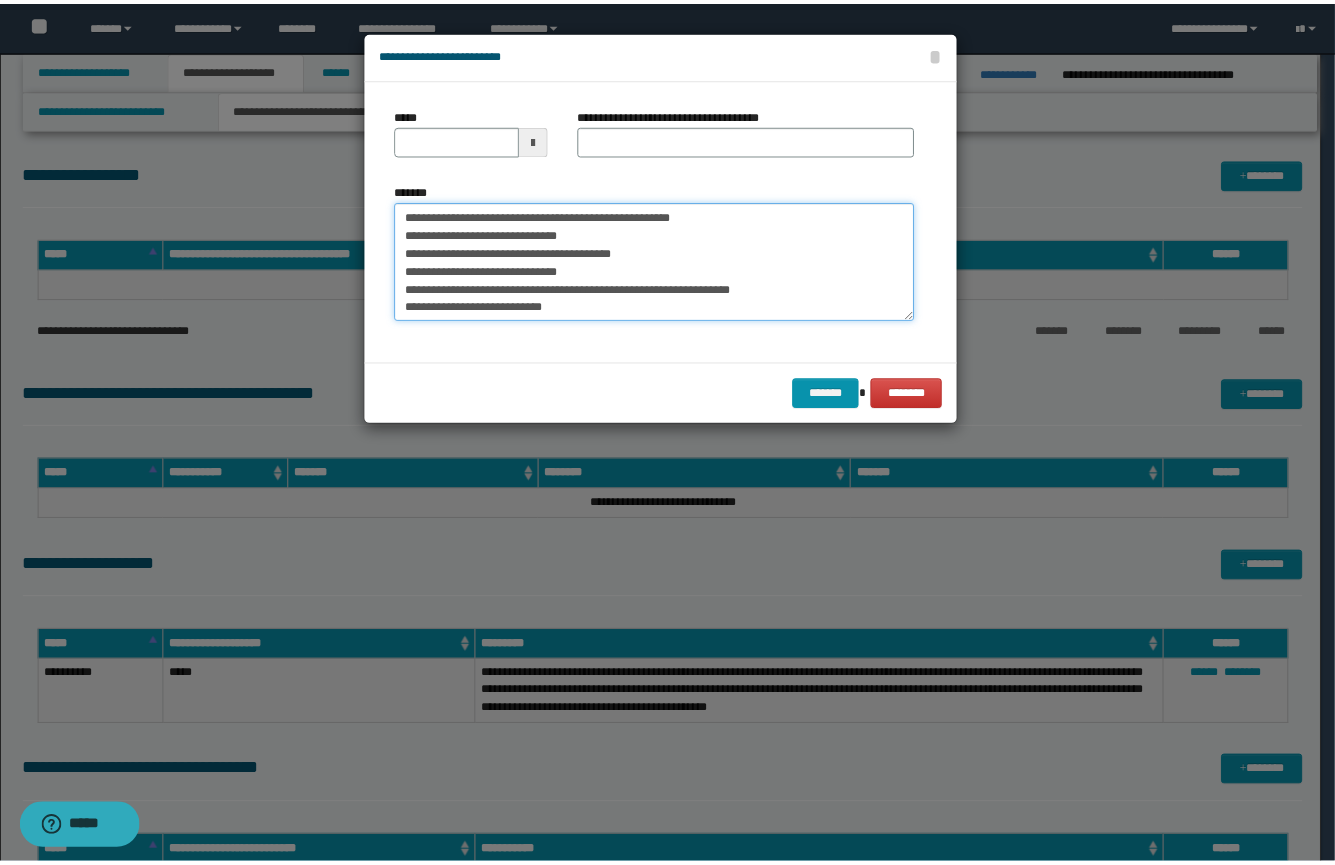 scroll, scrollTop: 0, scrollLeft: 0, axis: both 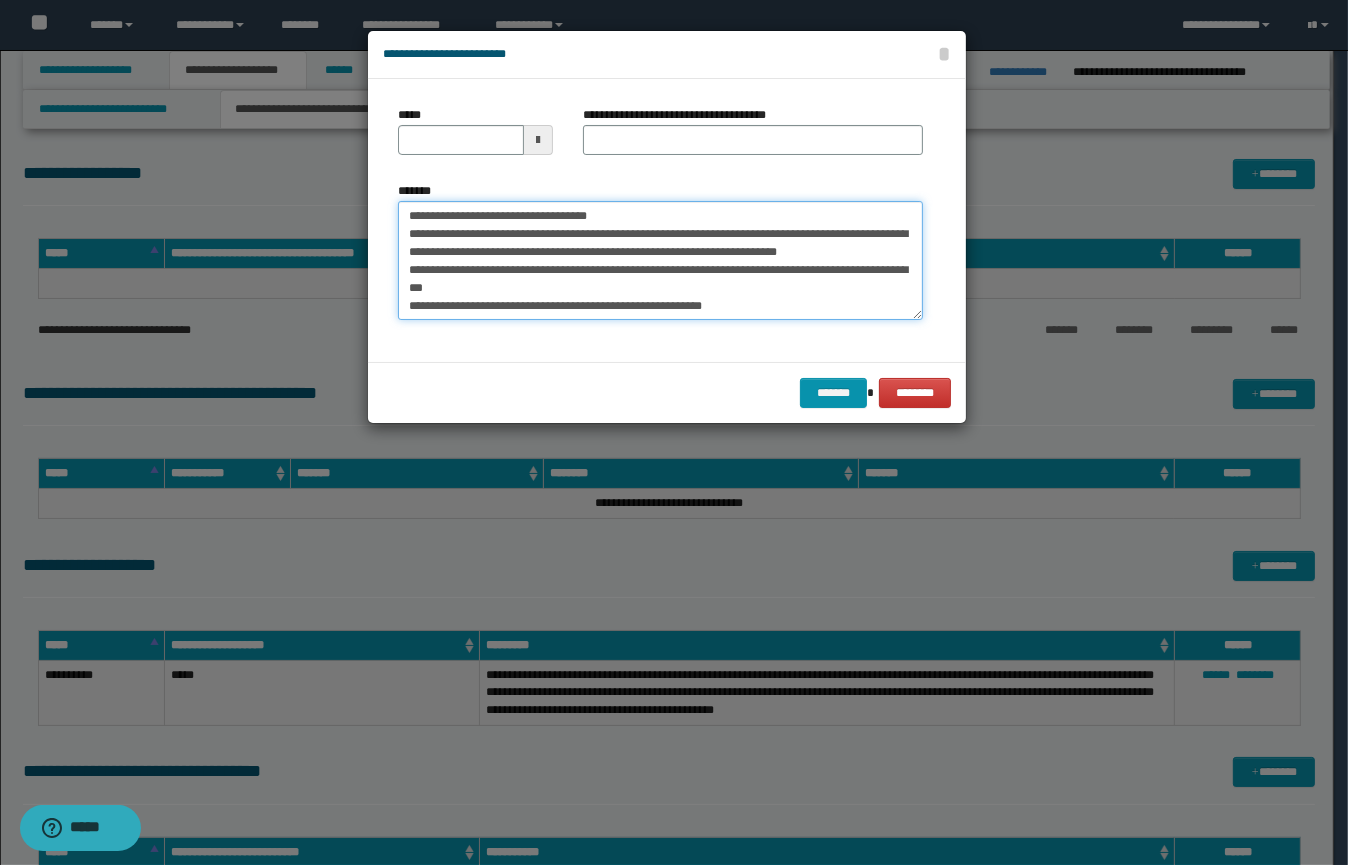 type 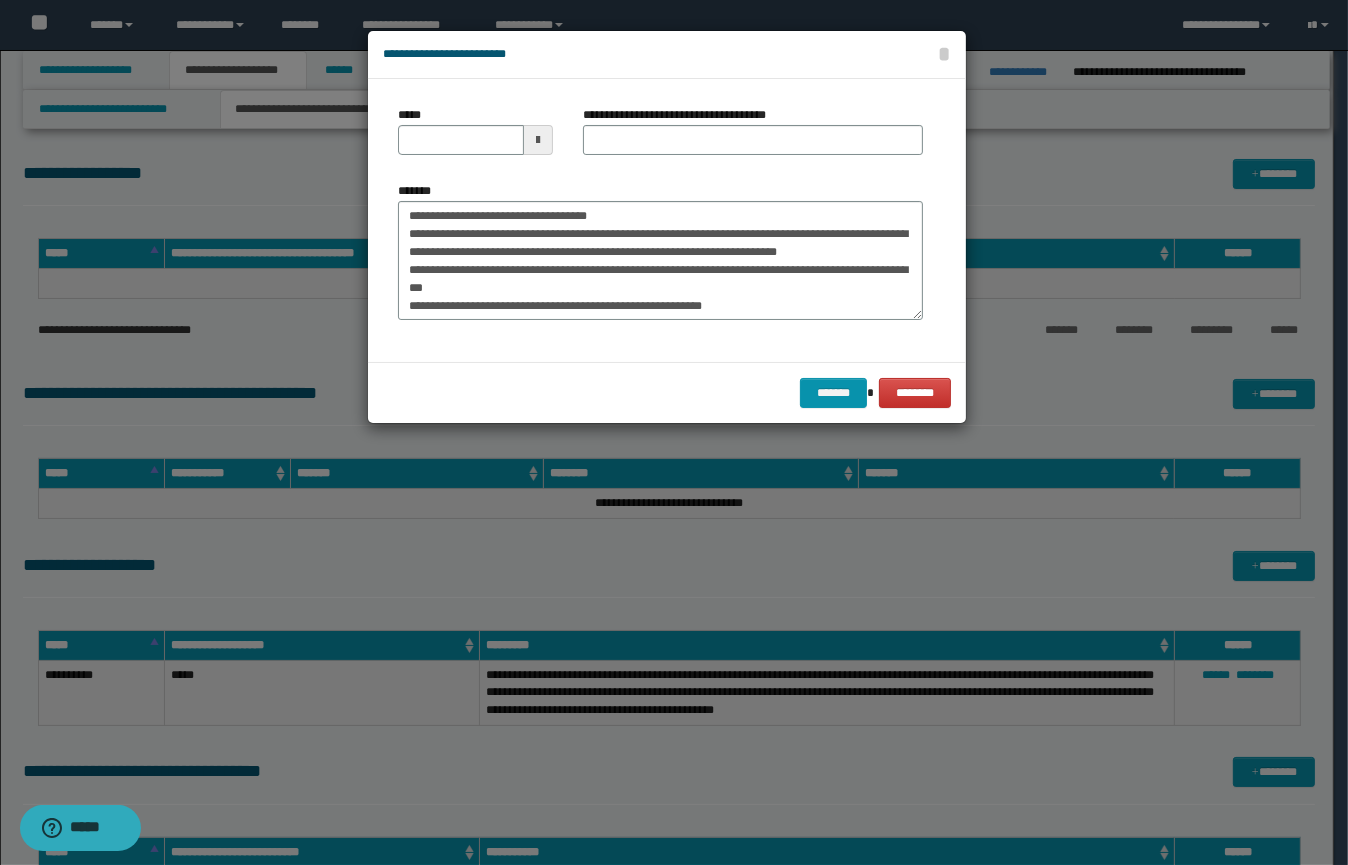 click at bounding box center (538, 140) 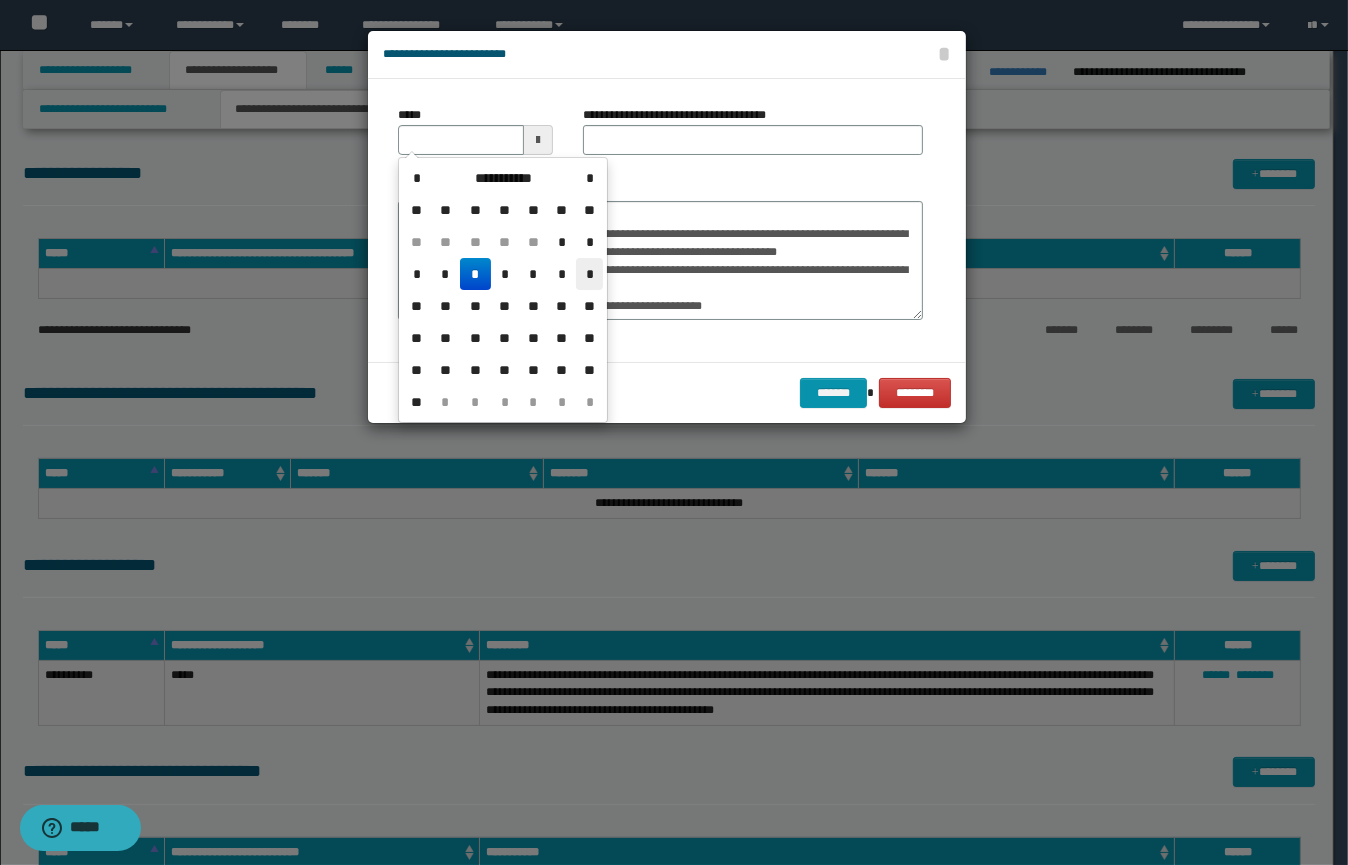 click on "*" at bounding box center (589, 274) 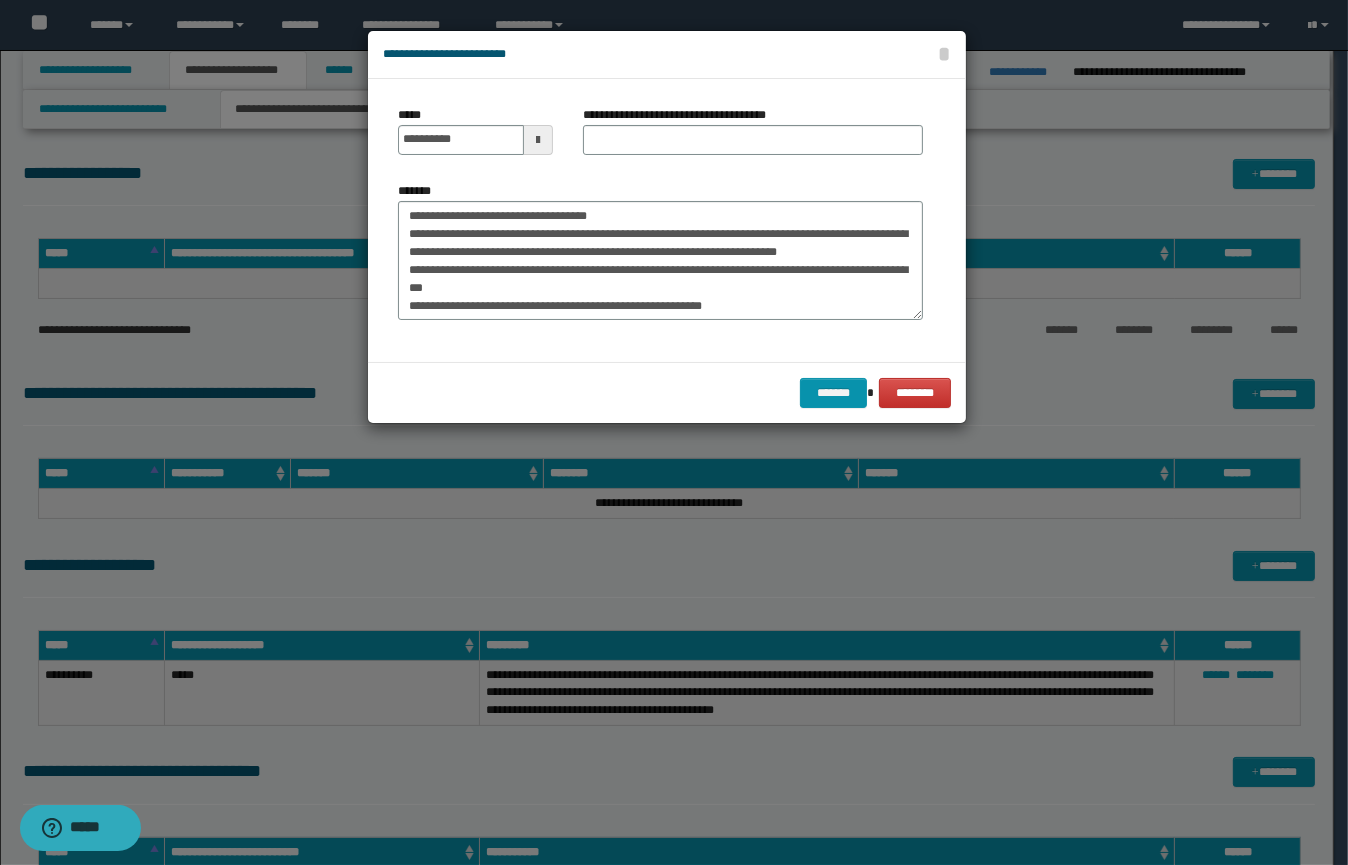 click at bounding box center [538, 140] 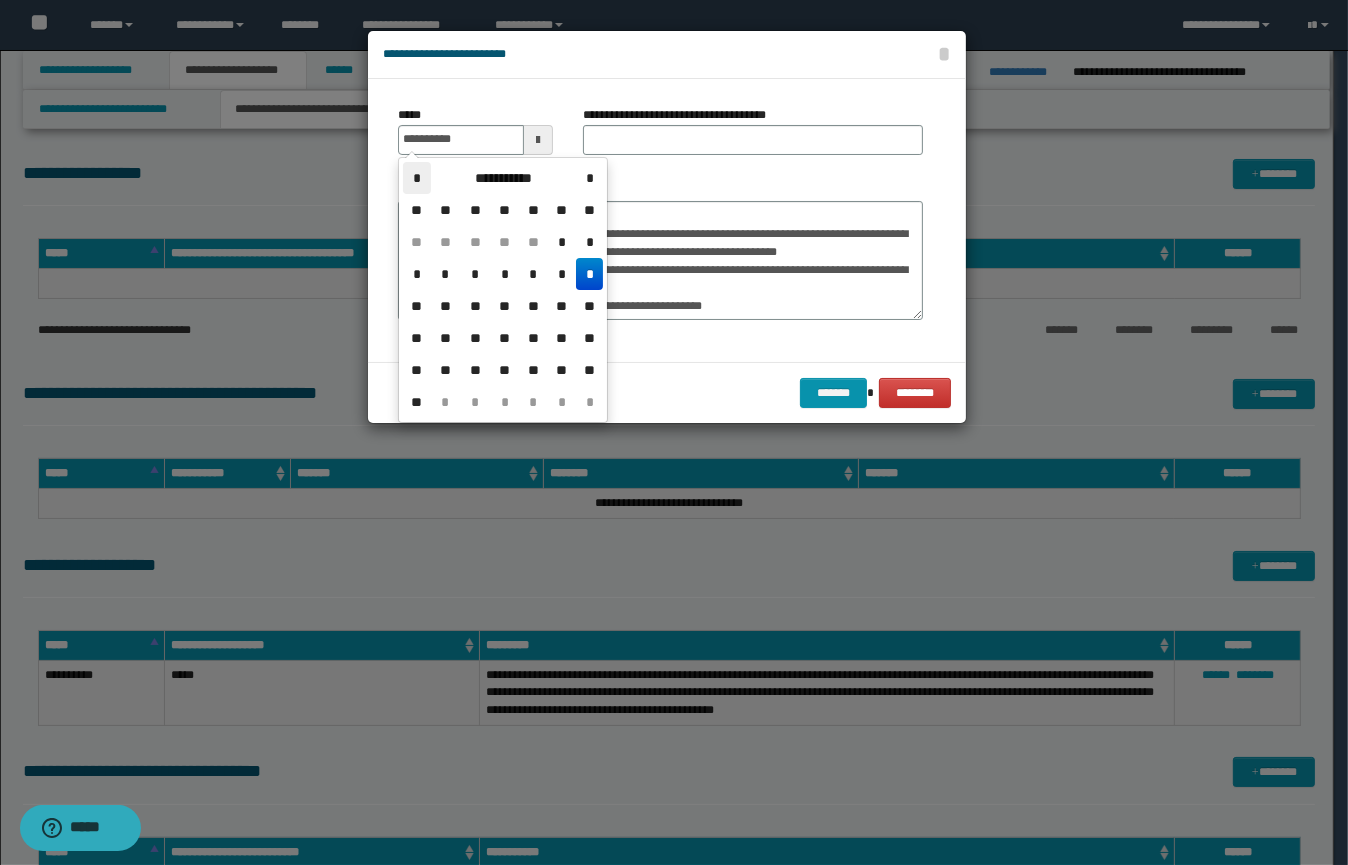 click on "*" at bounding box center (417, 178) 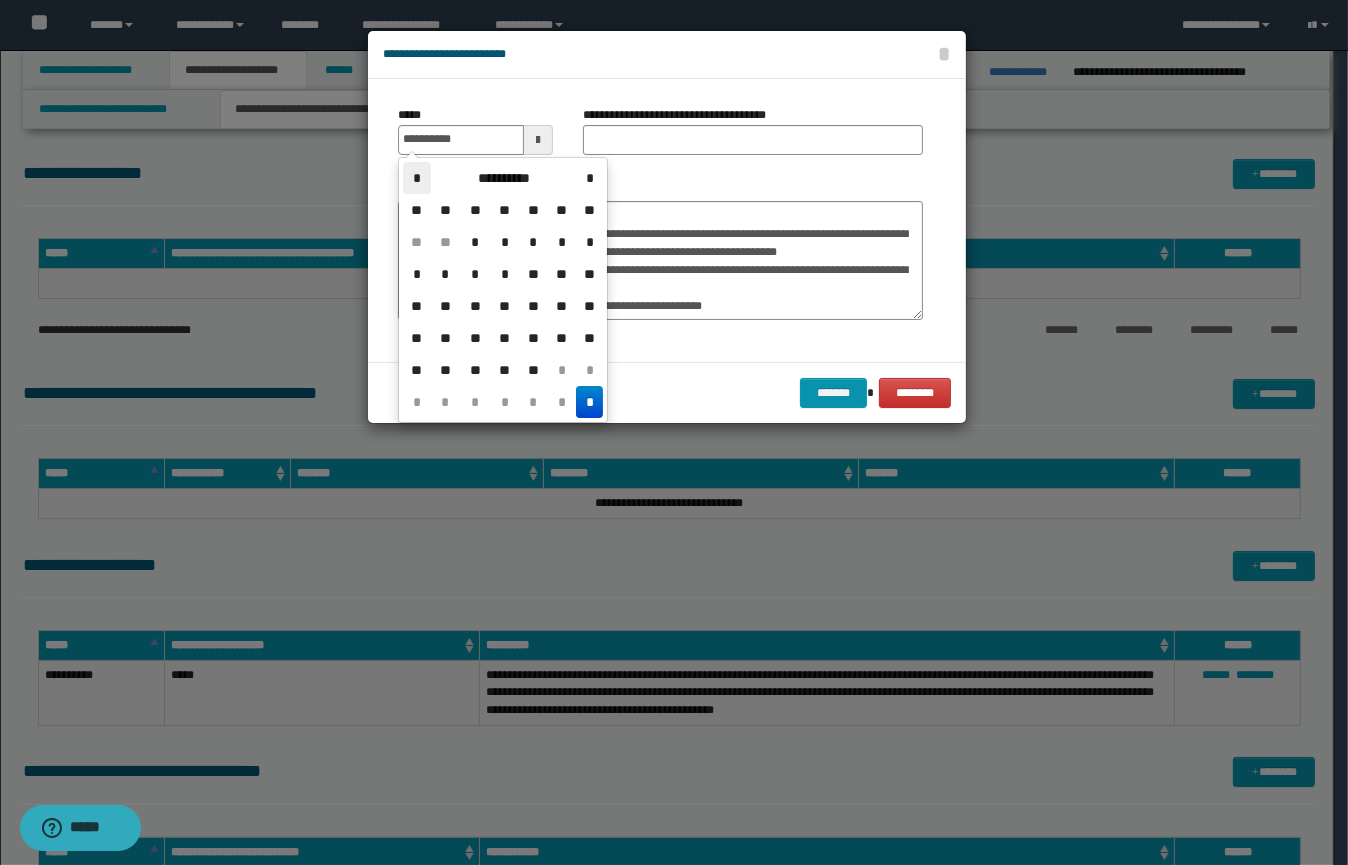 click on "*" at bounding box center (417, 178) 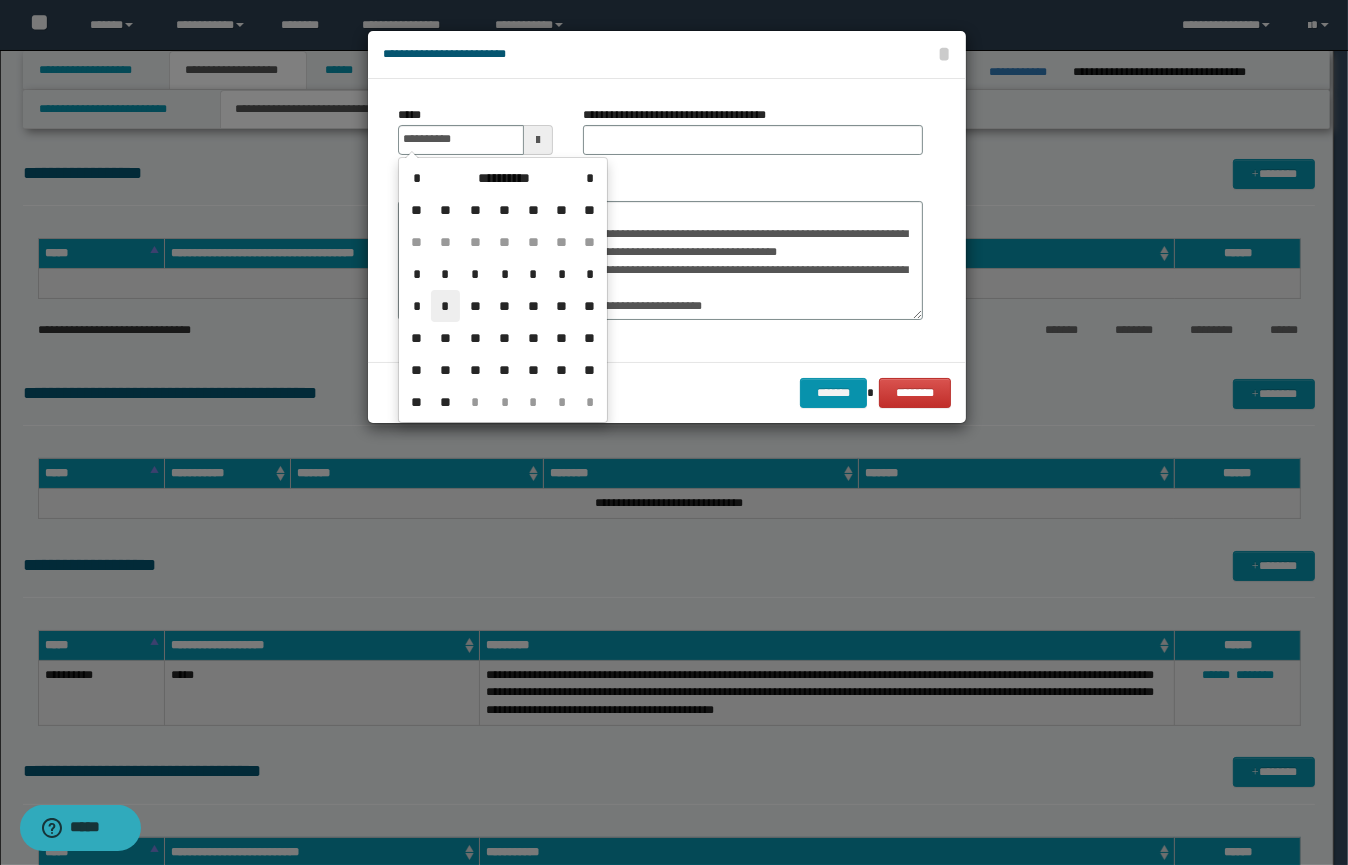 click on "*" at bounding box center [445, 306] 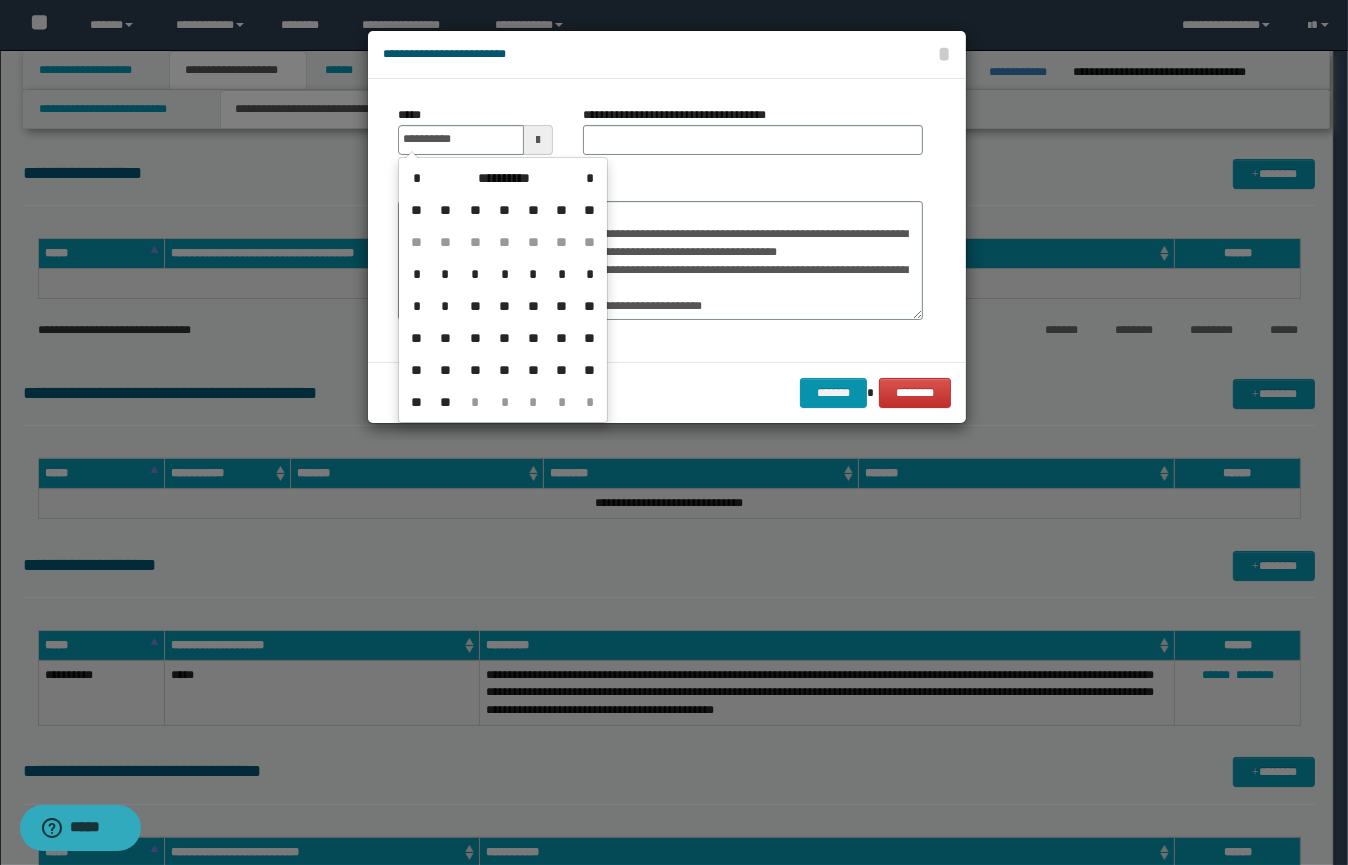 type on "**********" 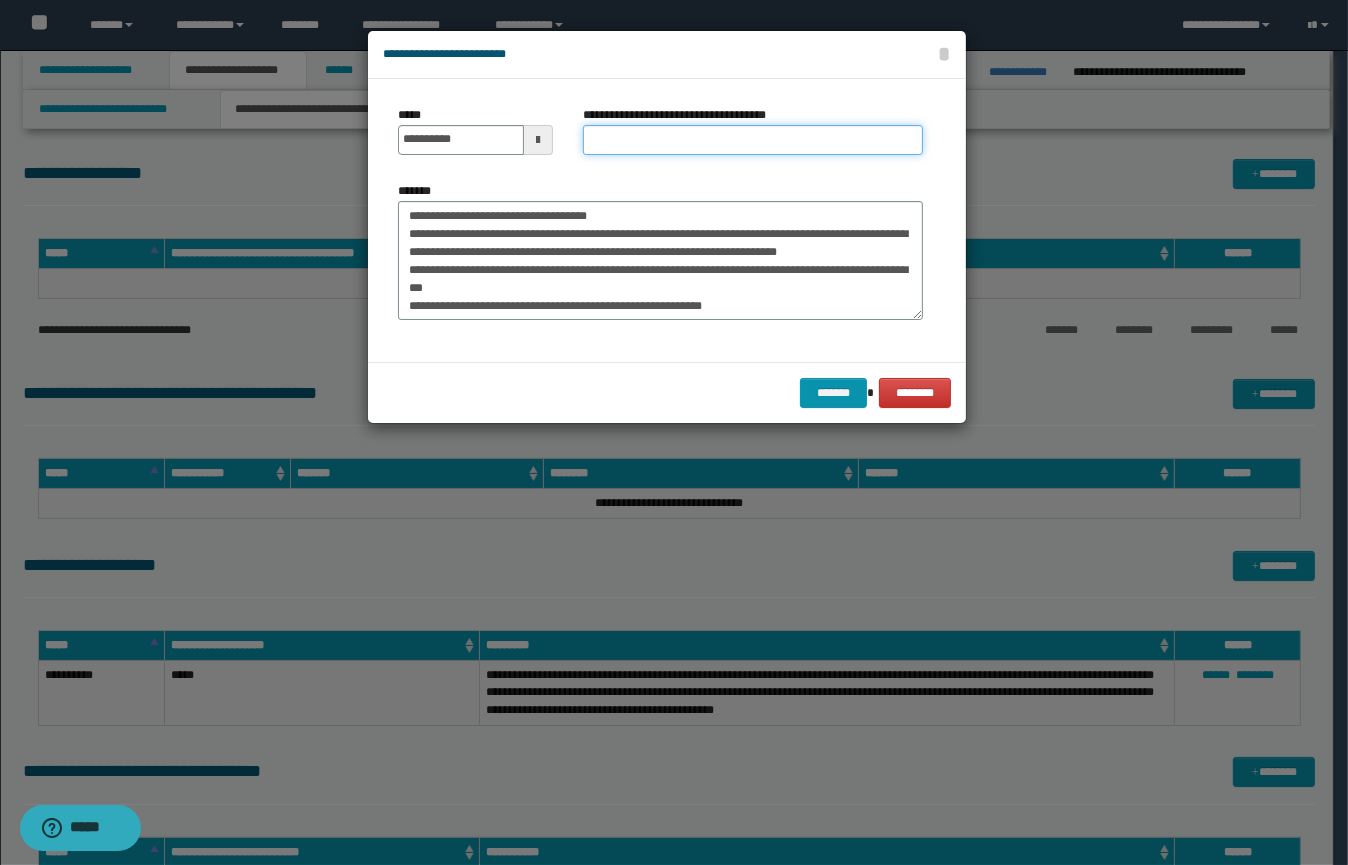 click on "**********" at bounding box center (753, 140) 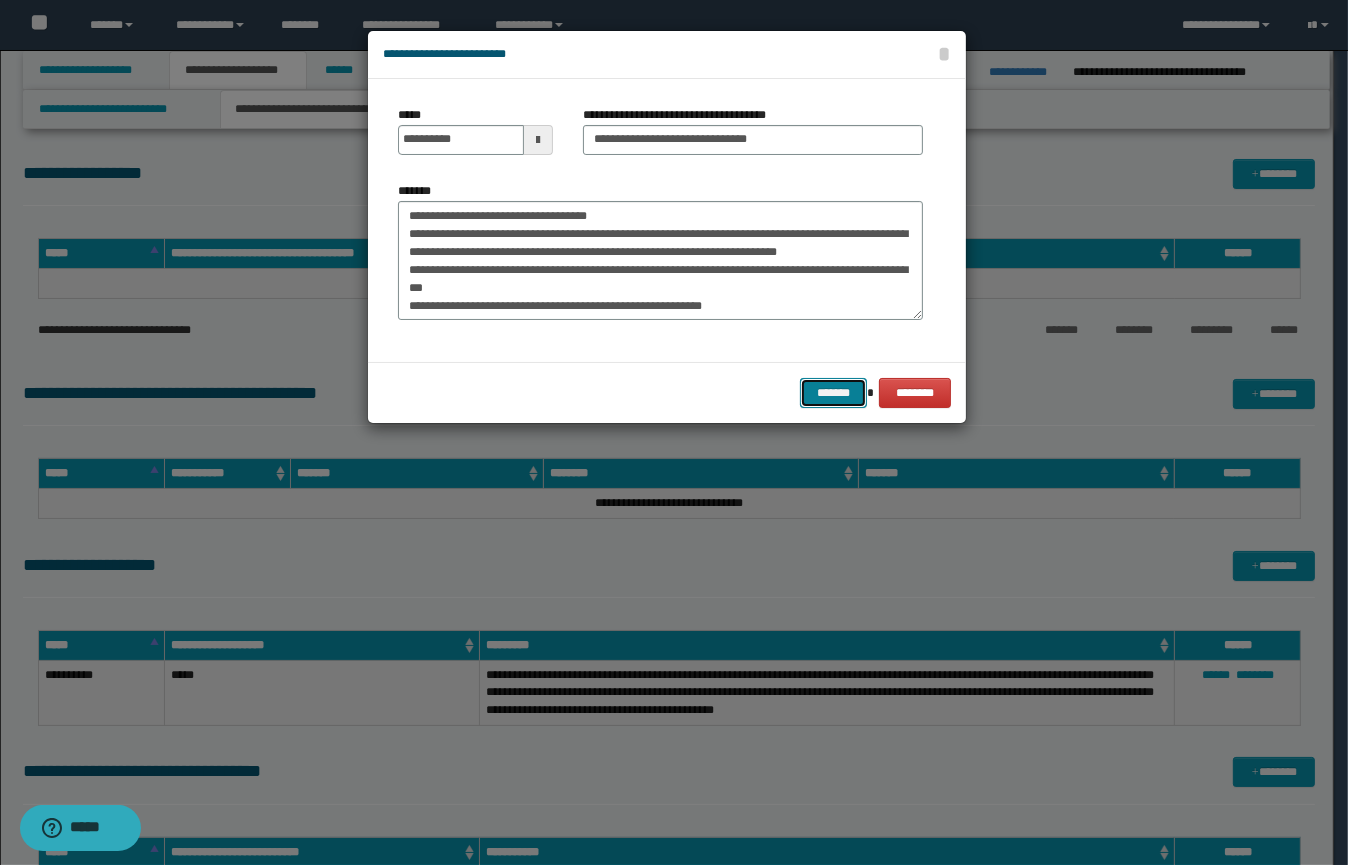 click on "*******" at bounding box center (833, 393) 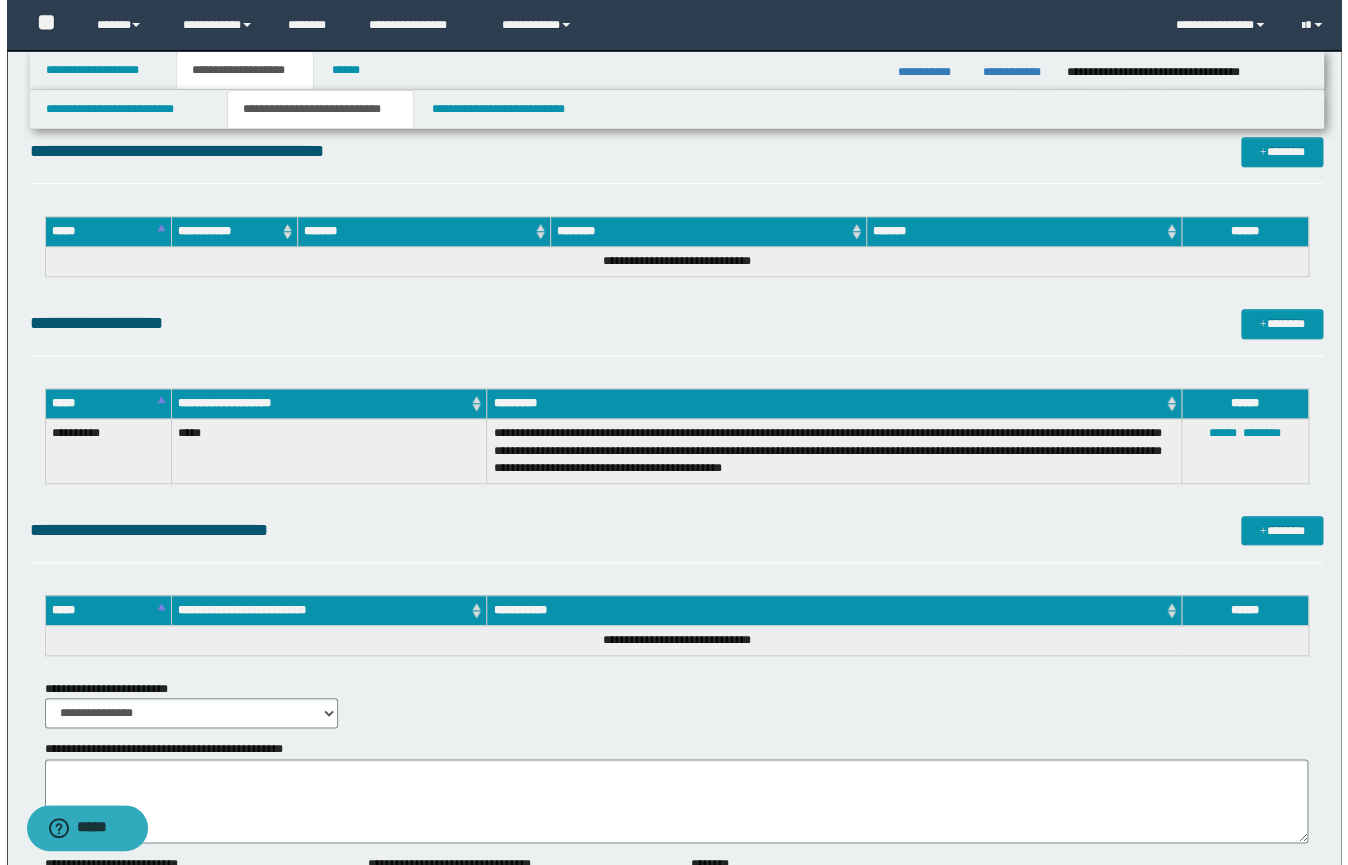 scroll, scrollTop: 540, scrollLeft: 0, axis: vertical 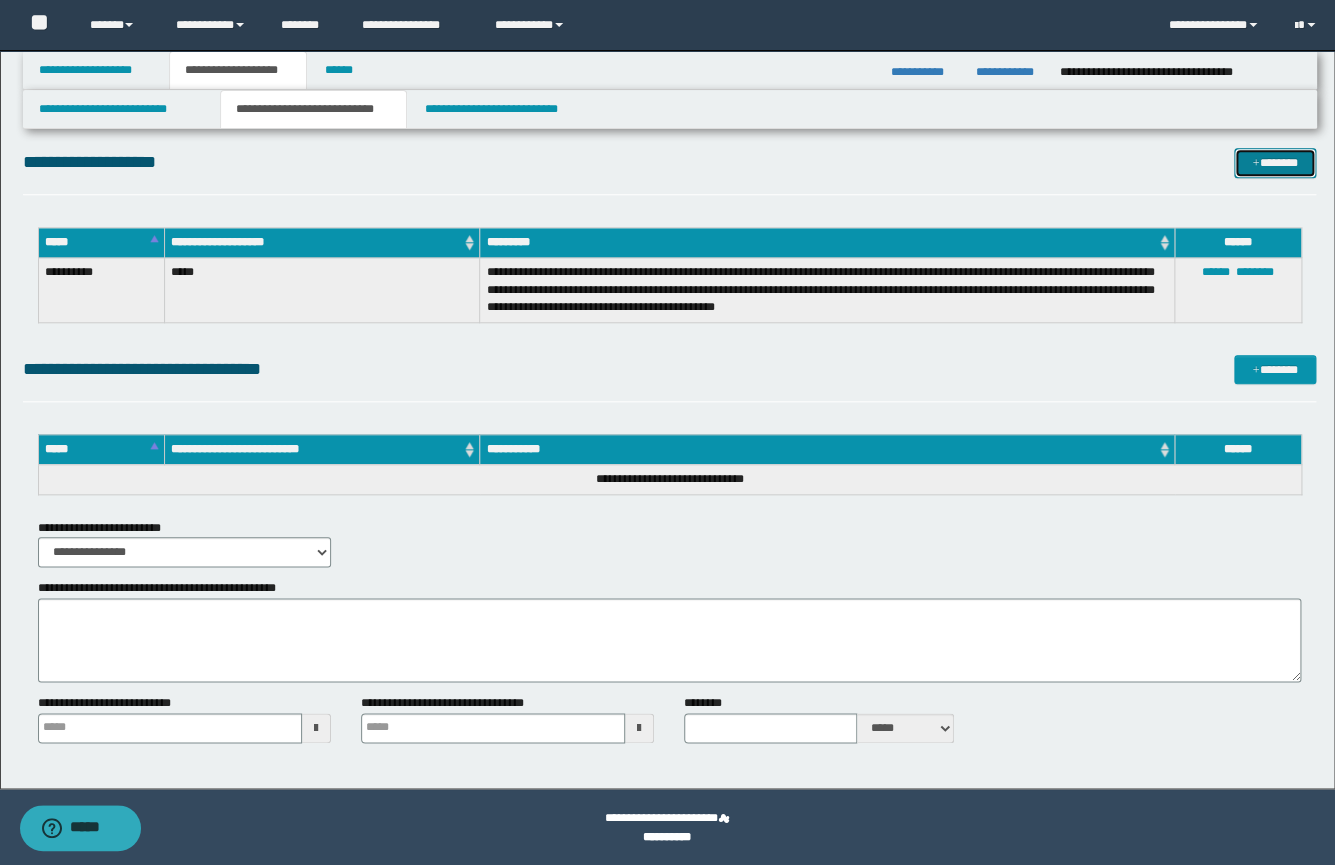 click on "*******" at bounding box center [1275, 163] 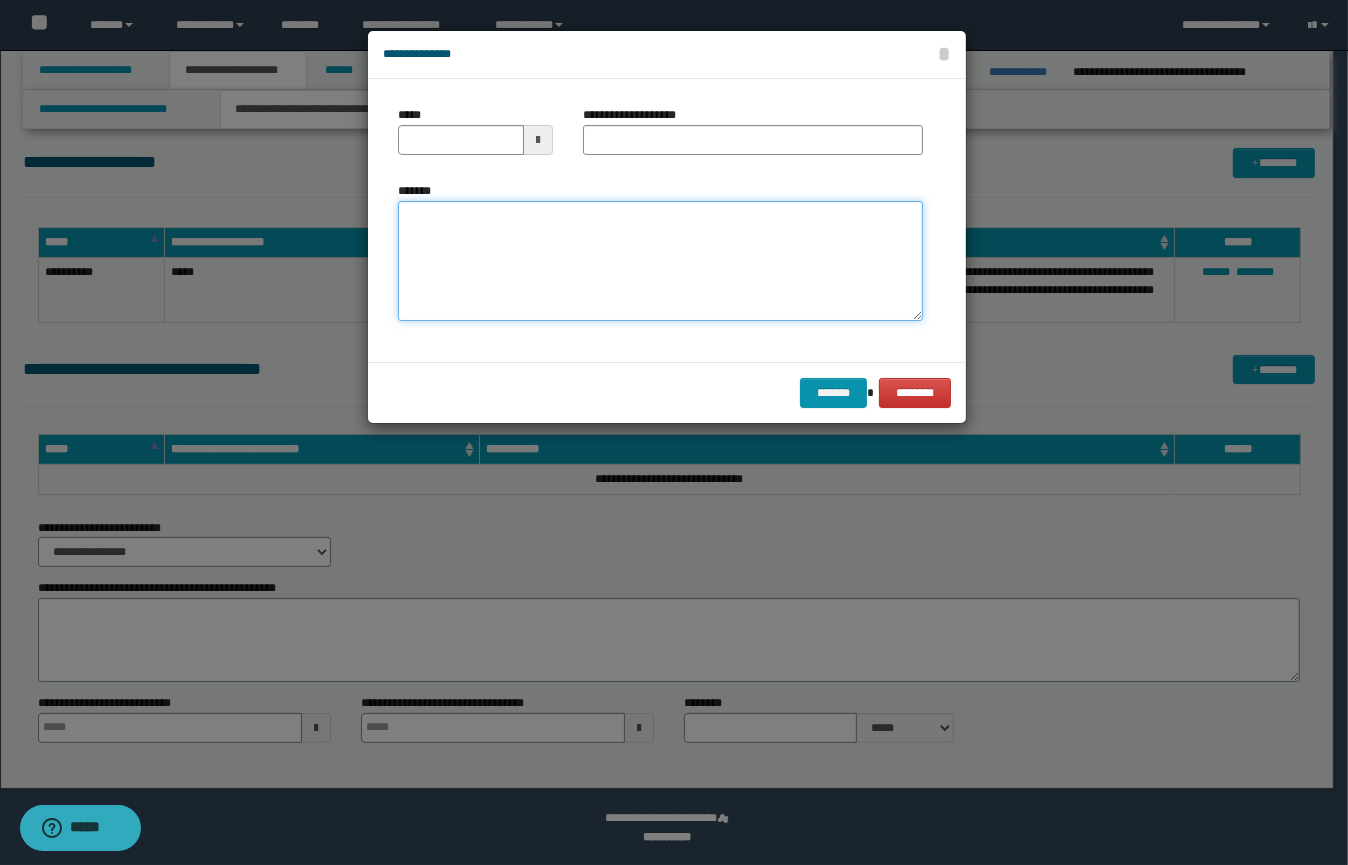 click on "*******" at bounding box center (660, 261) 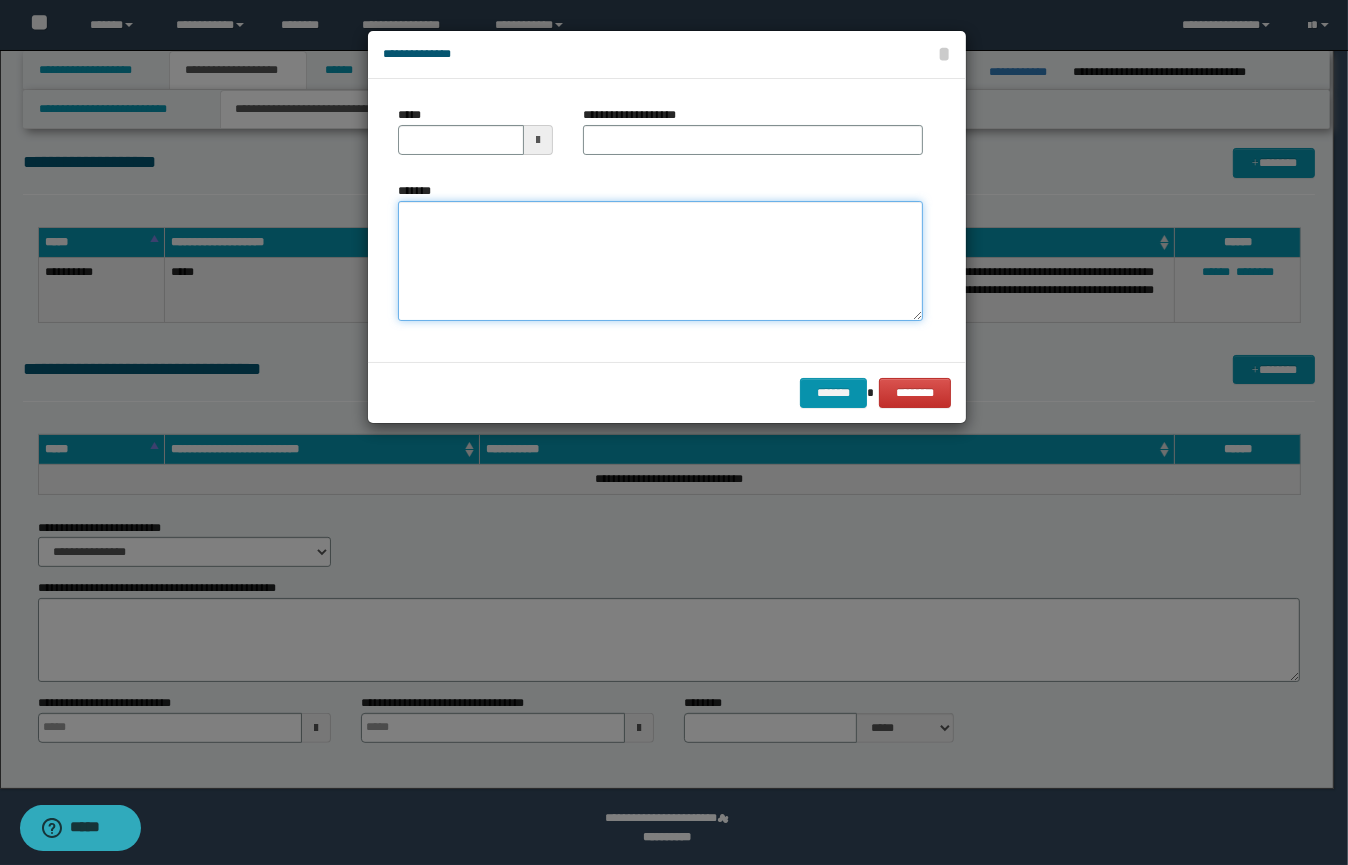 paste on "**********" 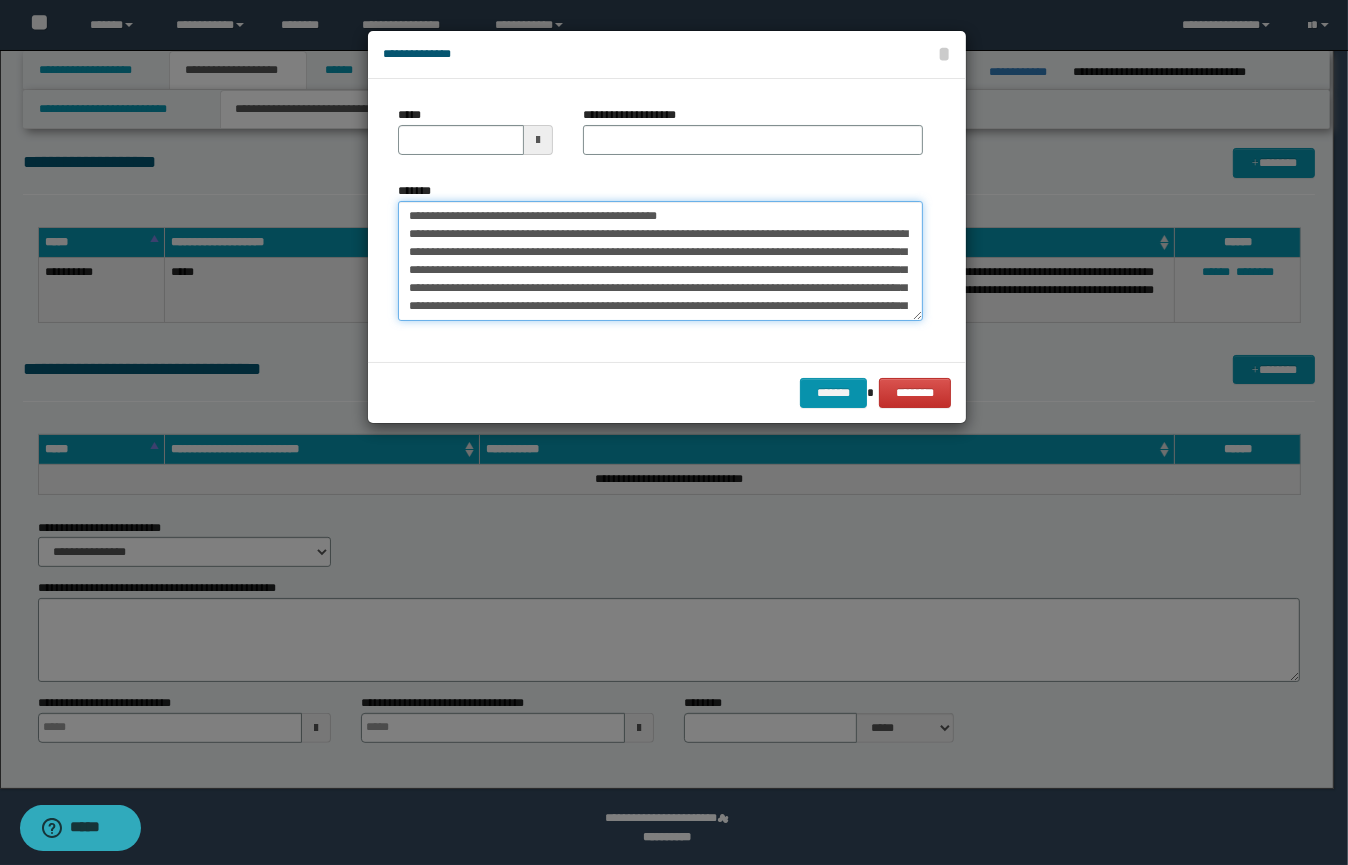 scroll, scrollTop: 83, scrollLeft: 0, axis: vertical 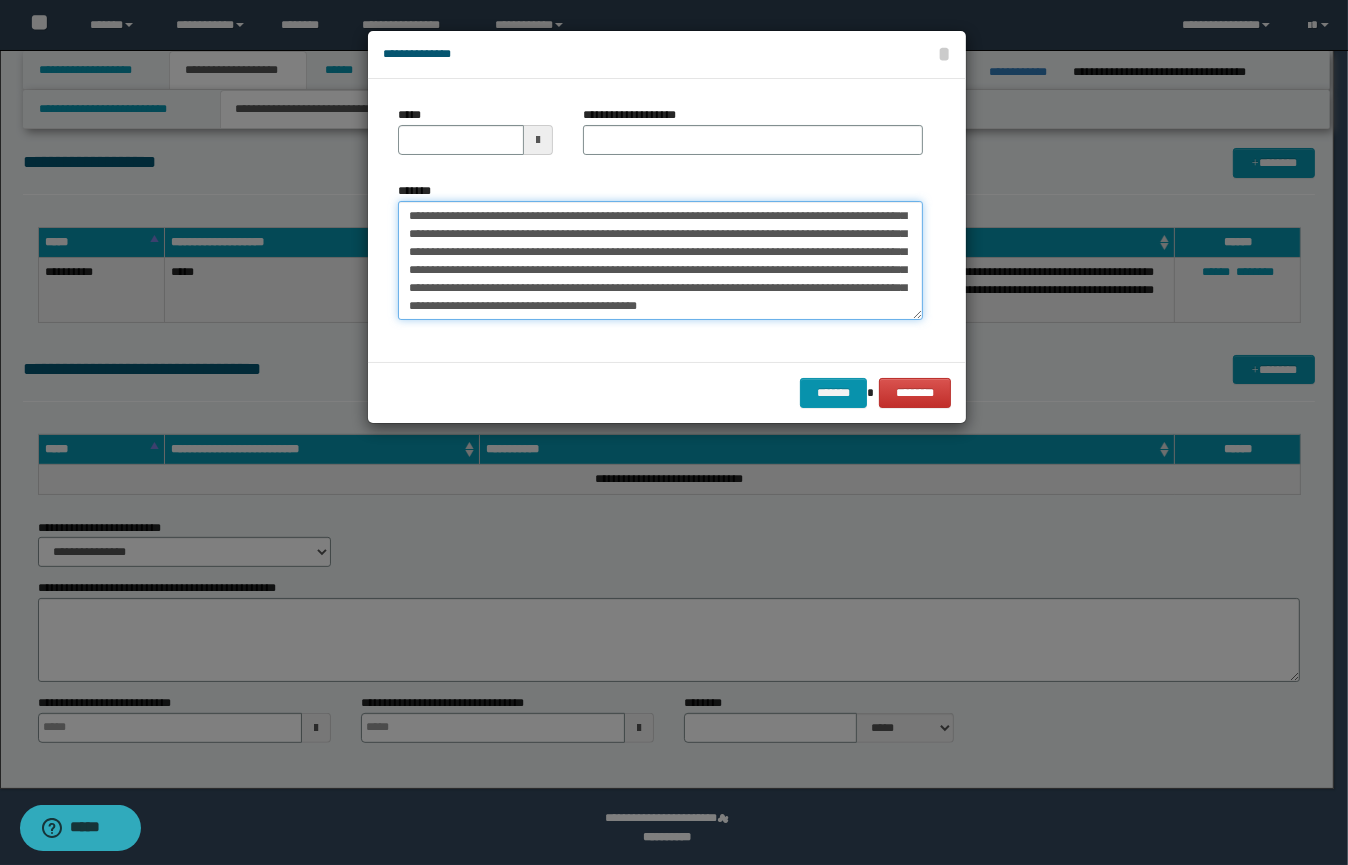 type on "**********" 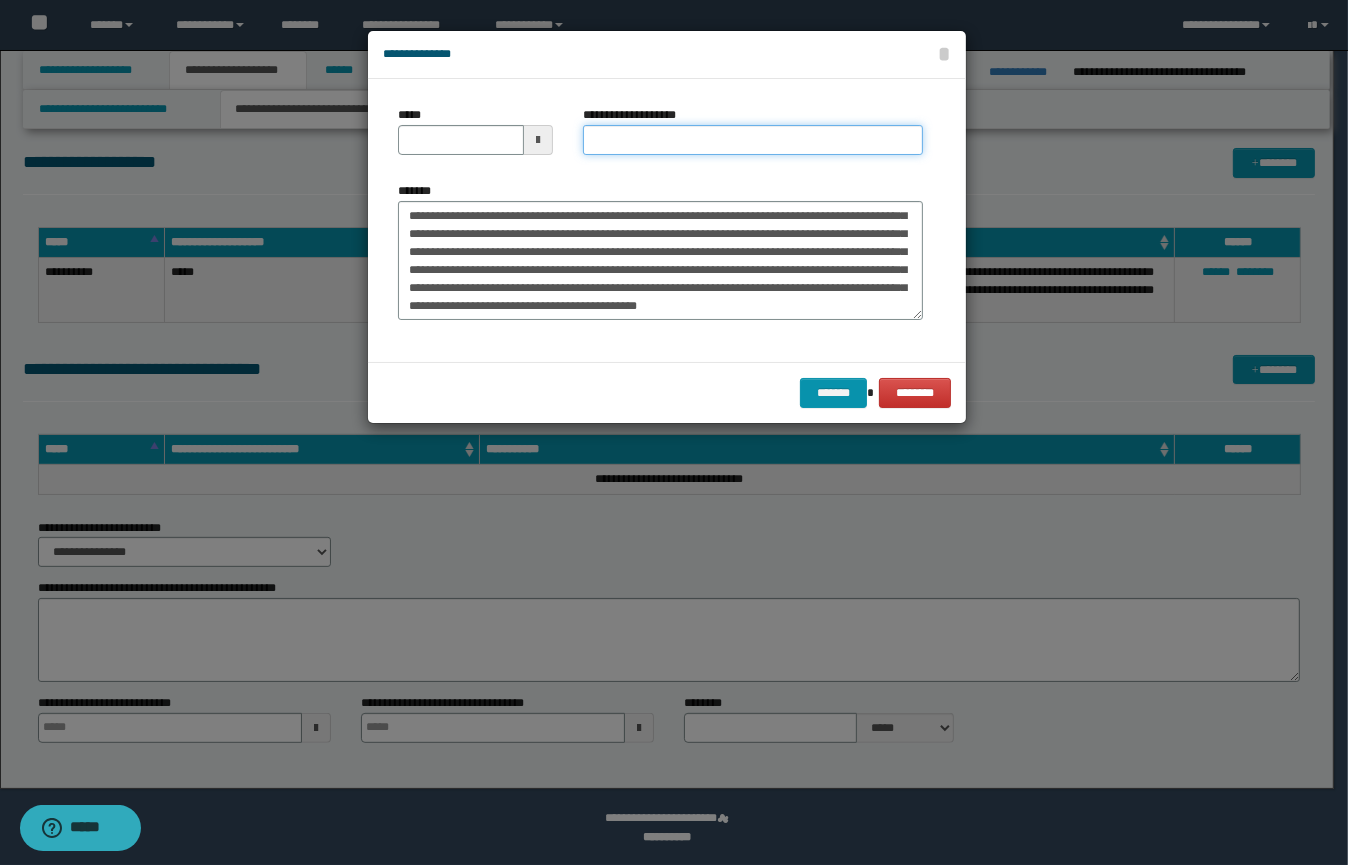 click on "**********" at bounding box center (753, 140) 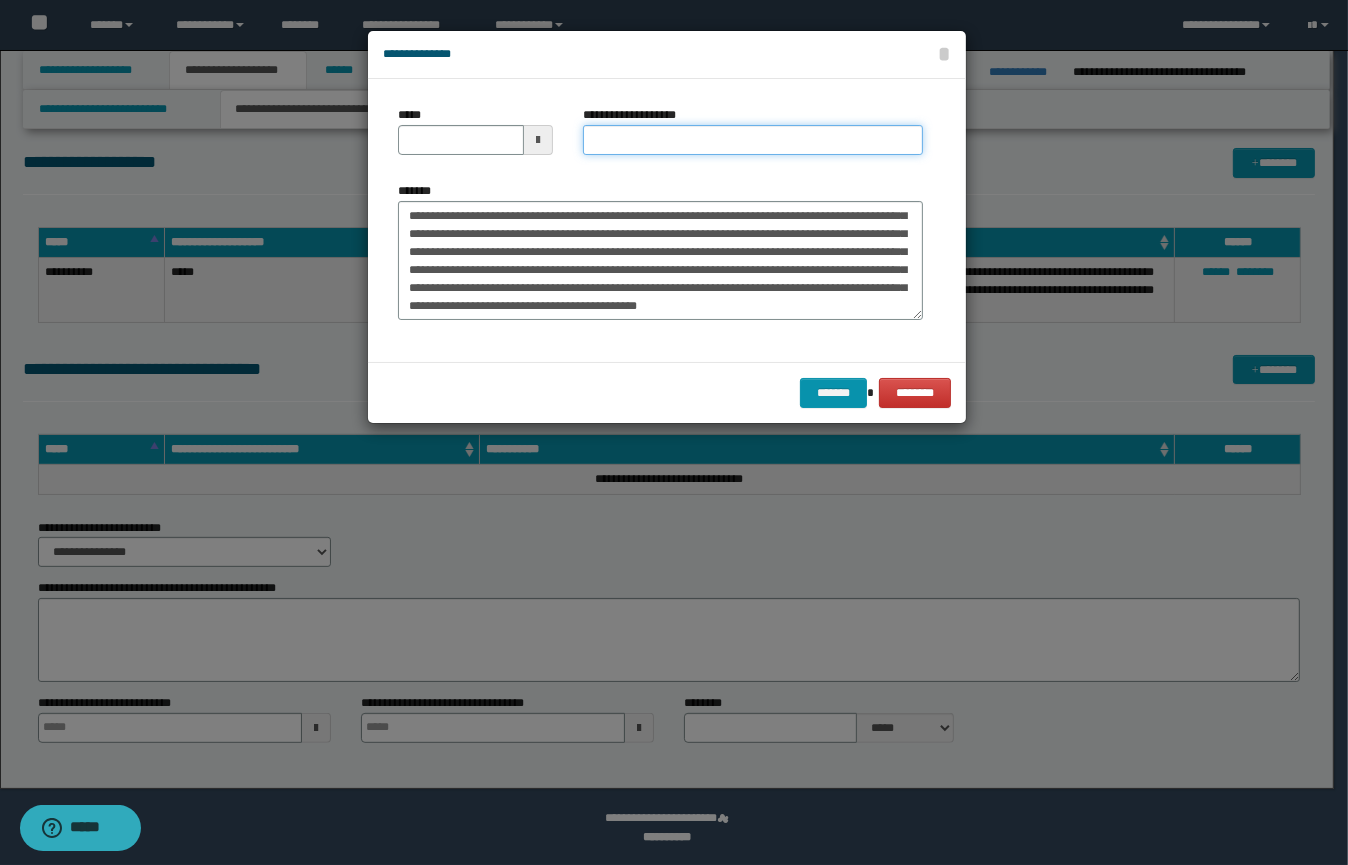 type on "**********" 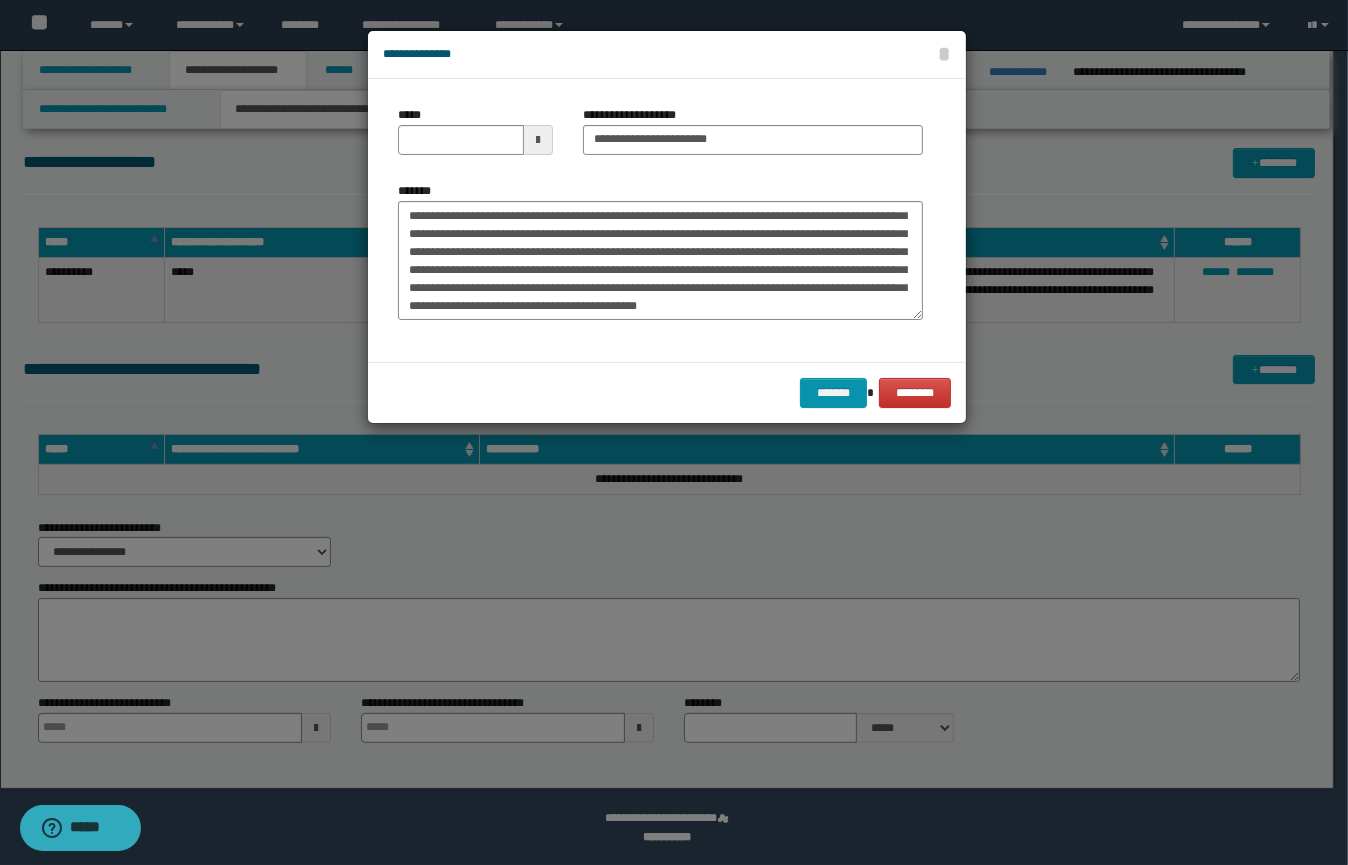 click at bounding box center (538, 140) 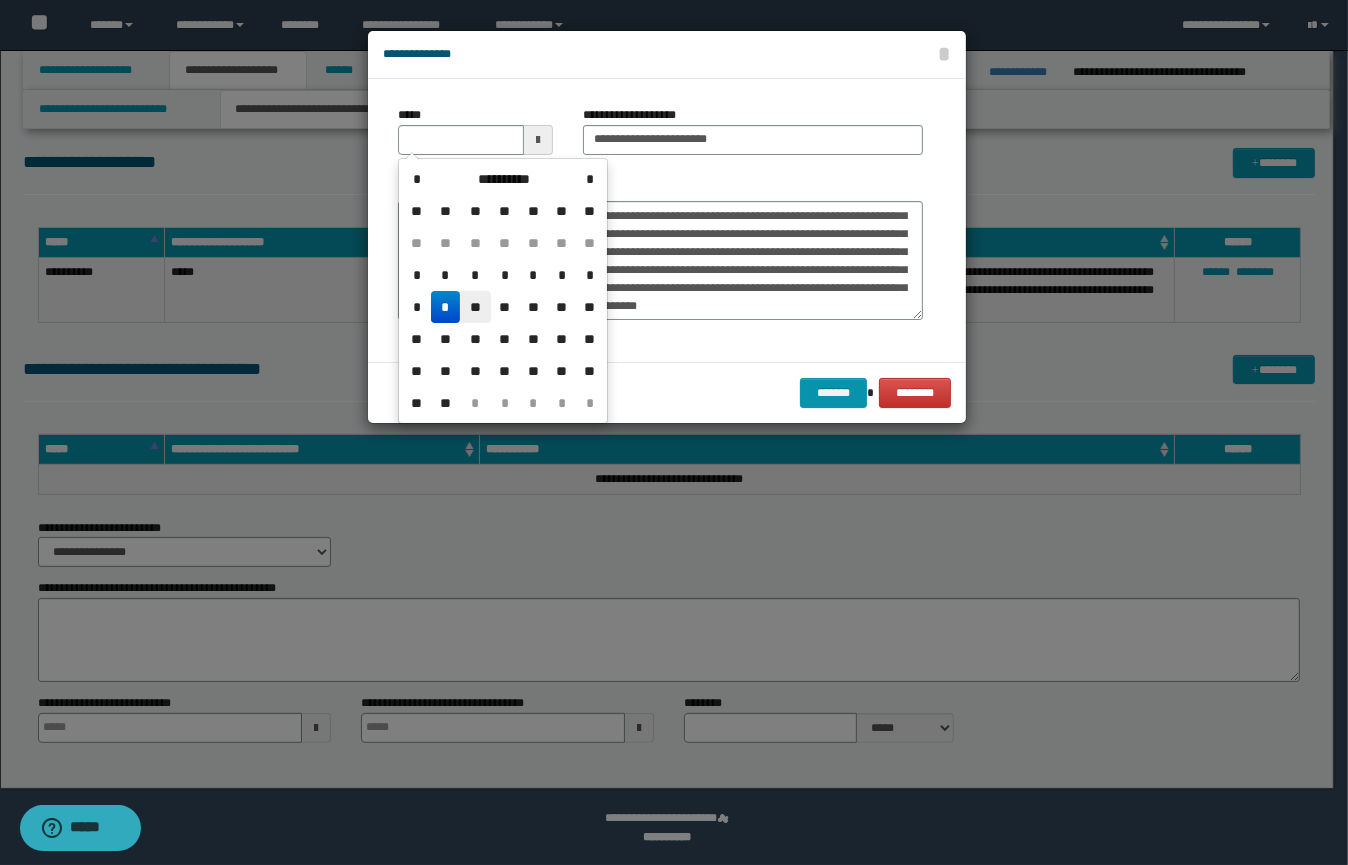 click on "**" at bounding box center (475, 307) 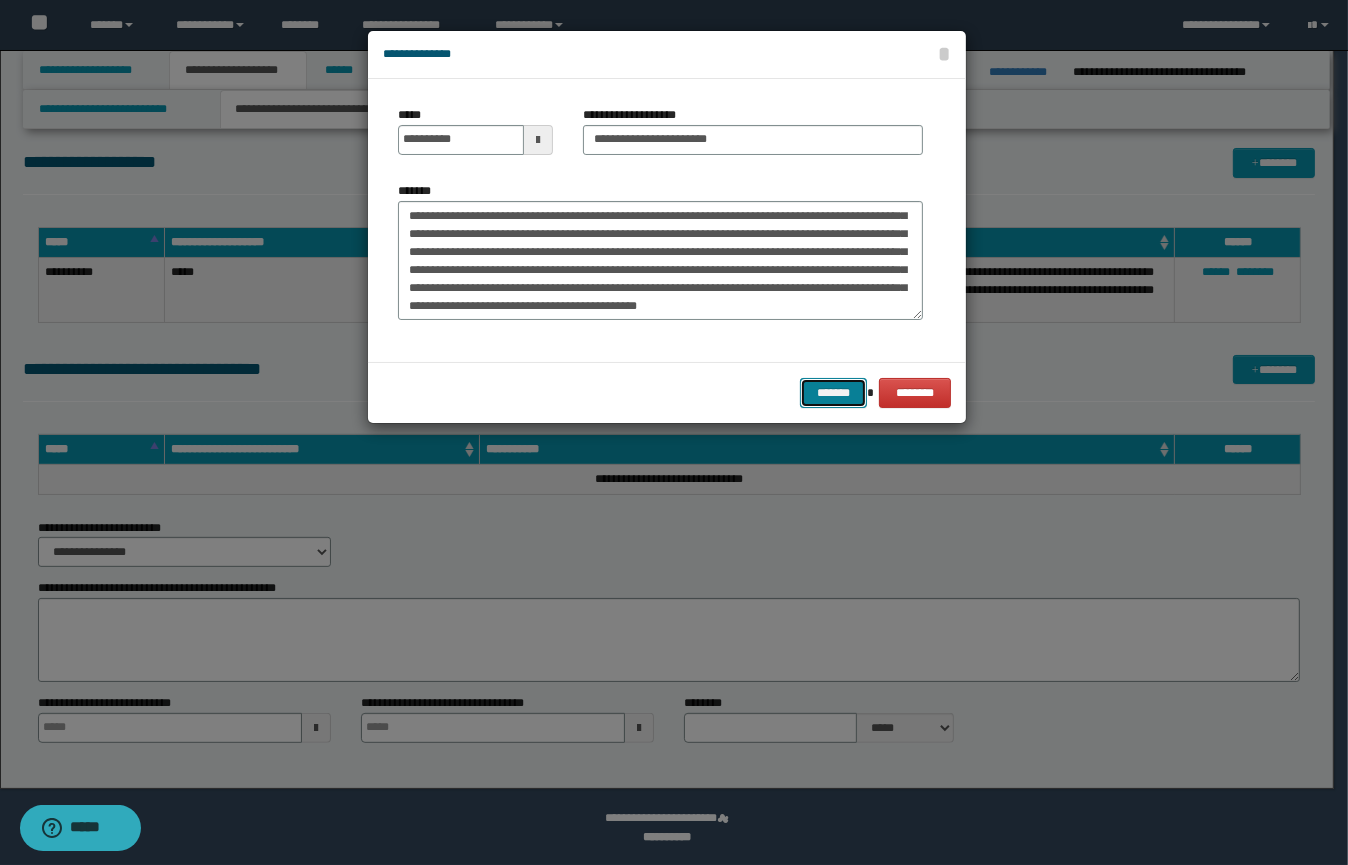 click on "*******" at bounding box center (833, 393) 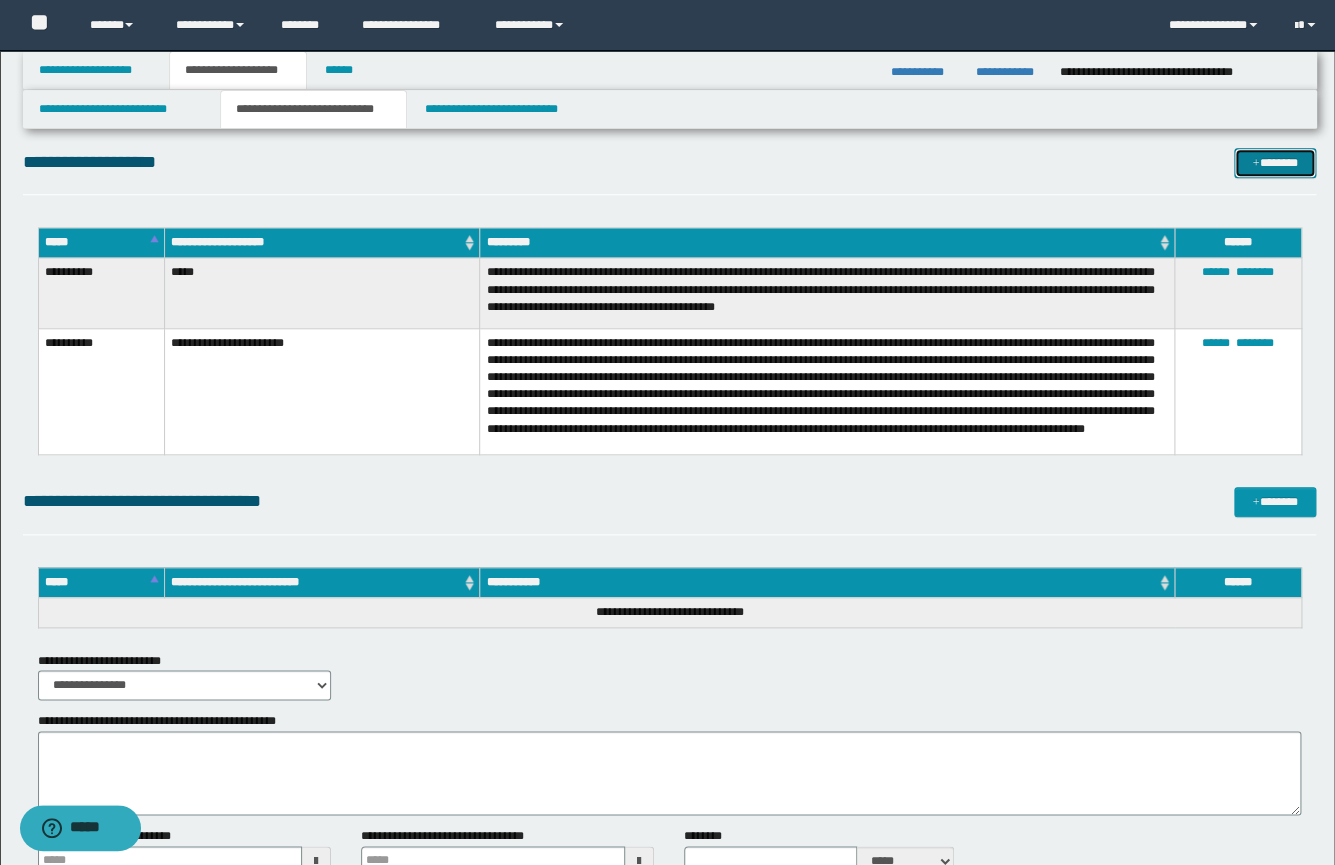 click on "*******" at bounding box center [1275, 163] 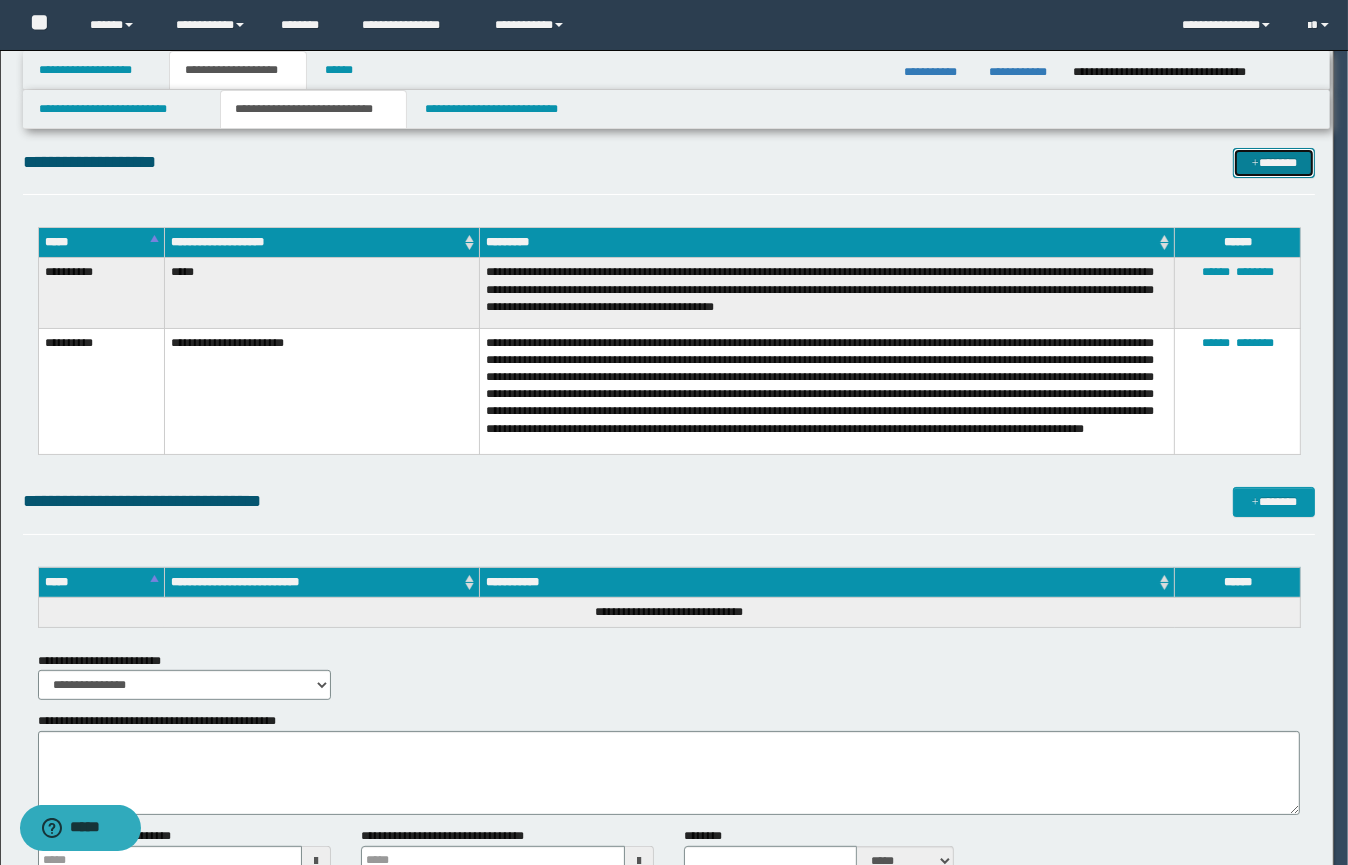 scroll, scrollTop: 0, scrollLeft: 0, axis: both 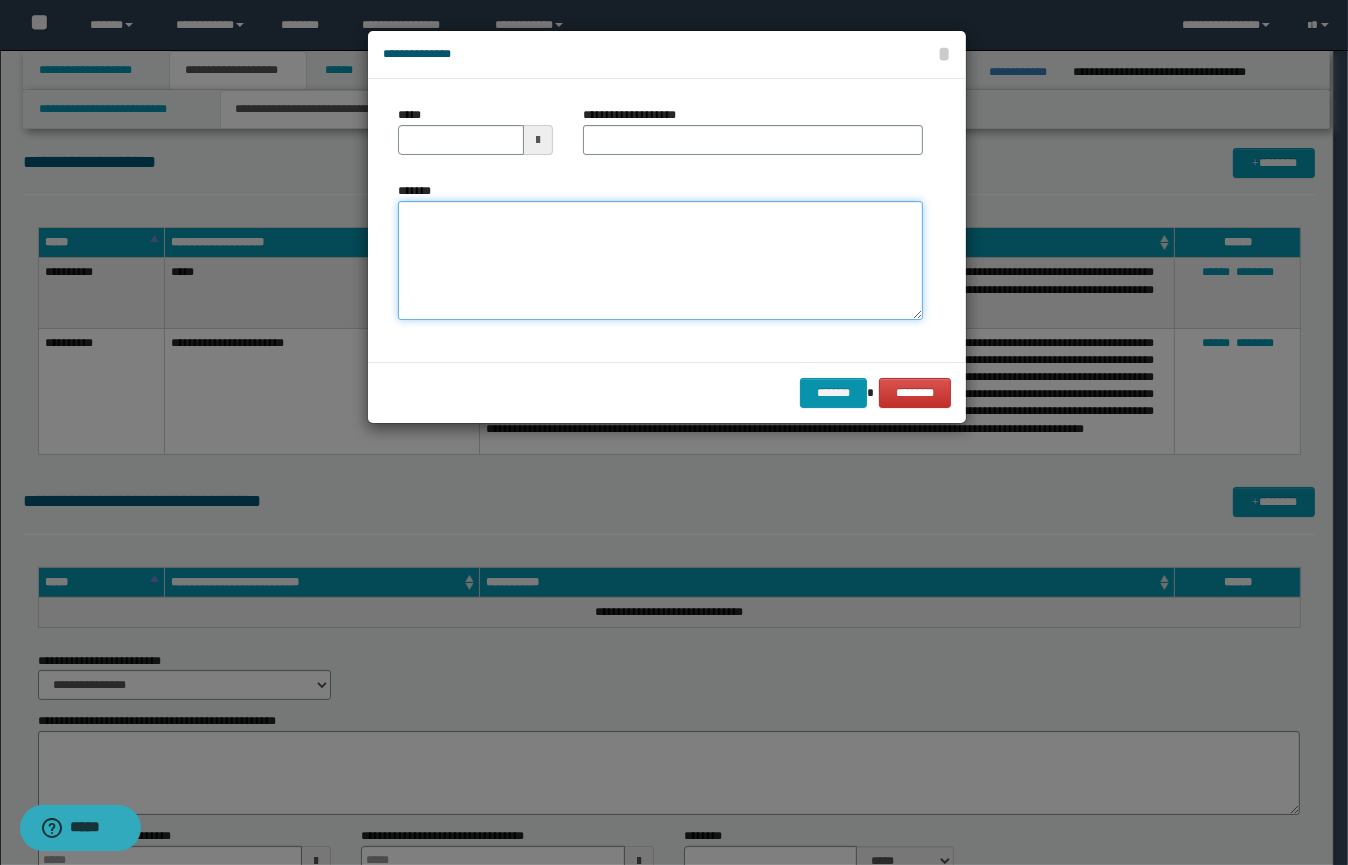 click on "*******" at bounding box center (660, 261) 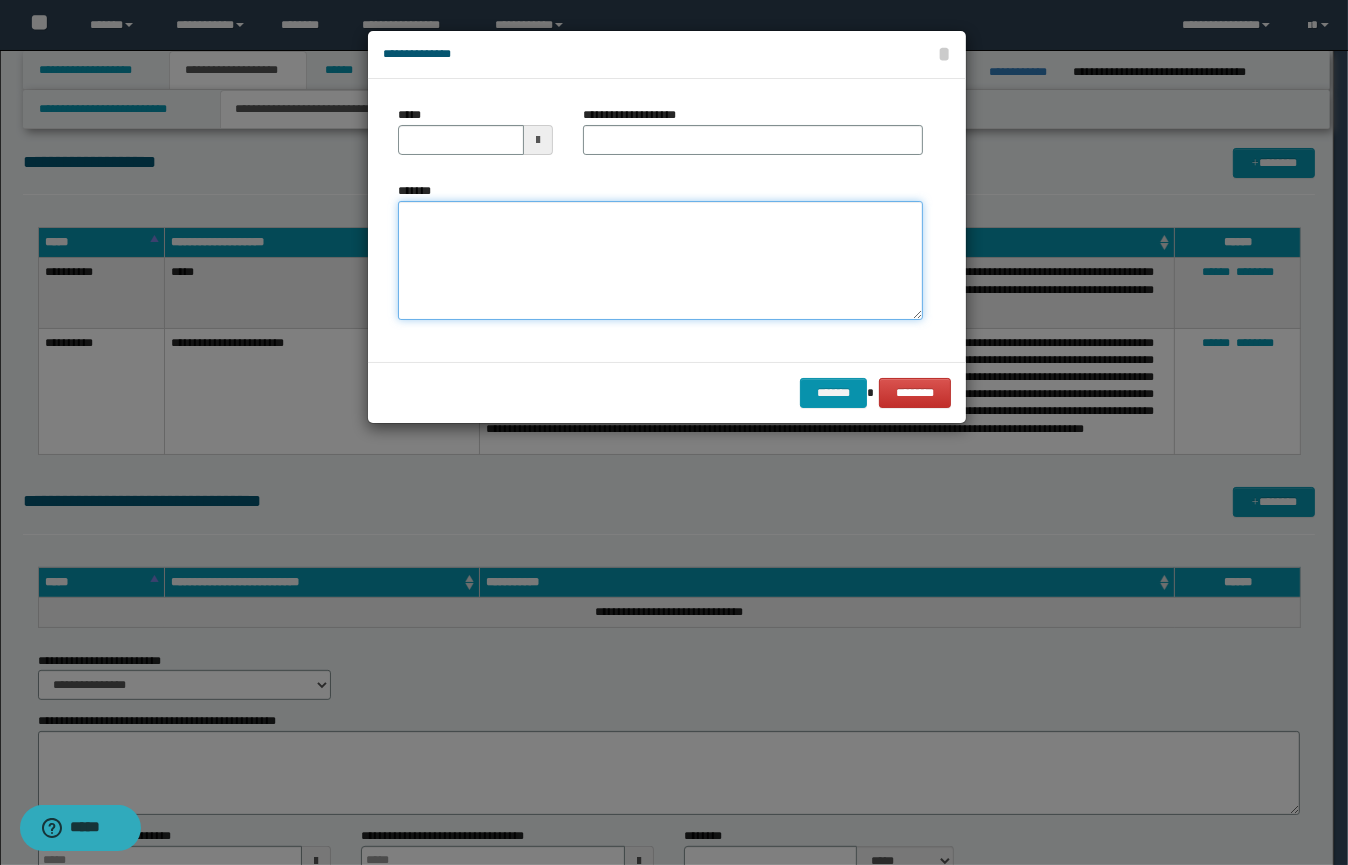 paste on "**********" 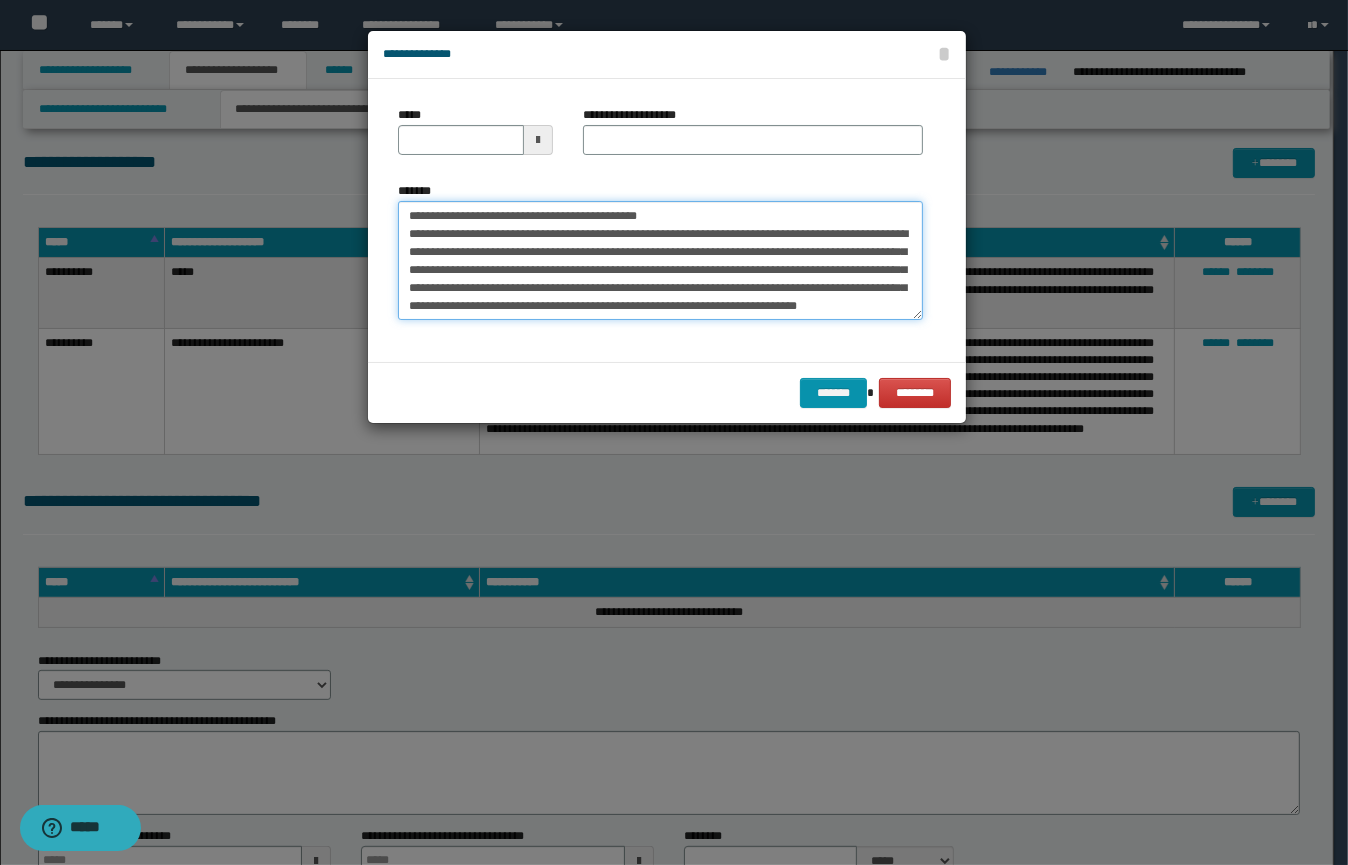 scroll, scrollTop: 47, scrollLeft: 0, axis: vertical 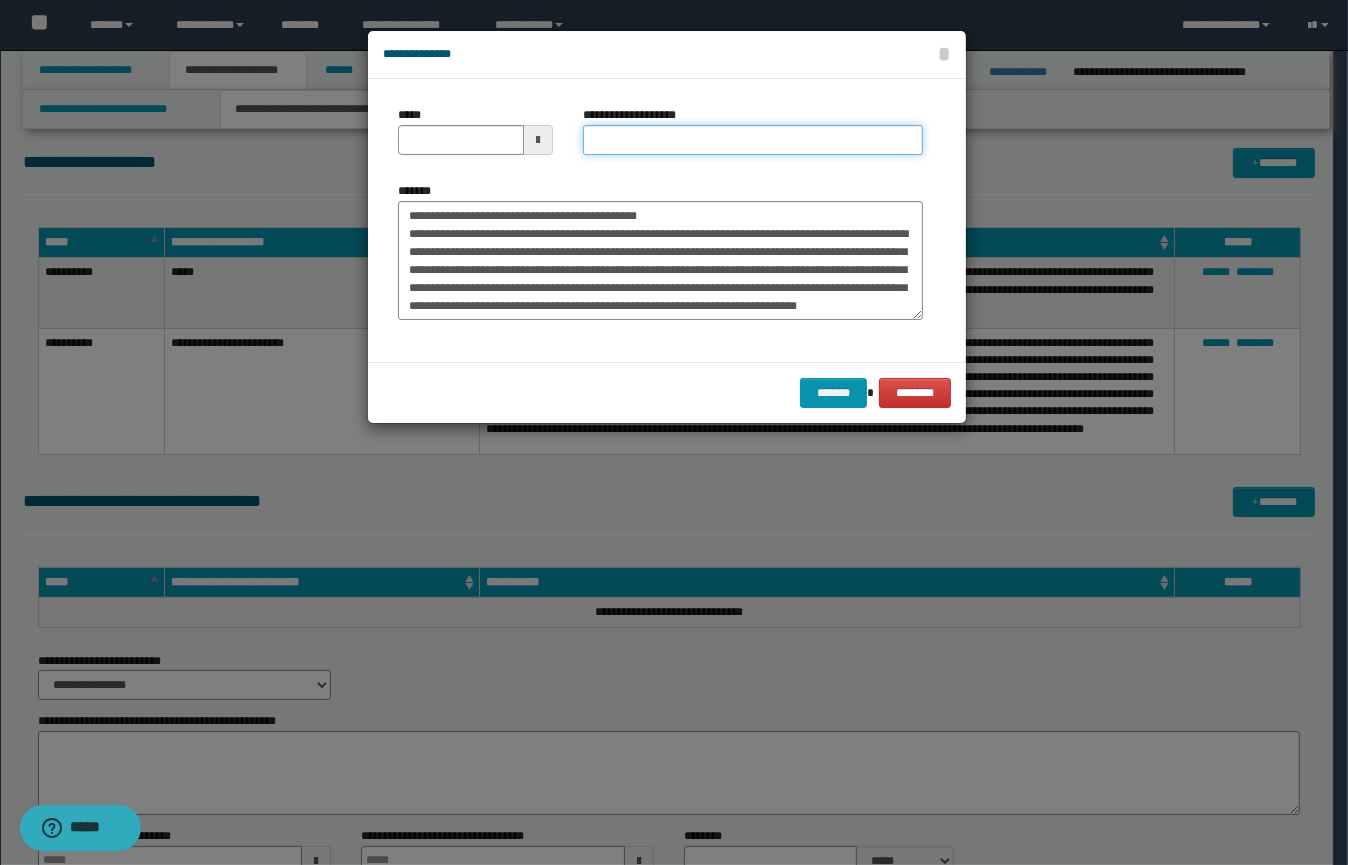 click on "**********" at bounding box center [753, 140] 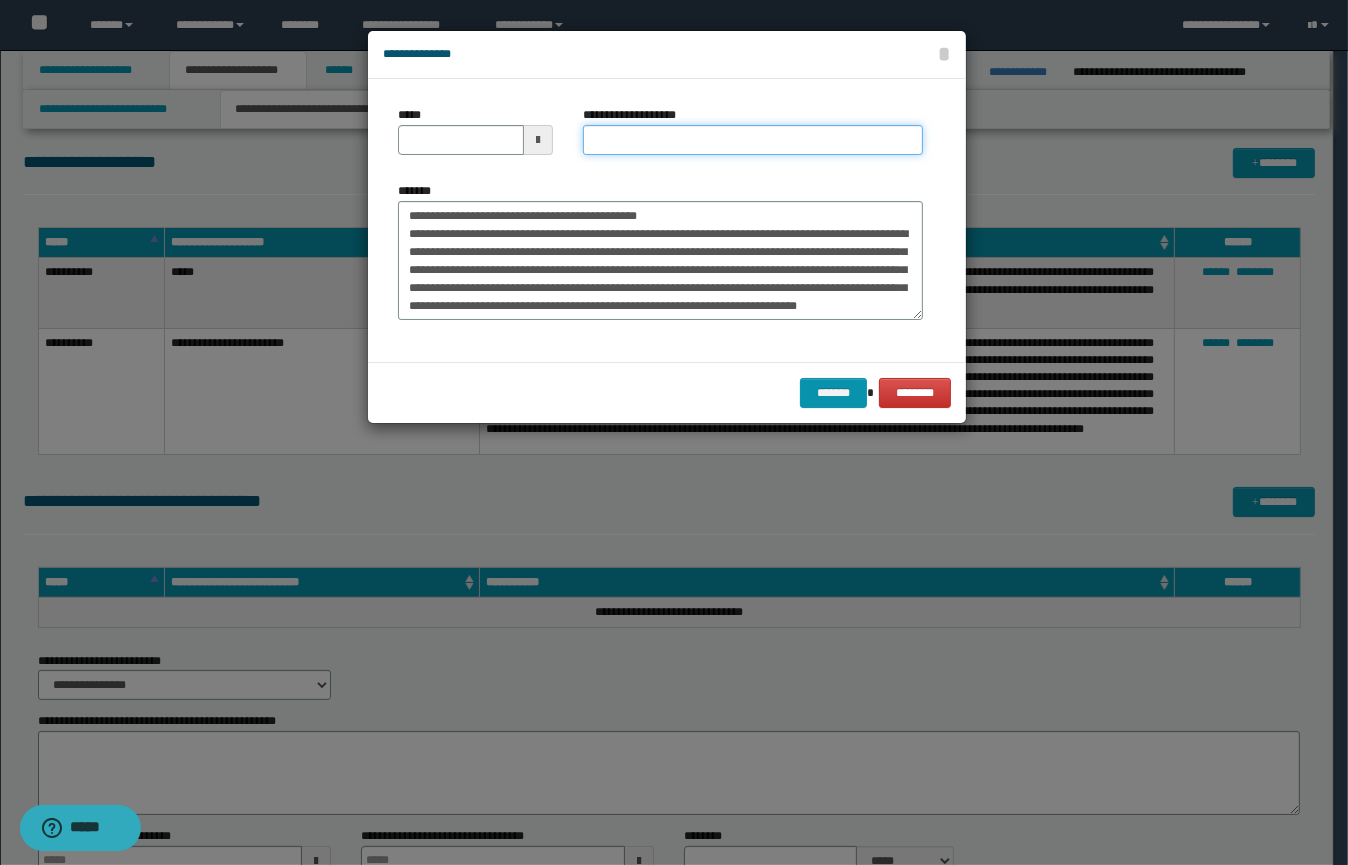 type on "**********" 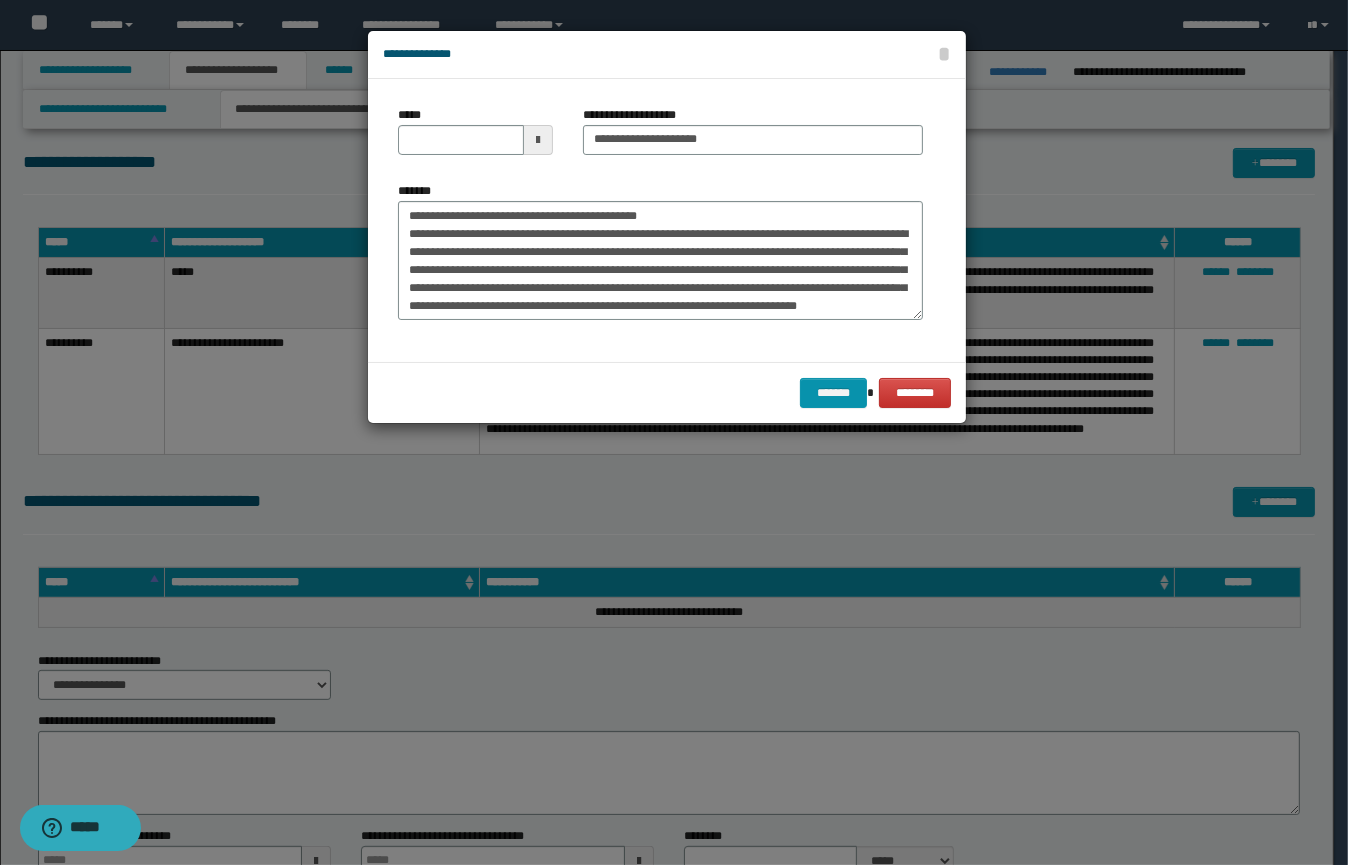 click at bounding box center [538, 140] 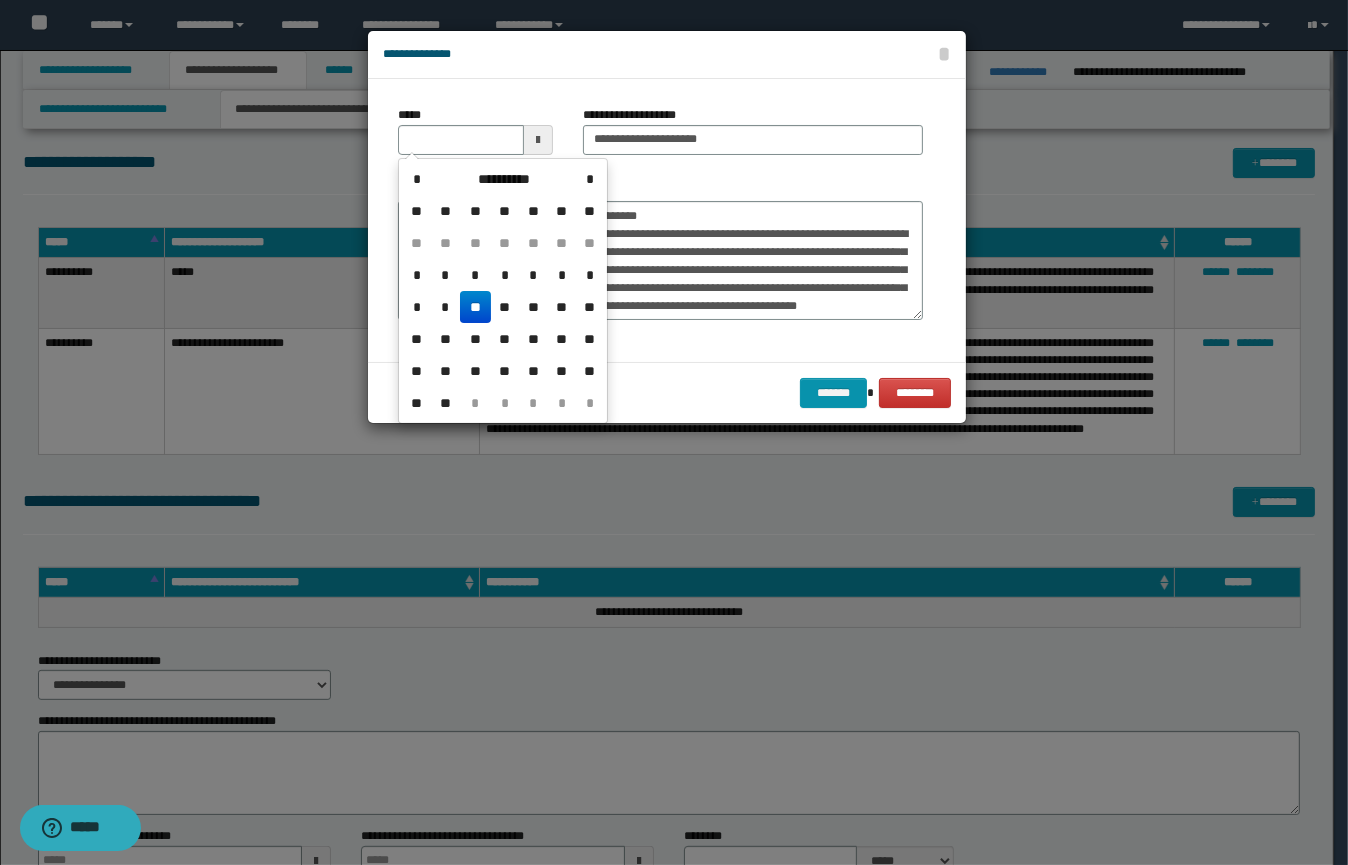 click on "**" at bounding box center [475, 307] 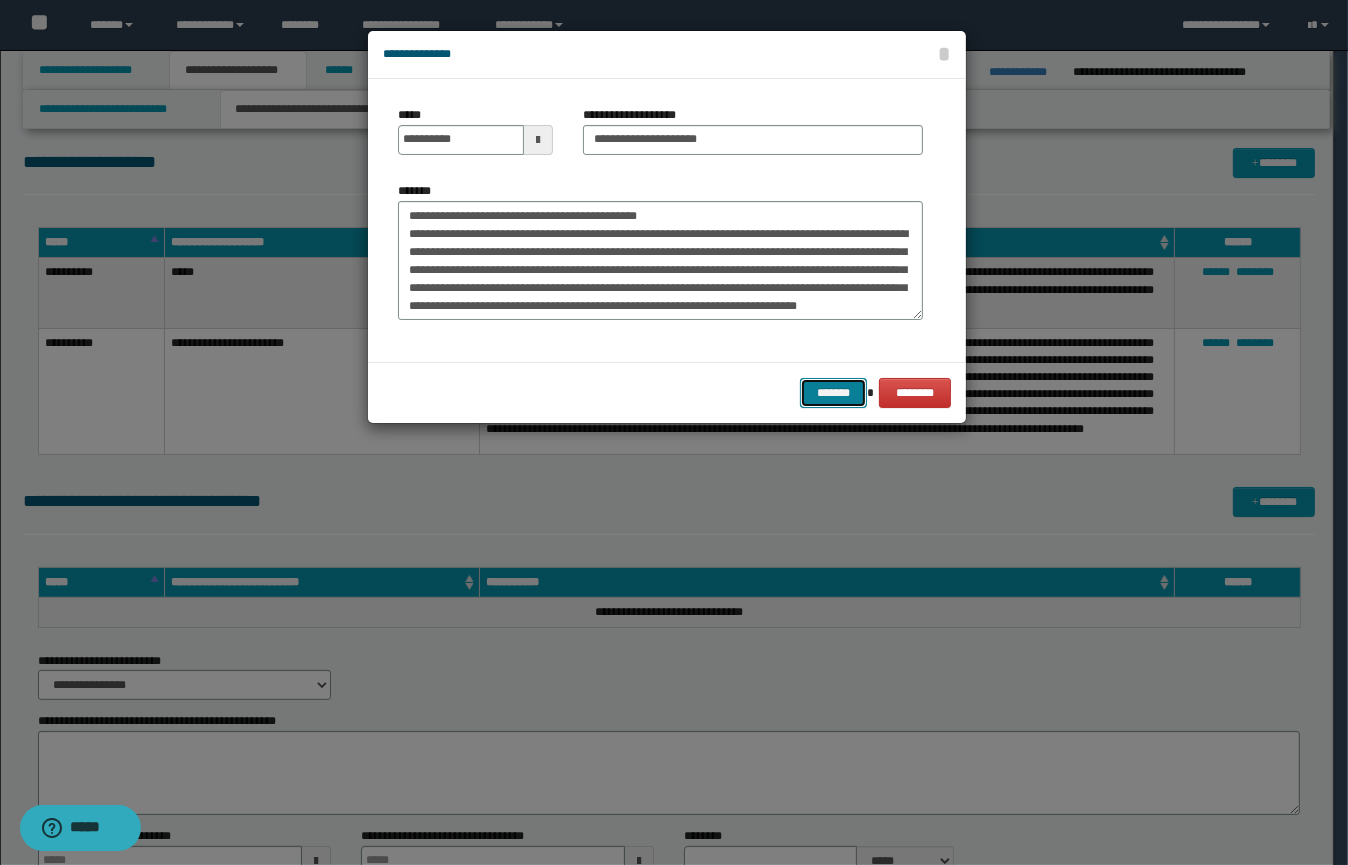 click on "*******" at bounding box center [833, 393] 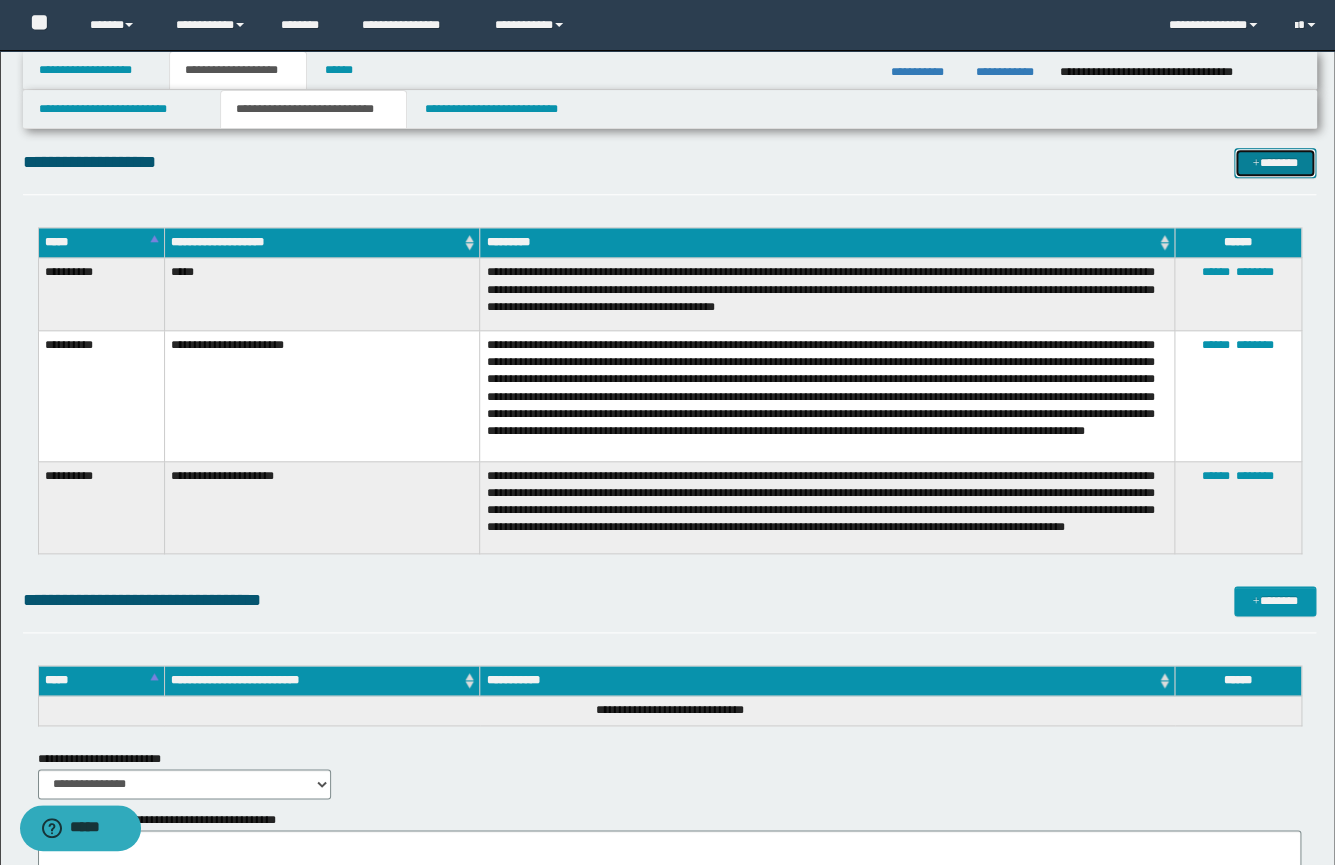 click on "*******" at bounding box center (1275, 163) 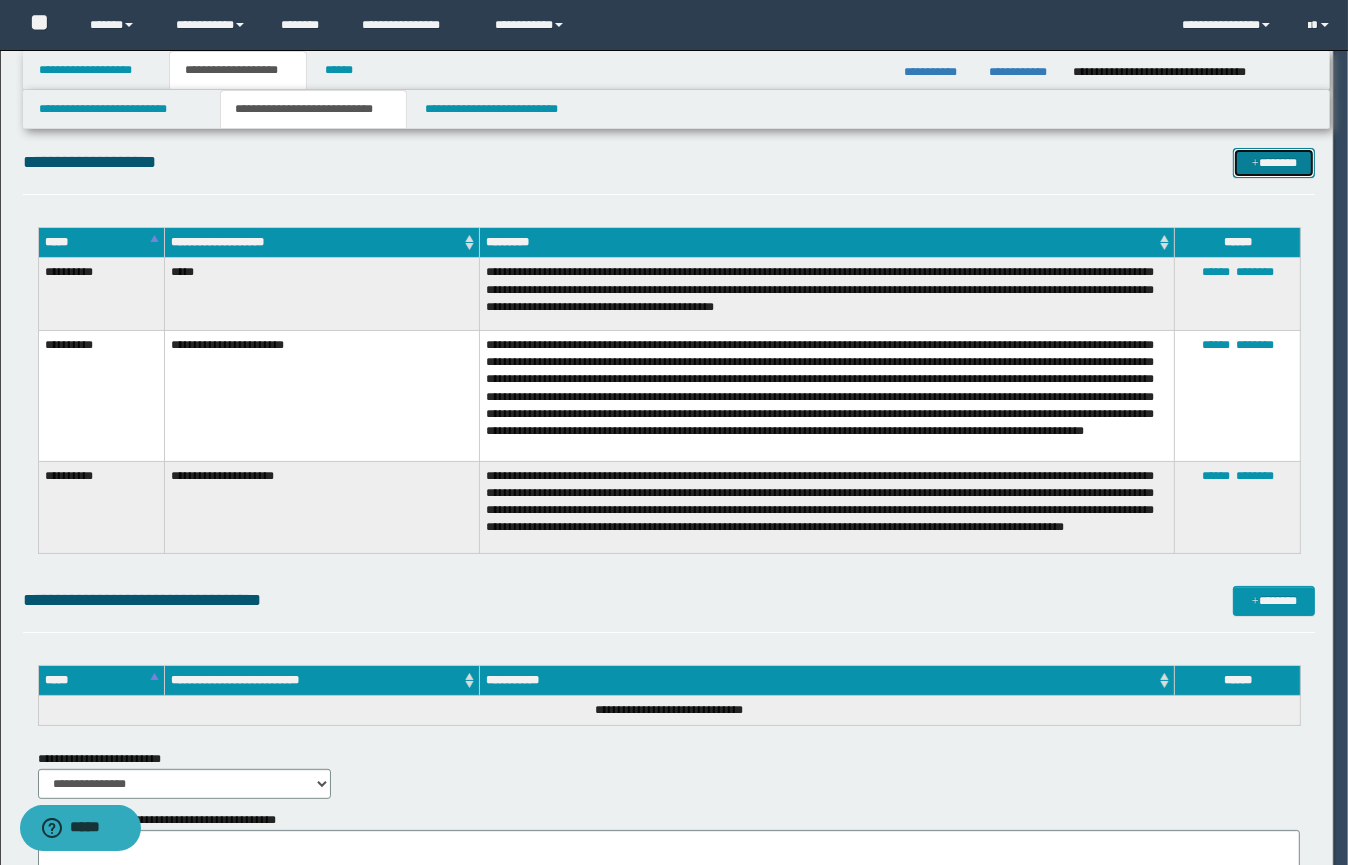scroll, scrollTop: 0, scrollLeft: 0, axis: both 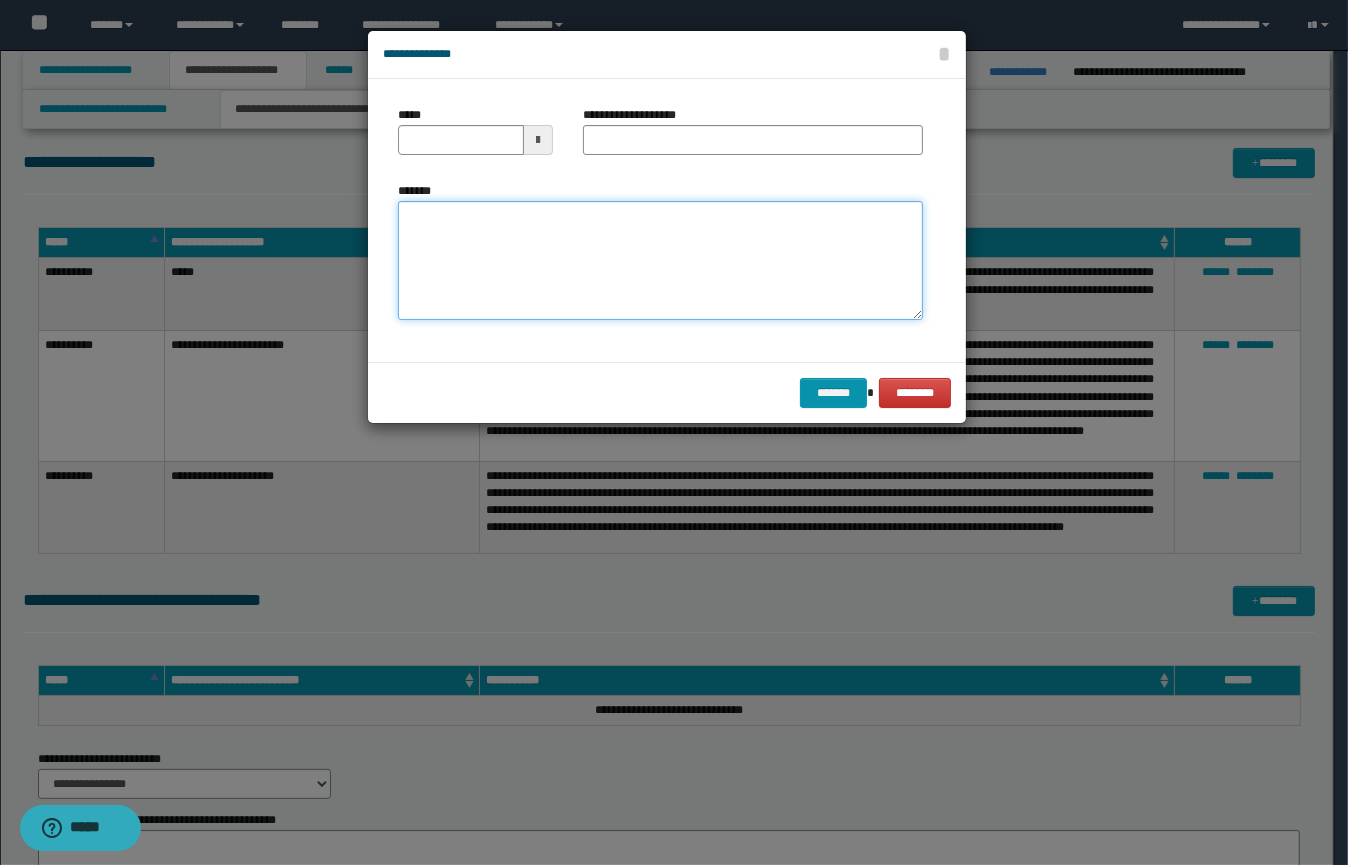 click on "*******" at bounding box center (660, 261) 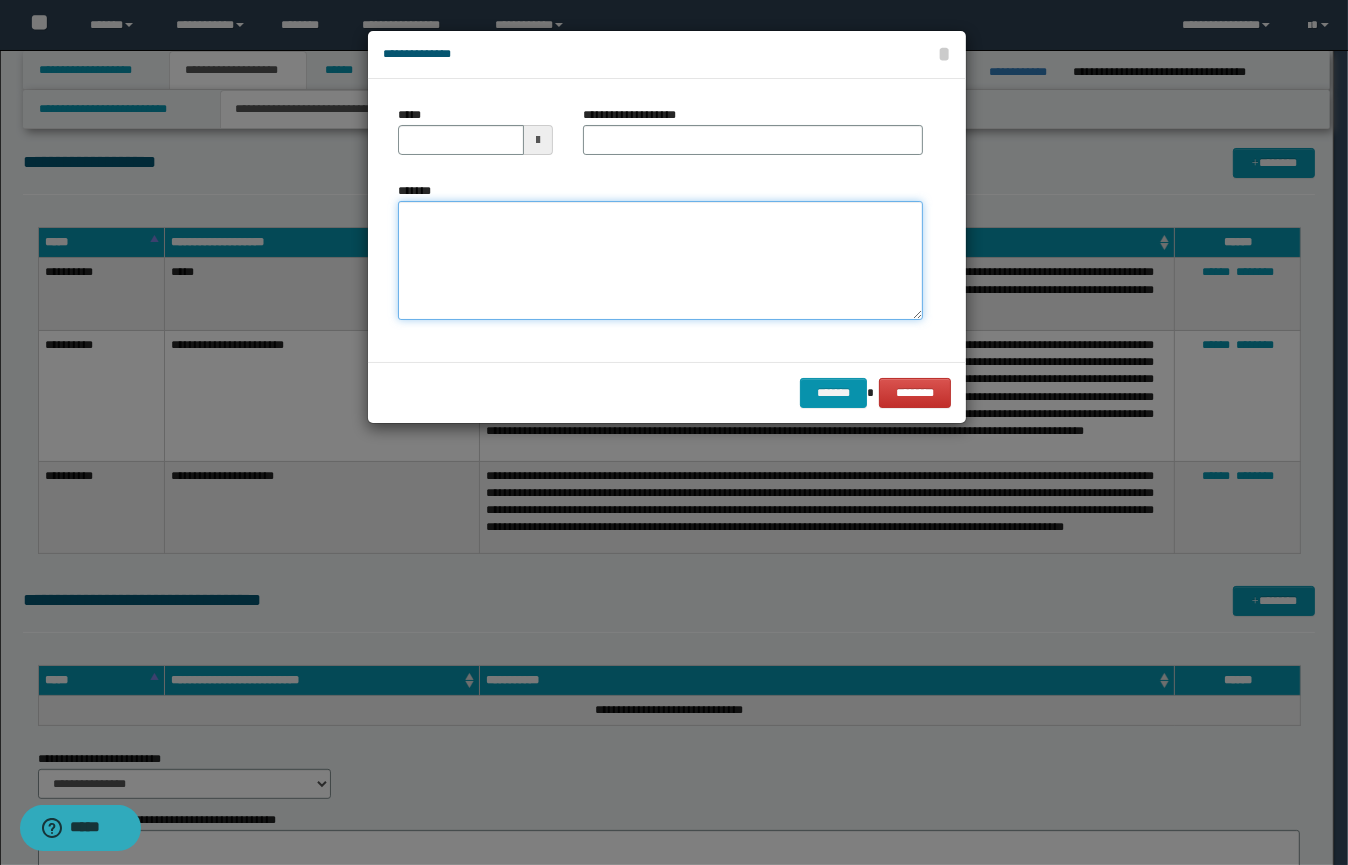 paste on "**********" 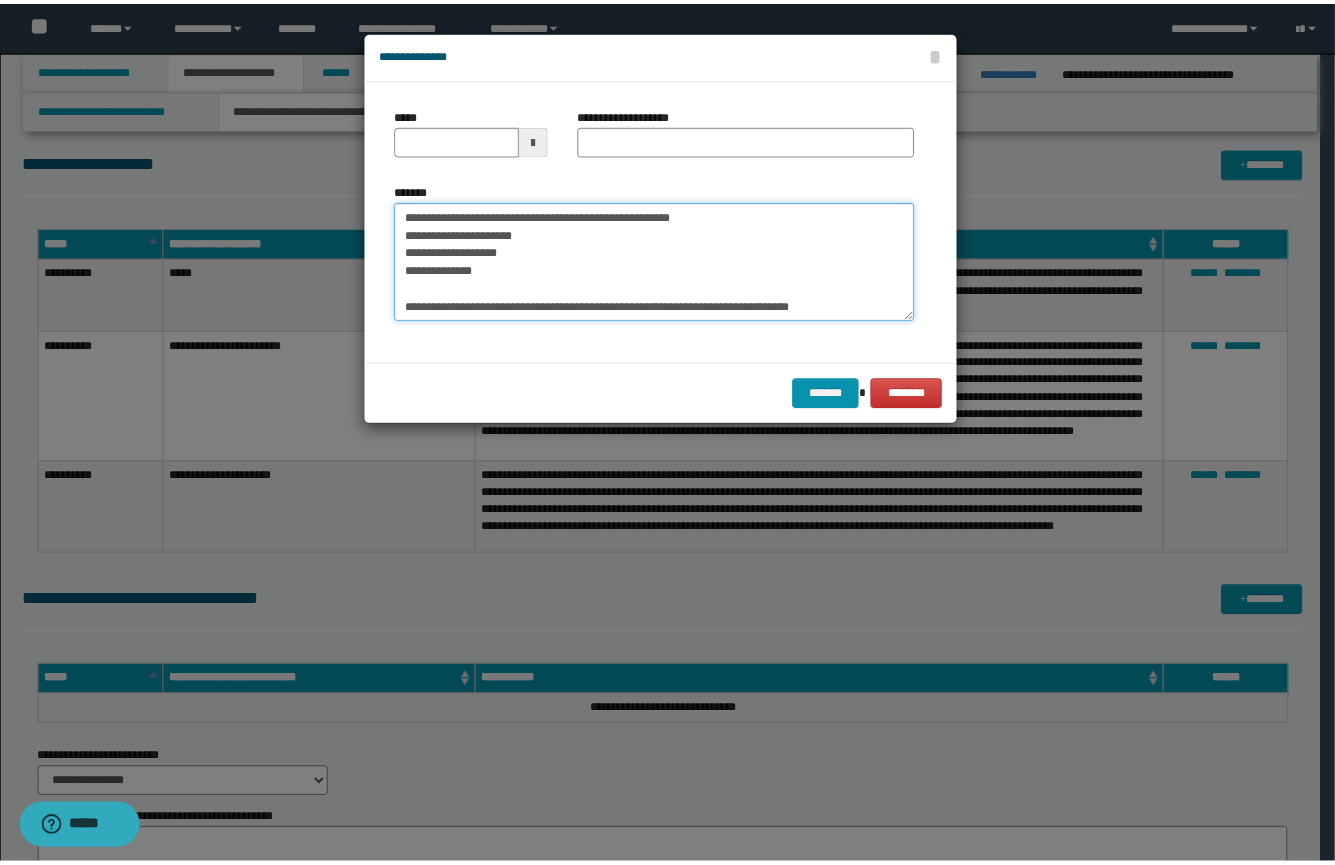 scroll, scrollTop: 299, scrollLeft: 0, axis: vertical 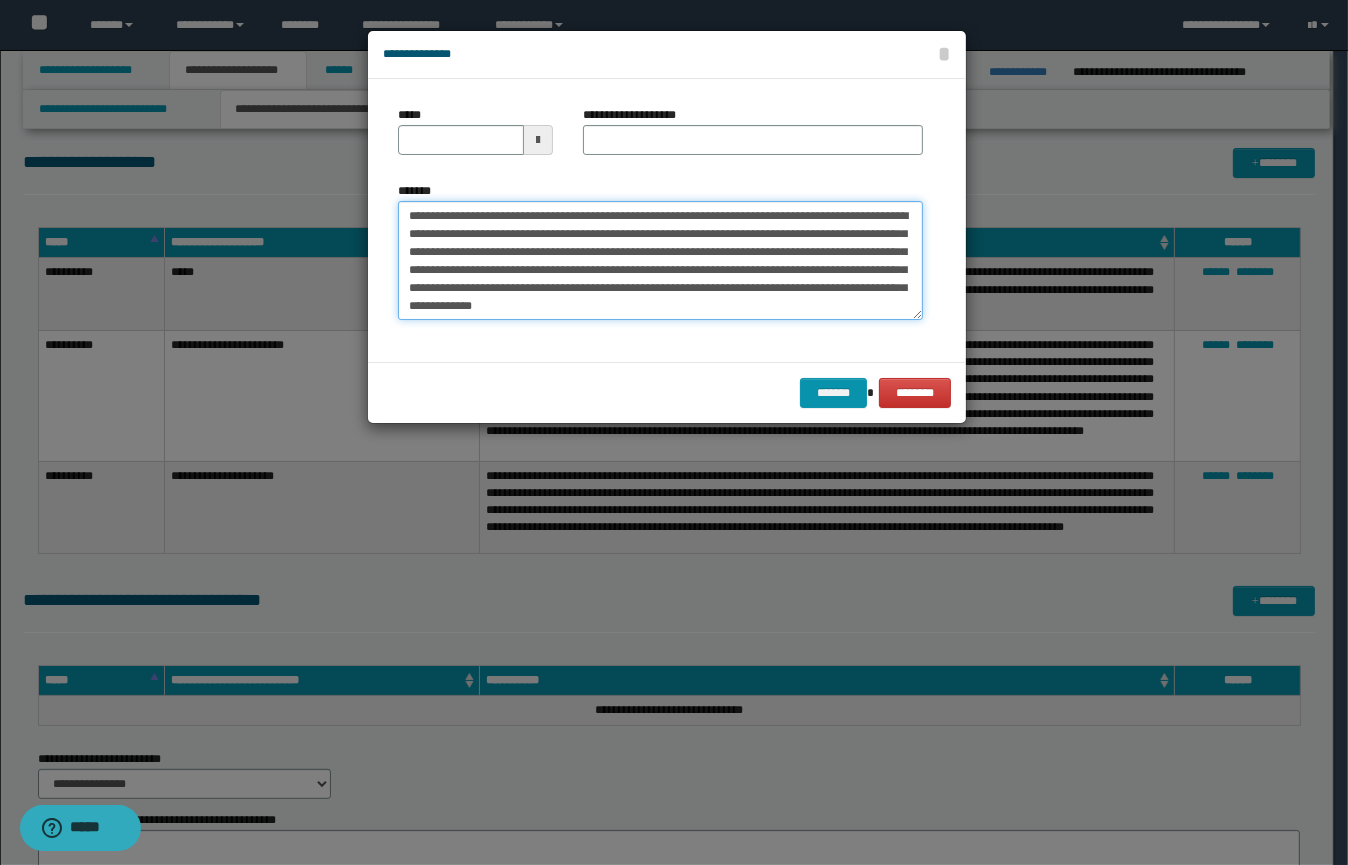 type on "**********" 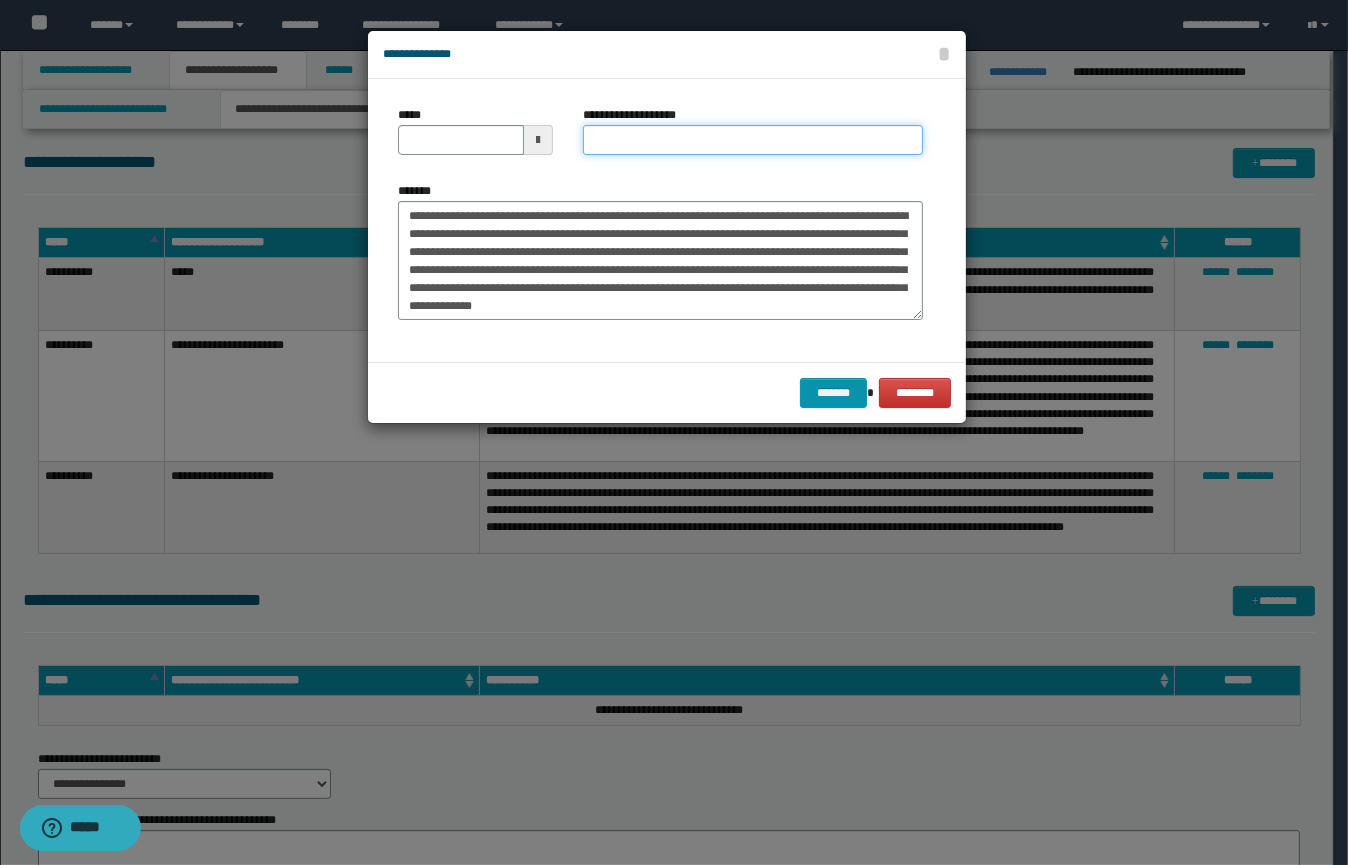 click on "**********" at bounding box center (753, 140) 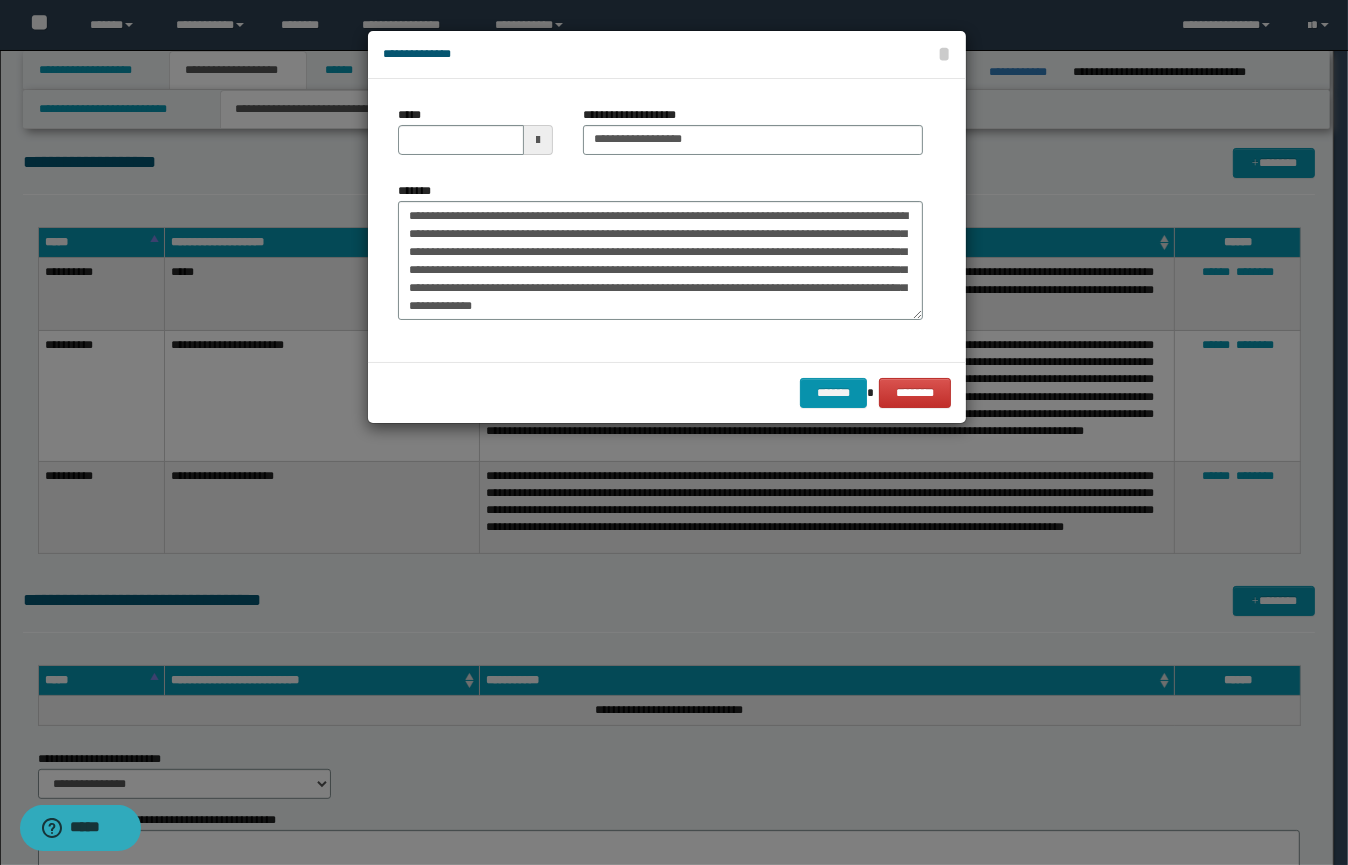 click at bounding box center [538, 140] 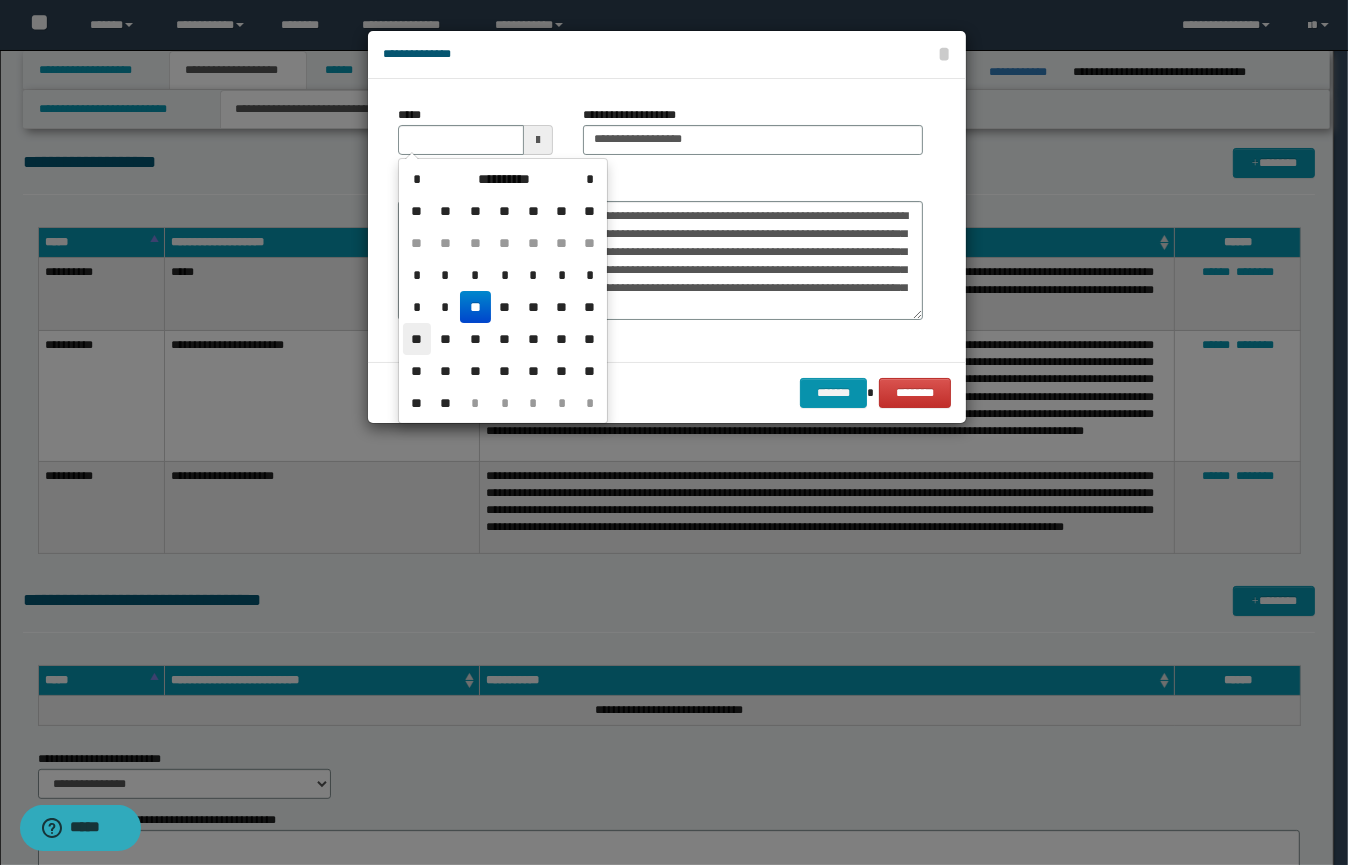 click on "**" at bounding box center (417, 339) 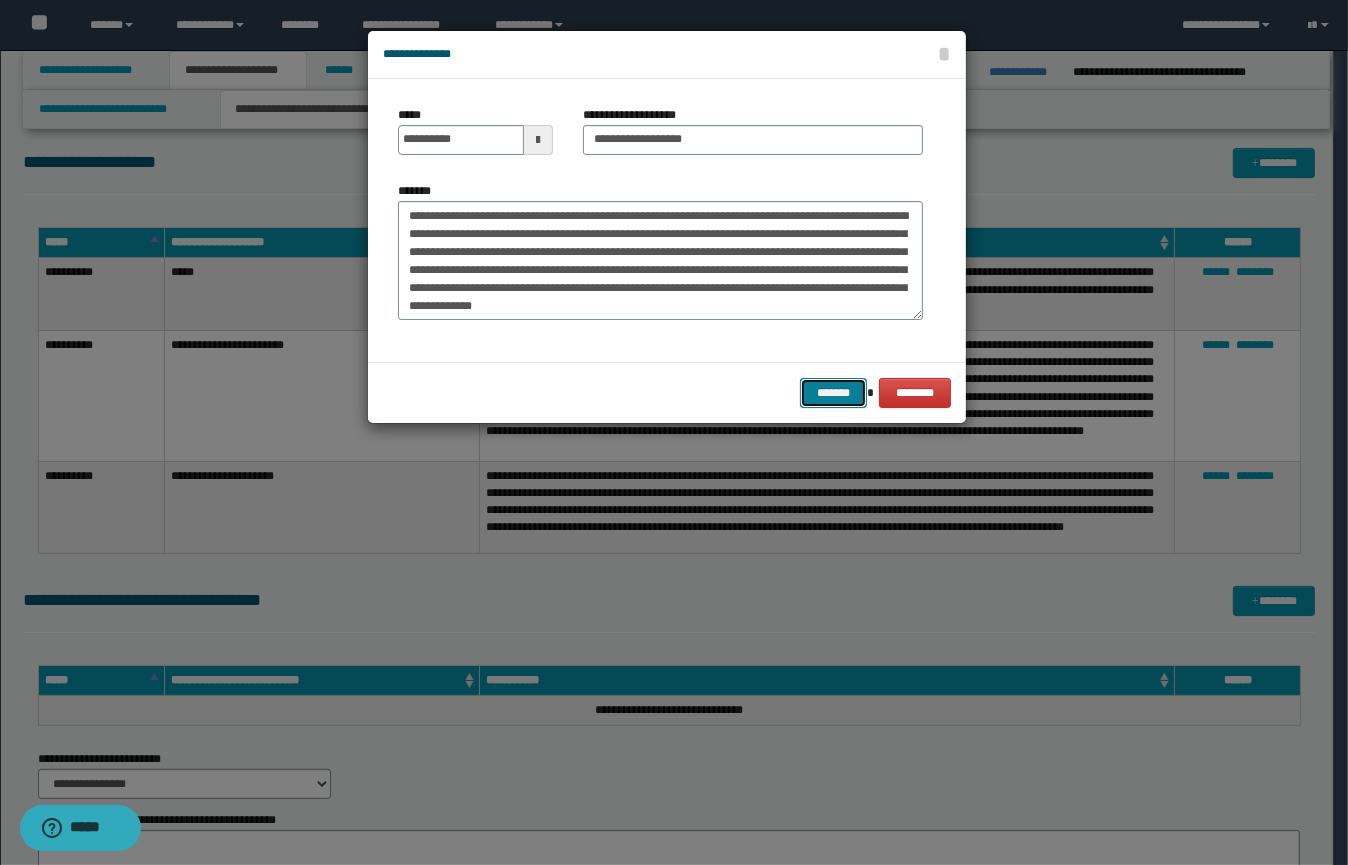 click on "*******" at bounding box center (833, 393) 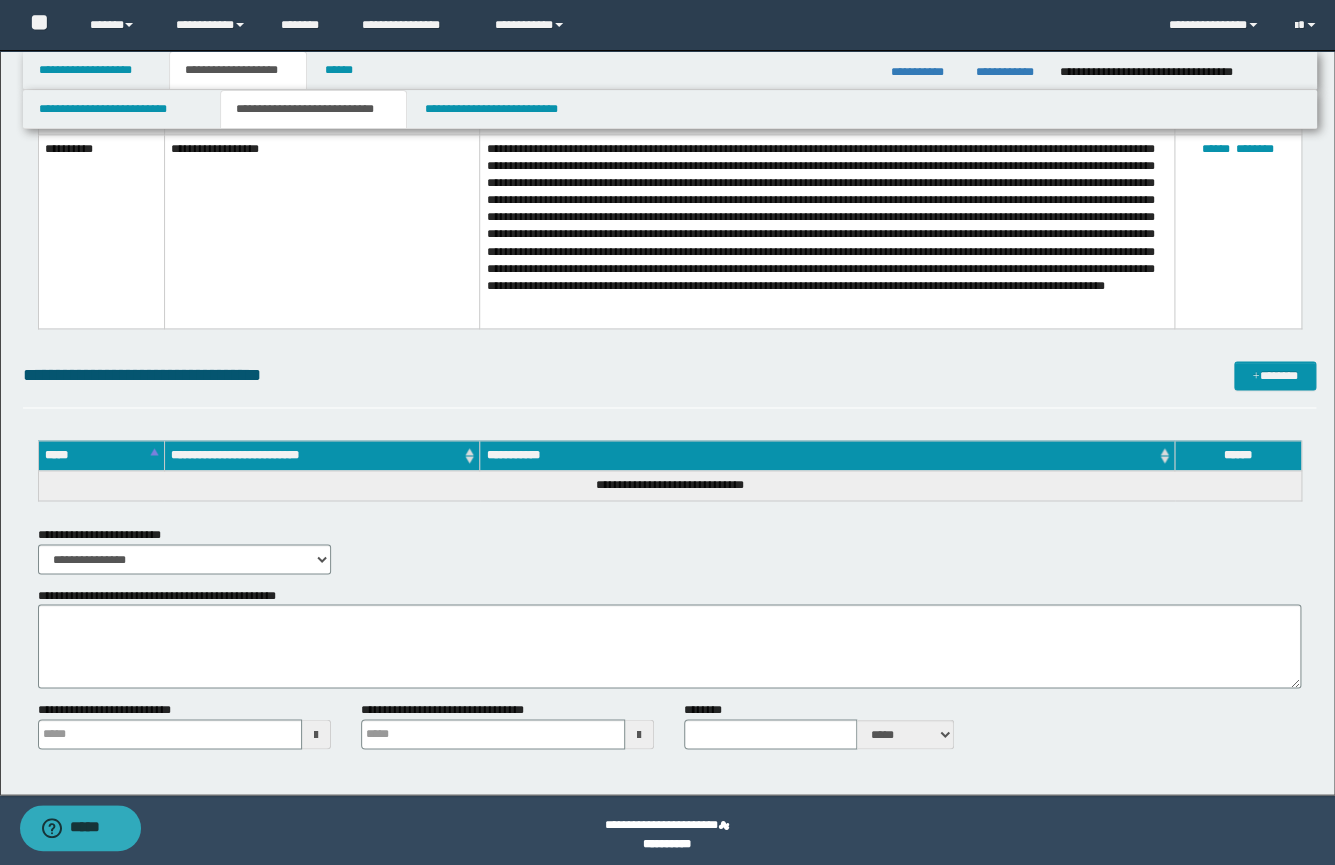 scroll, scrollTop: 973, scrollLeft: 0, axis: vertical 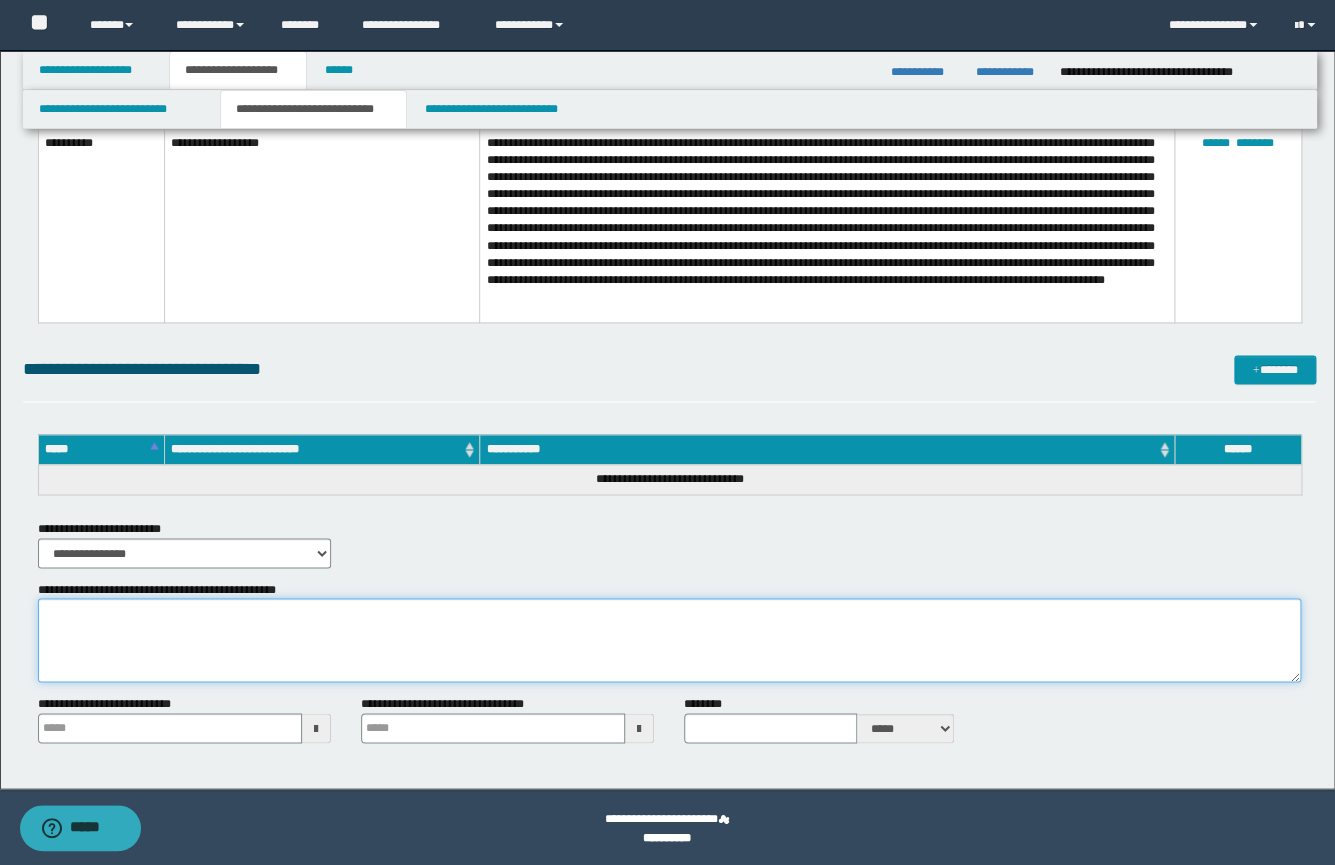 click on "**********" at bounding box center [669, 640] 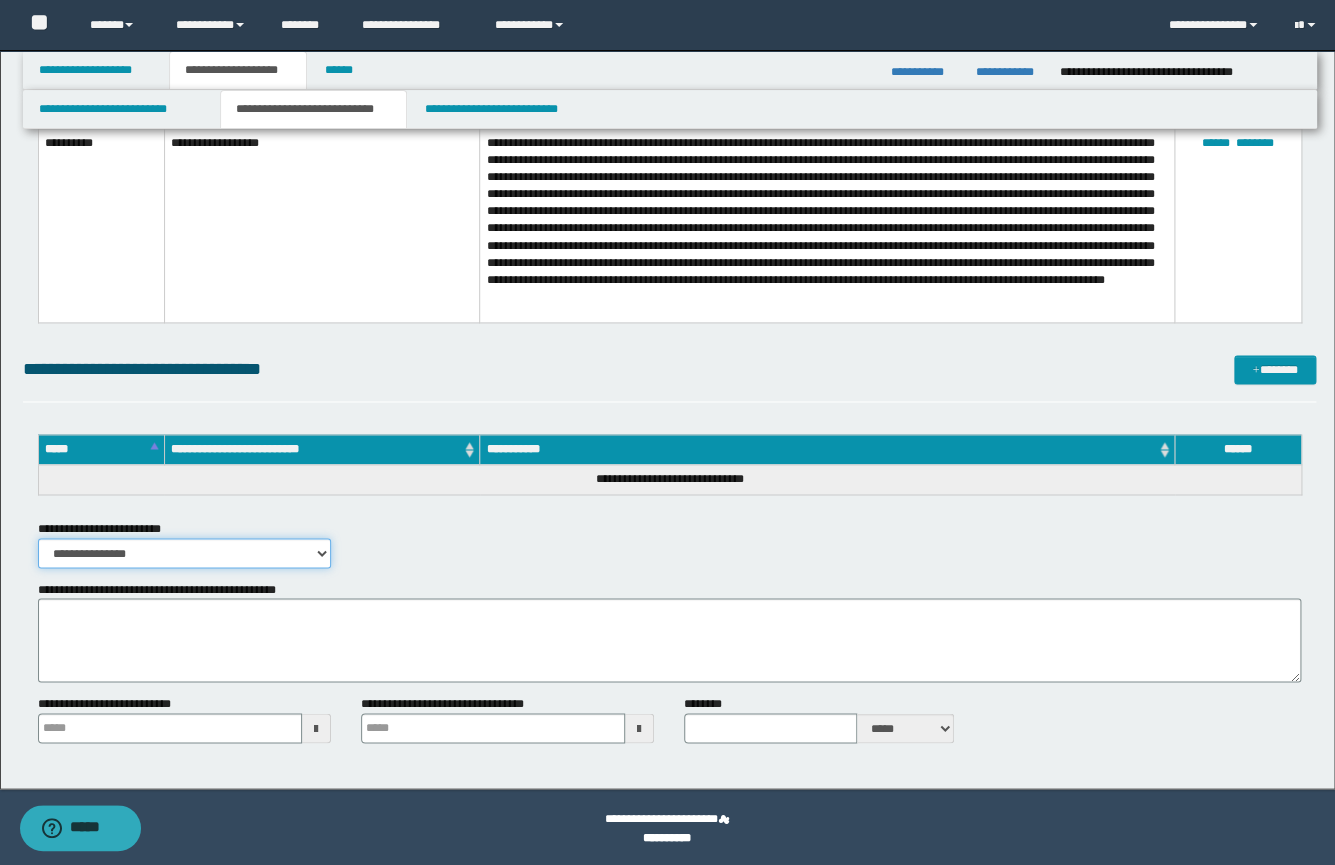 click on "**********" at bounding box center (184, 553) 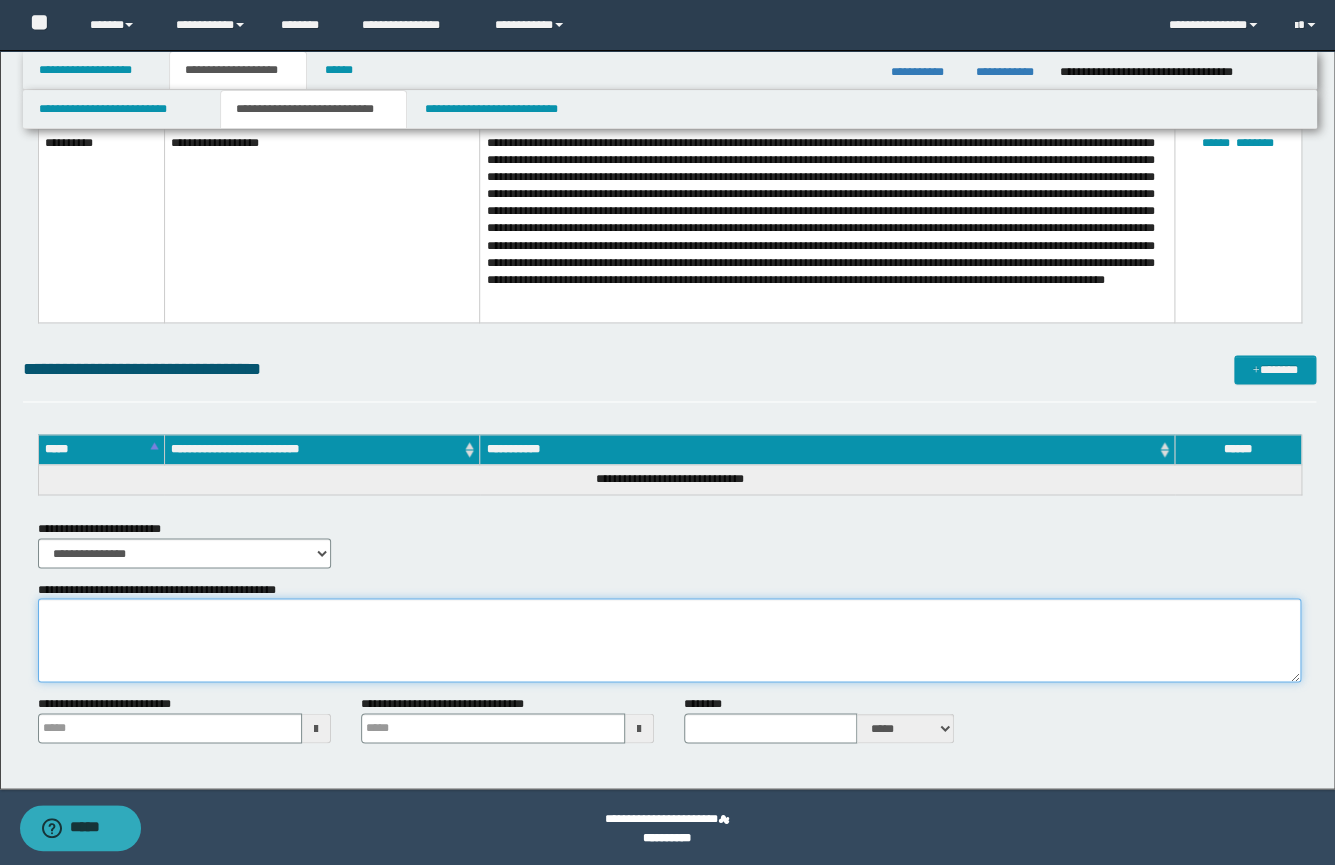 click on "**********" at bounding box center [669, 640] 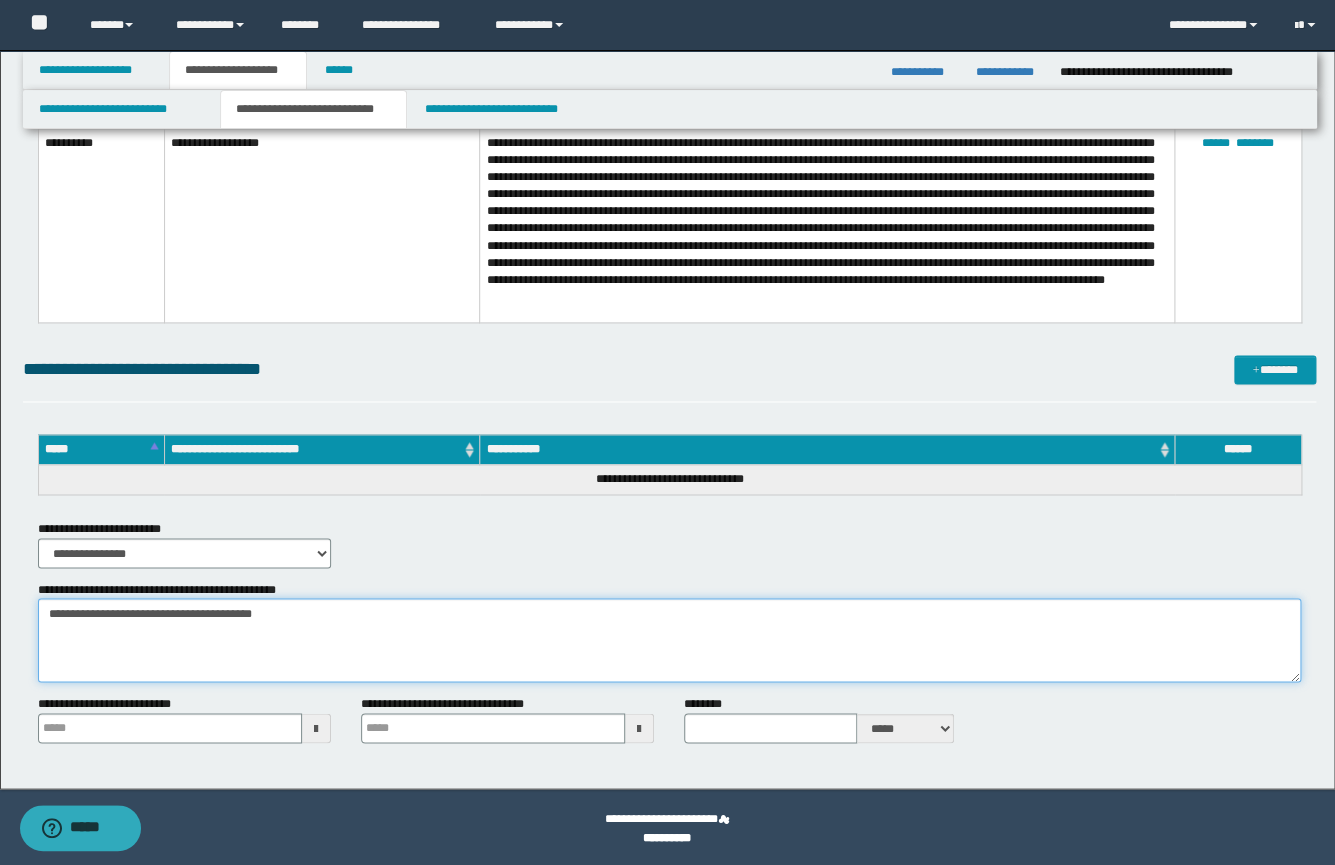 click on "**********" at bounding box center (669, 640) 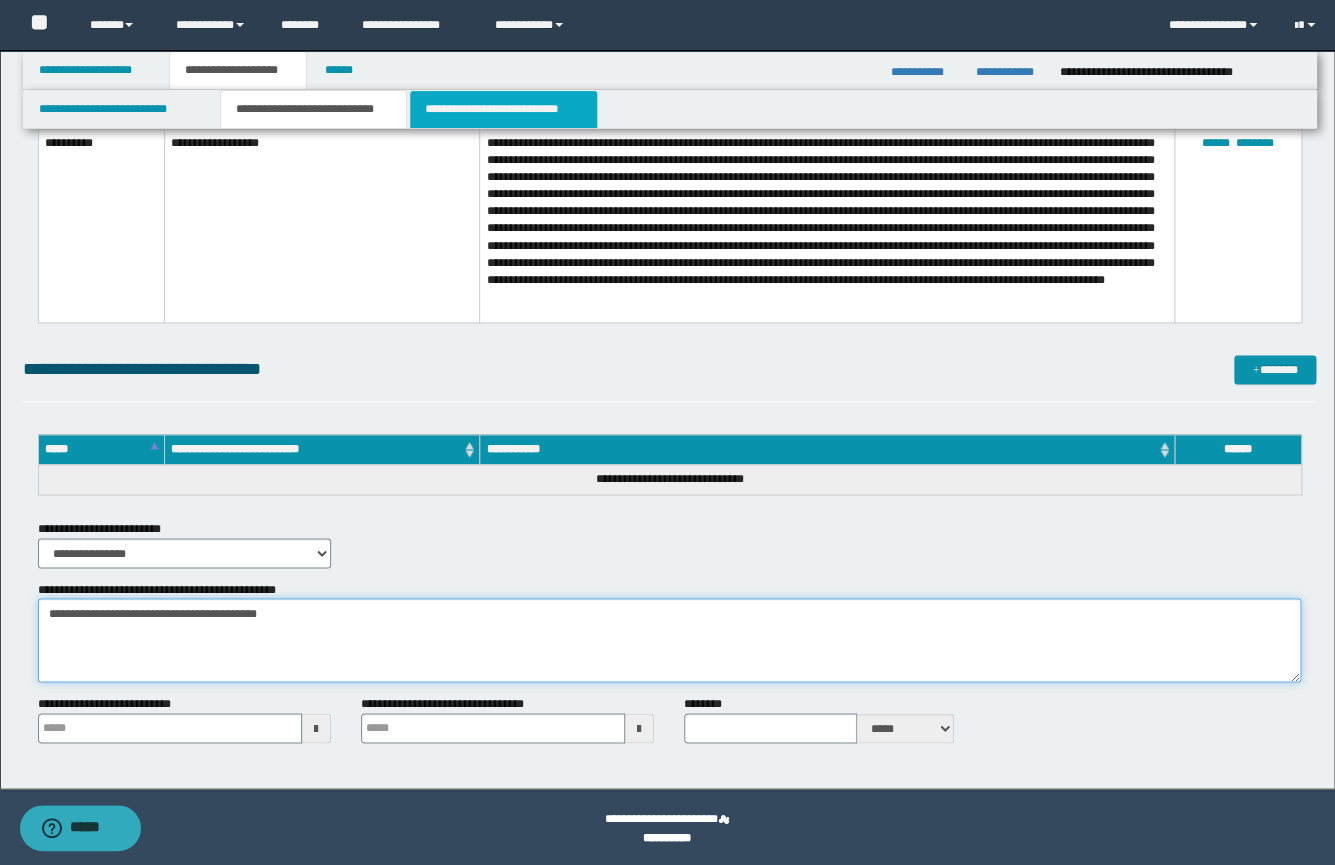 type on "**********" 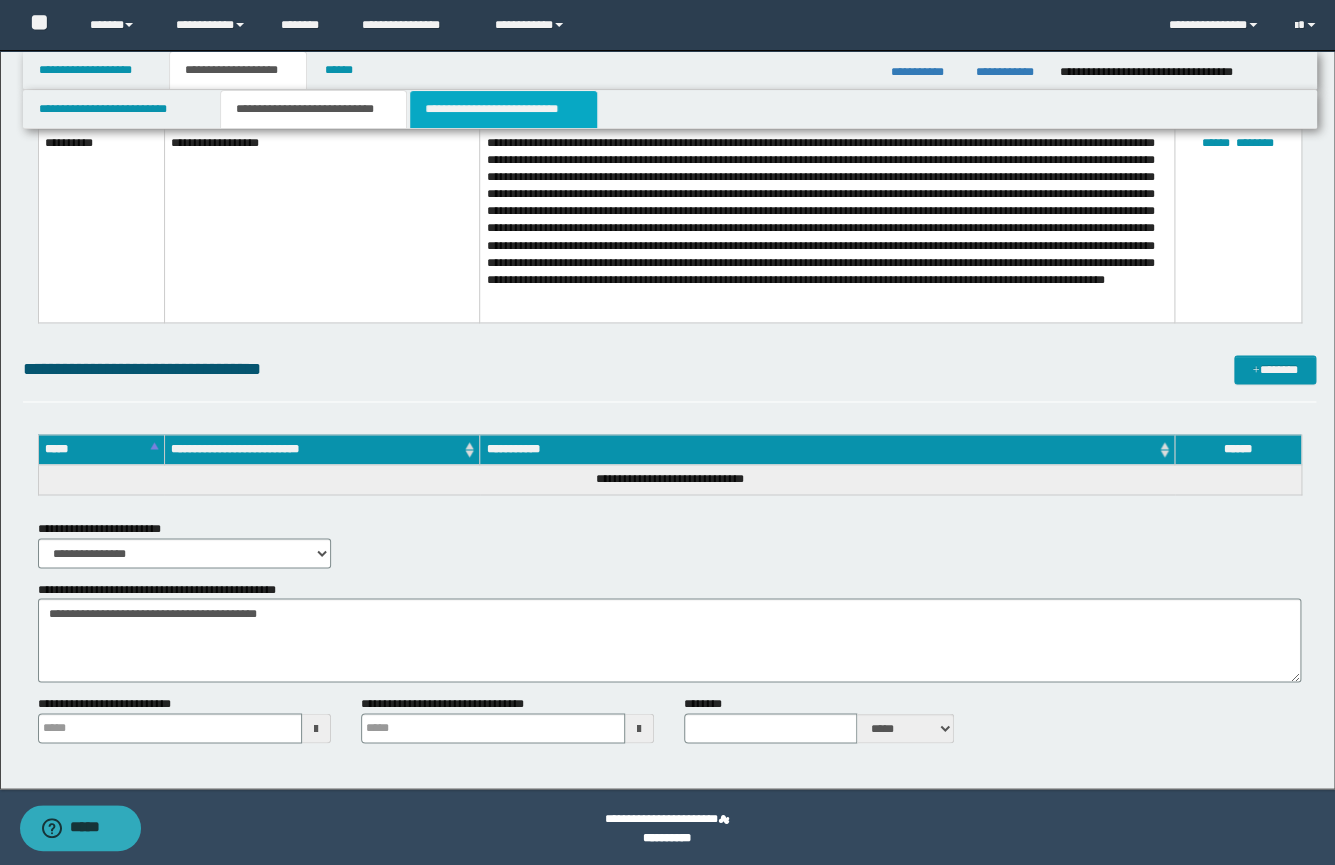 click on "**********" at bounding box center [503, 109] 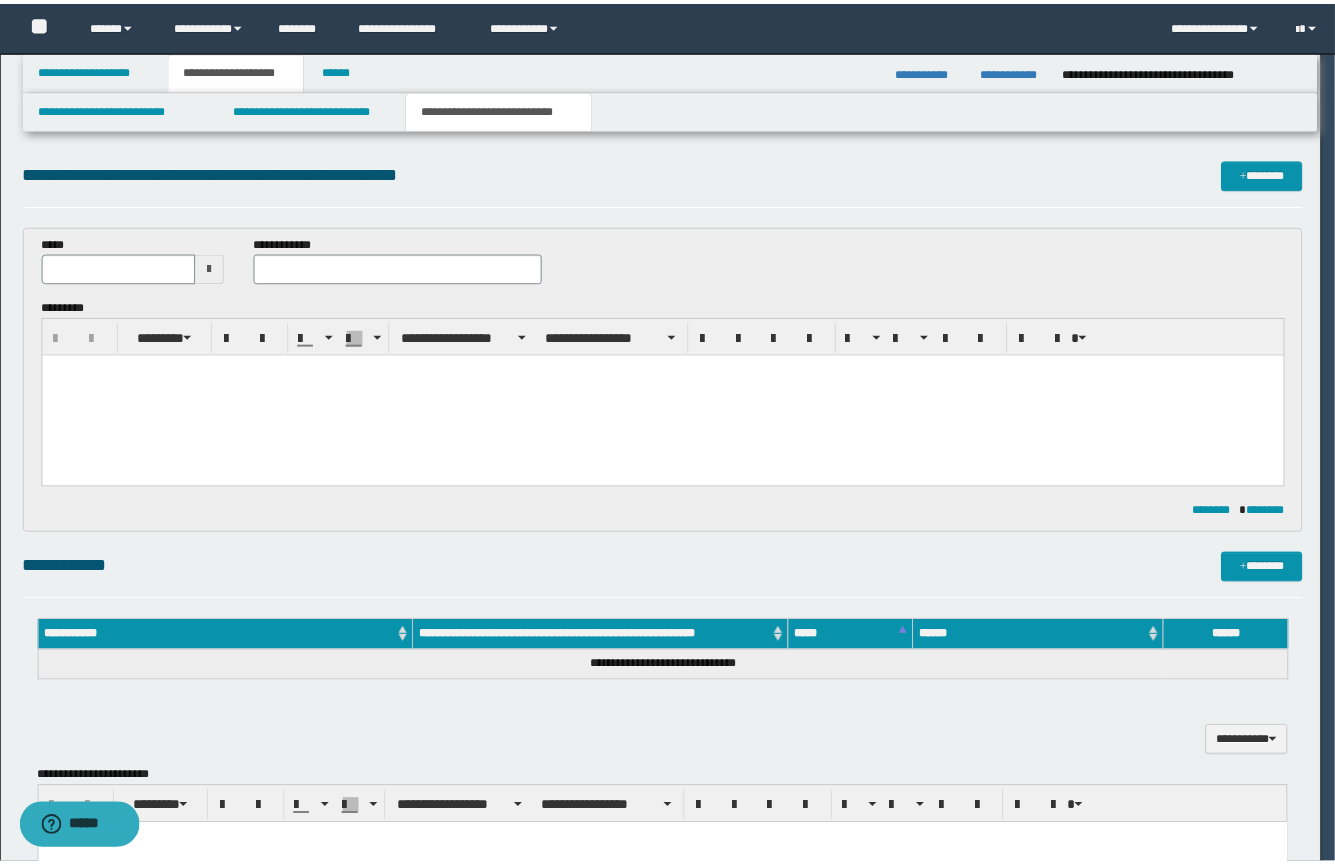 scroll, scrollTop: 0, scrollLeft: 0, axis: both 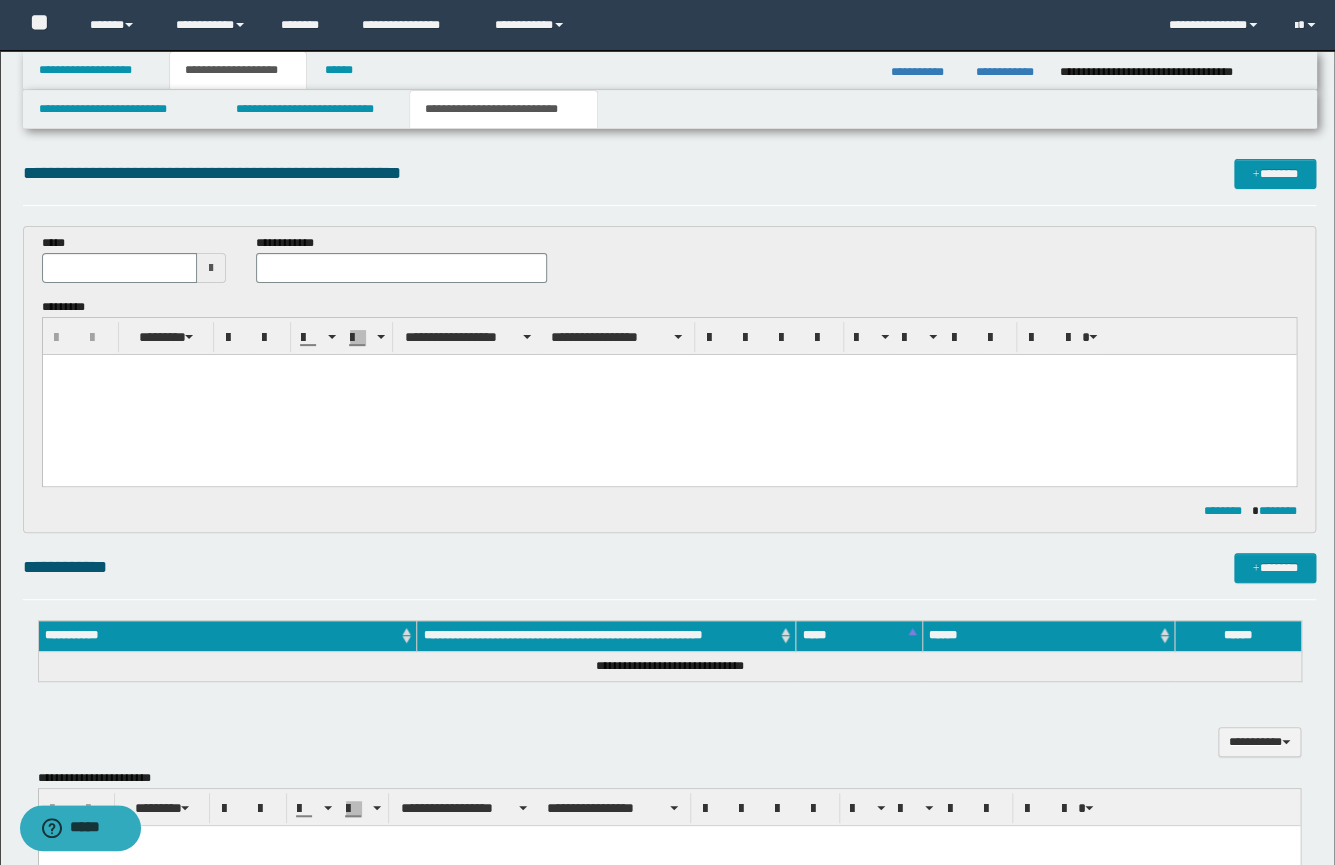 click at bounding box center (668, 395) 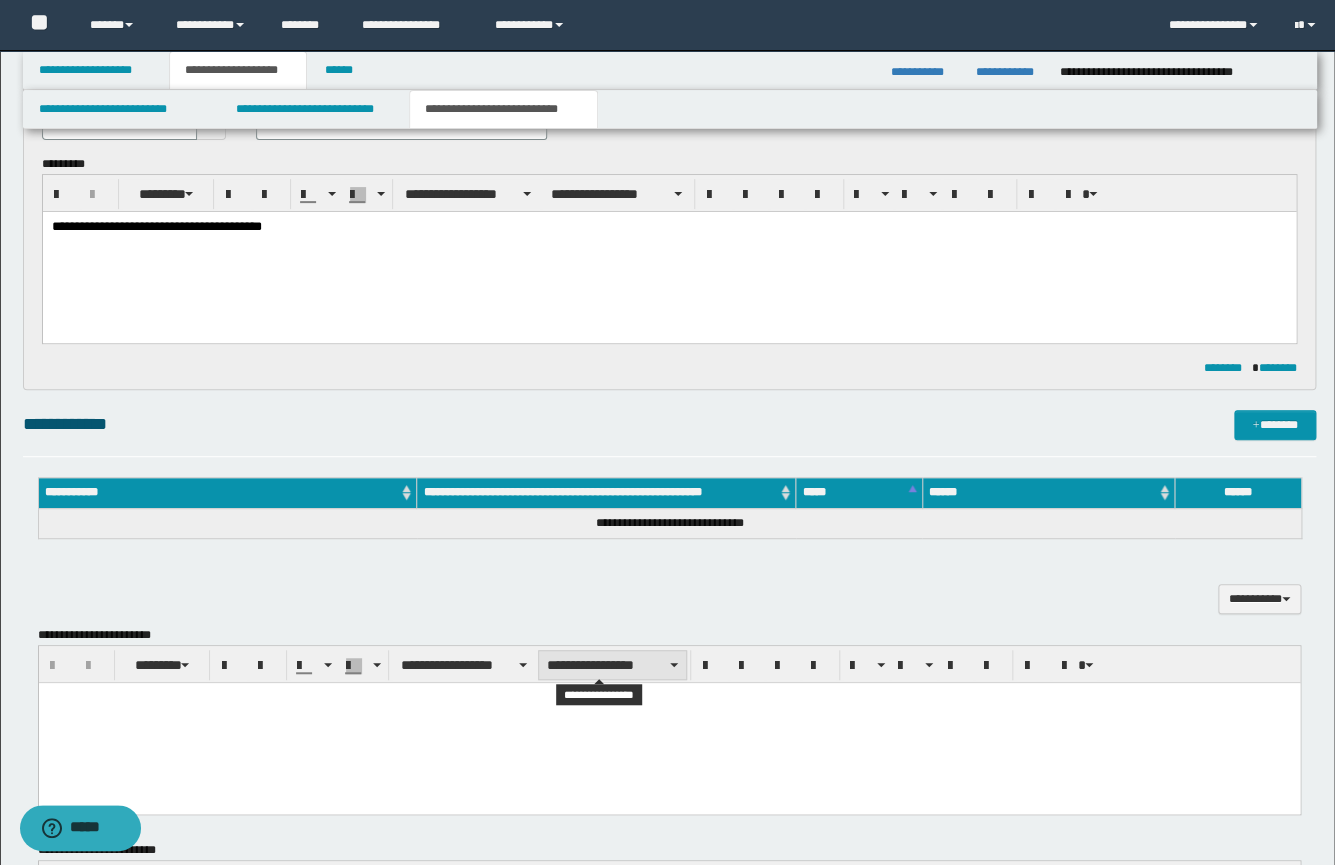 scroll, scrollTop: 293, scrollLeft: 0, axis: vertical 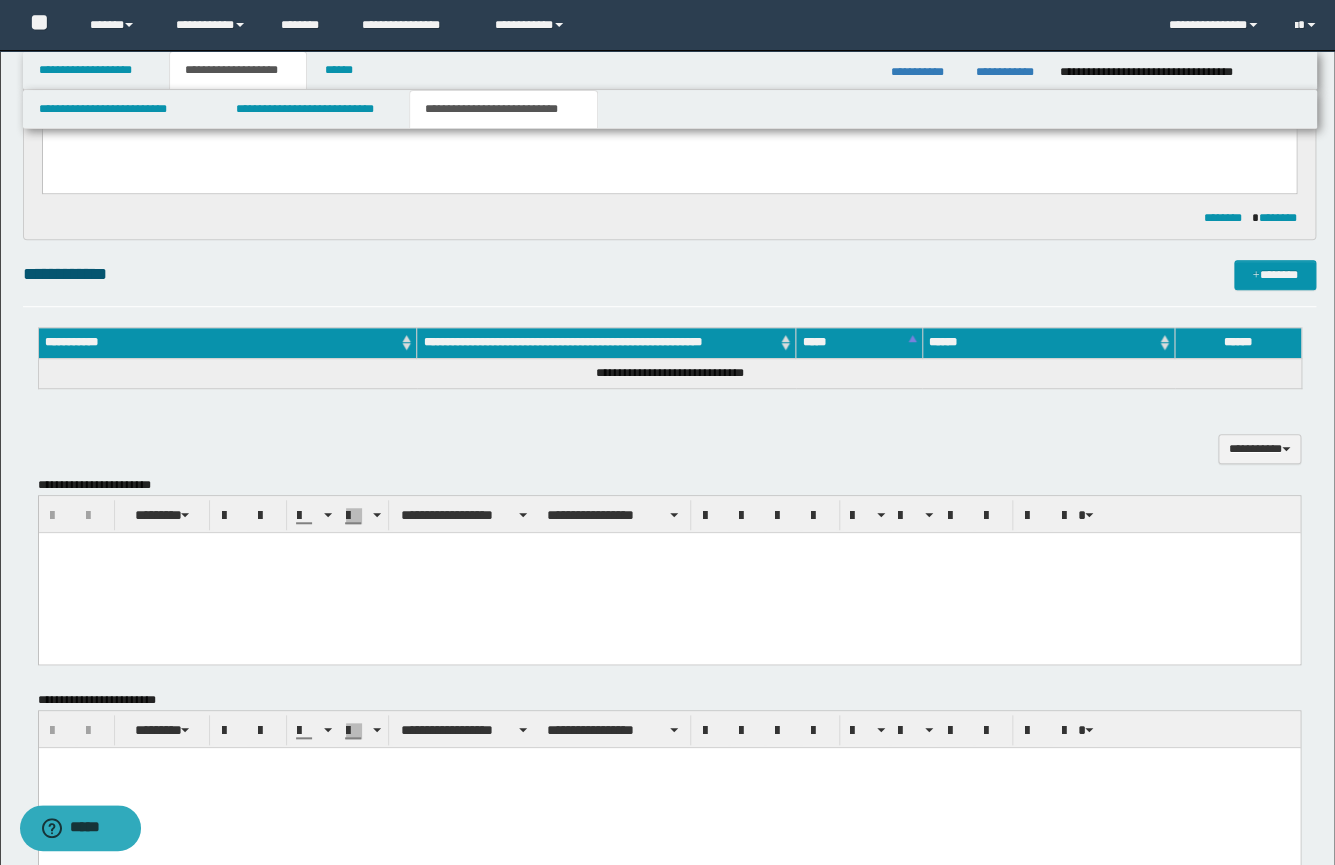 click at bounding box center (668, 573) 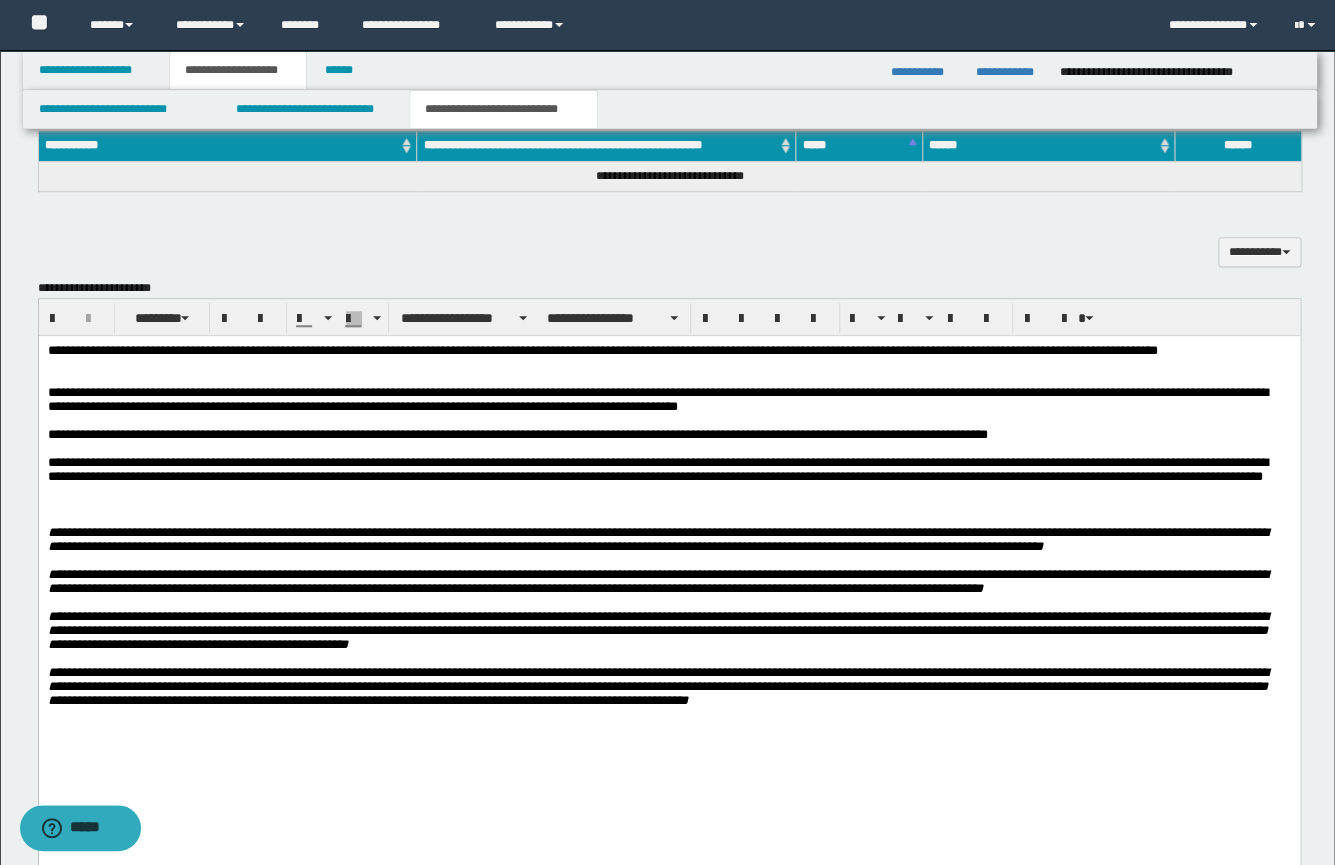 scroll, scrollTop: 495, scrollLeft: 0, axis: vertical 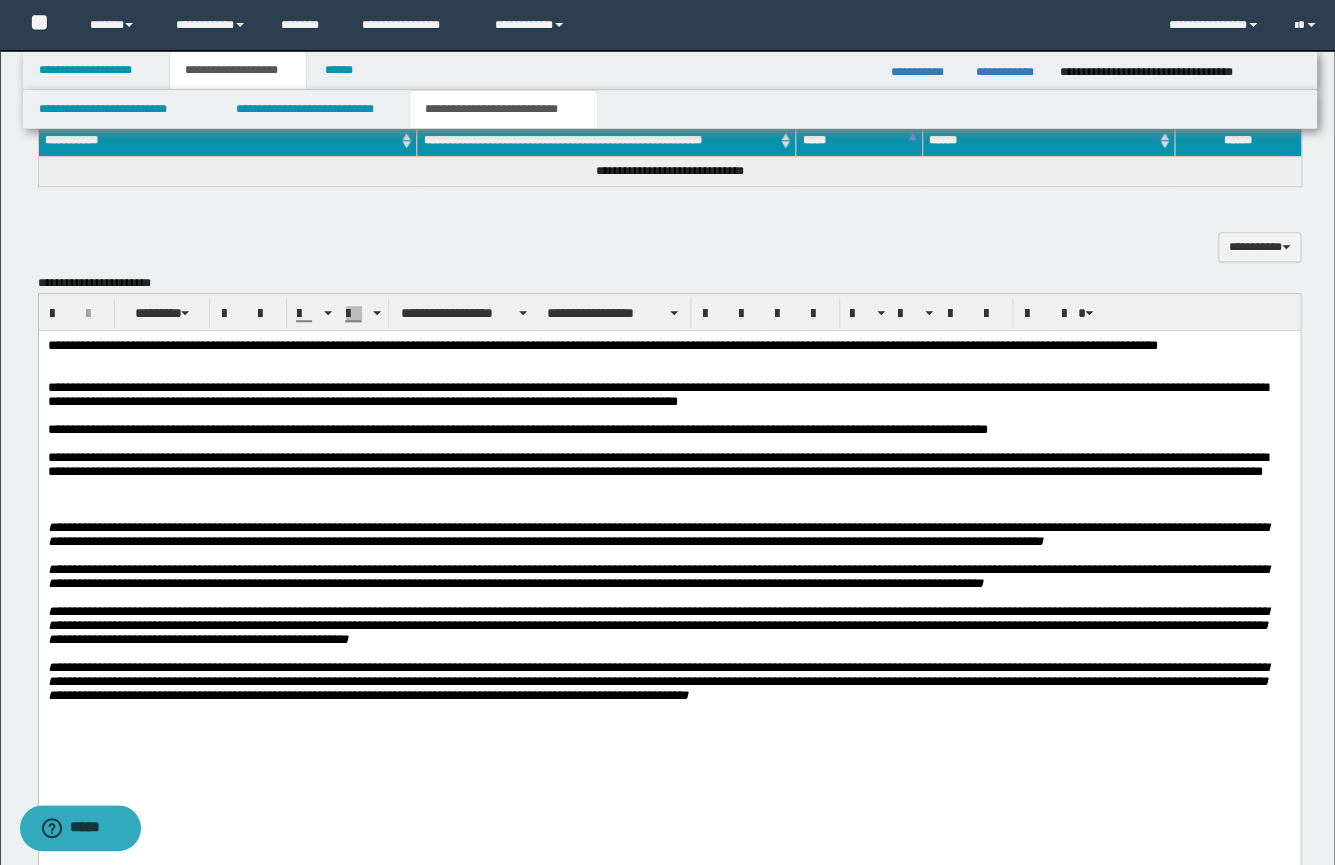 click at bounding box center (668, 360) 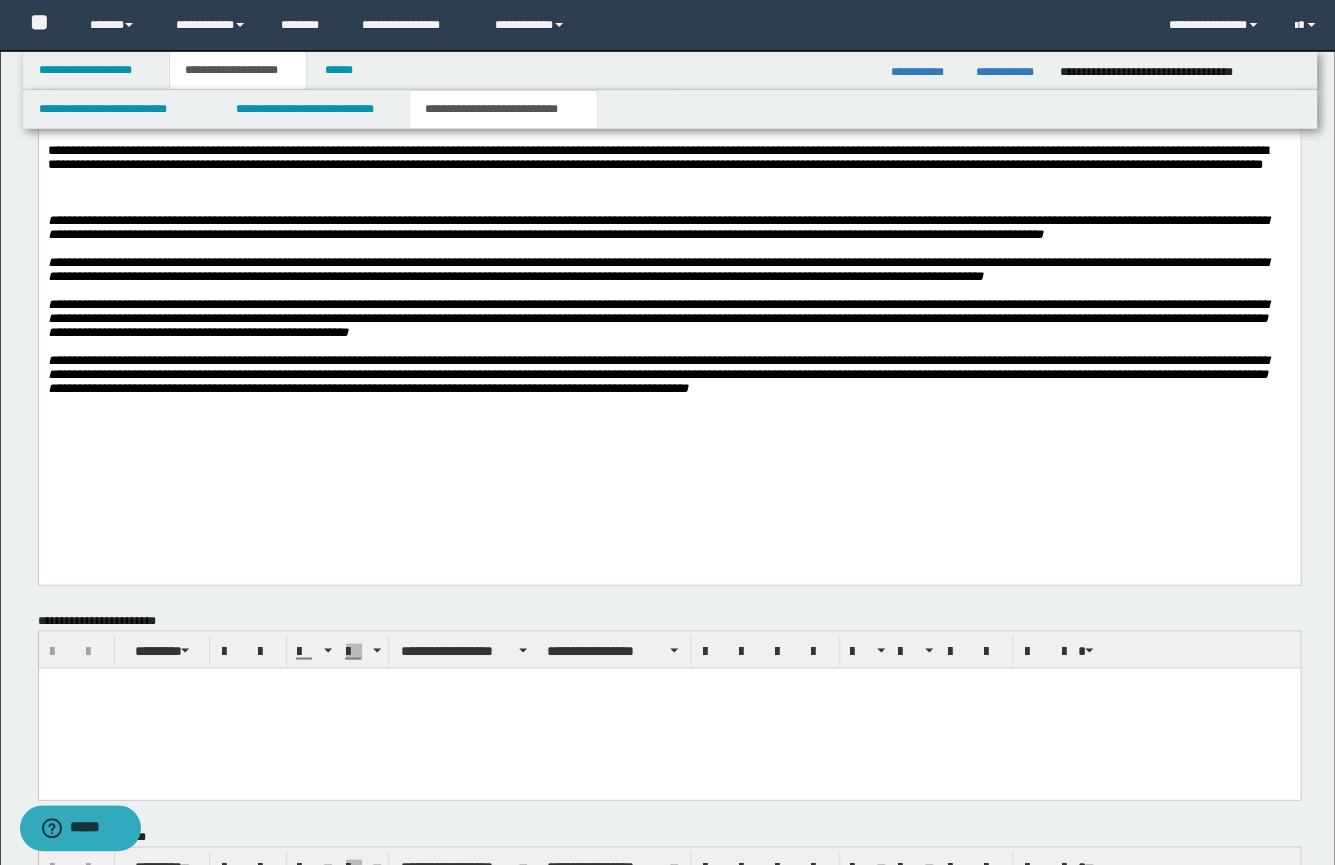 scroll, scrollTop: 990, scrollLeft: 0, axis: vertical 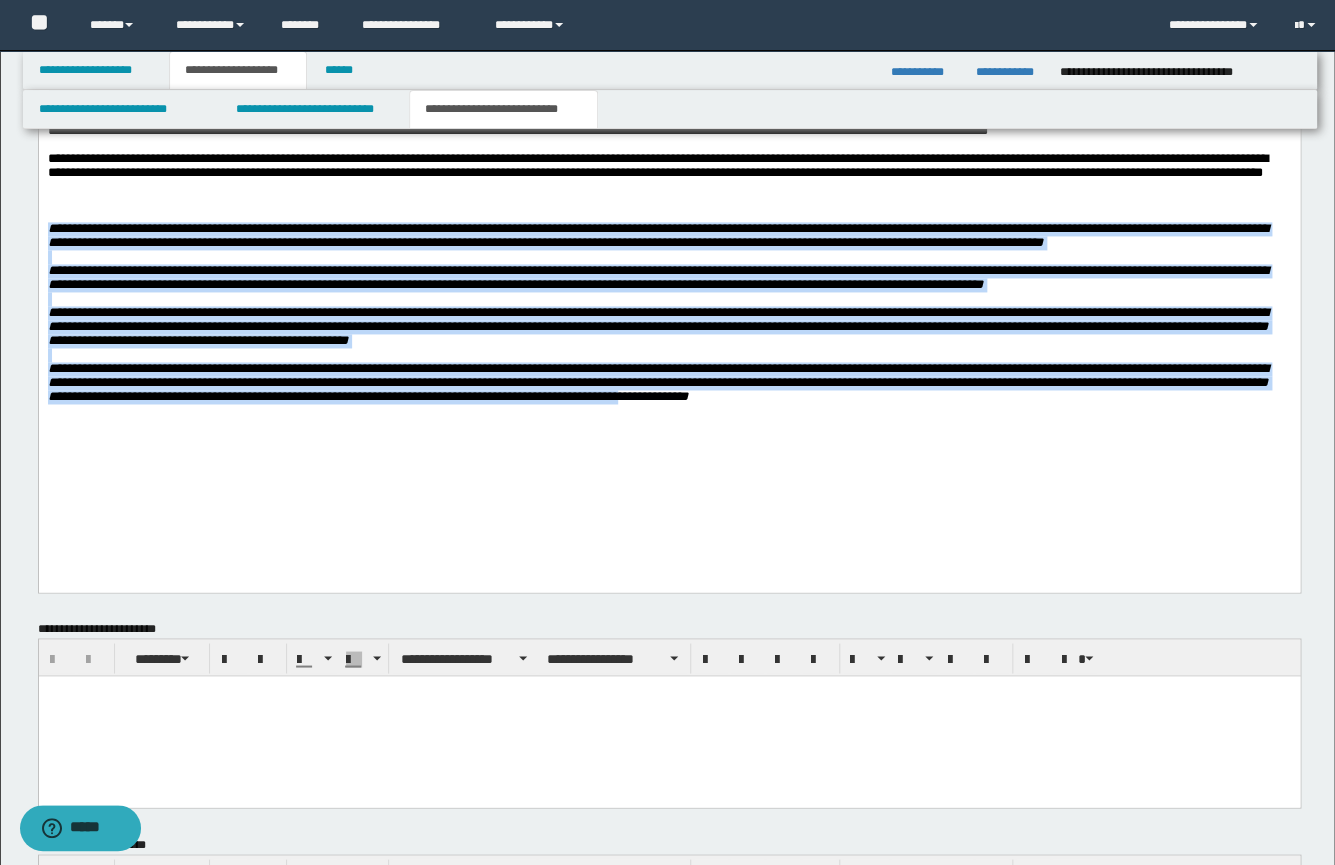 drag, startPoint x: 47, startPoint y: 273, endPoint x: 922, endPoint y: 436, distance: 890.0528 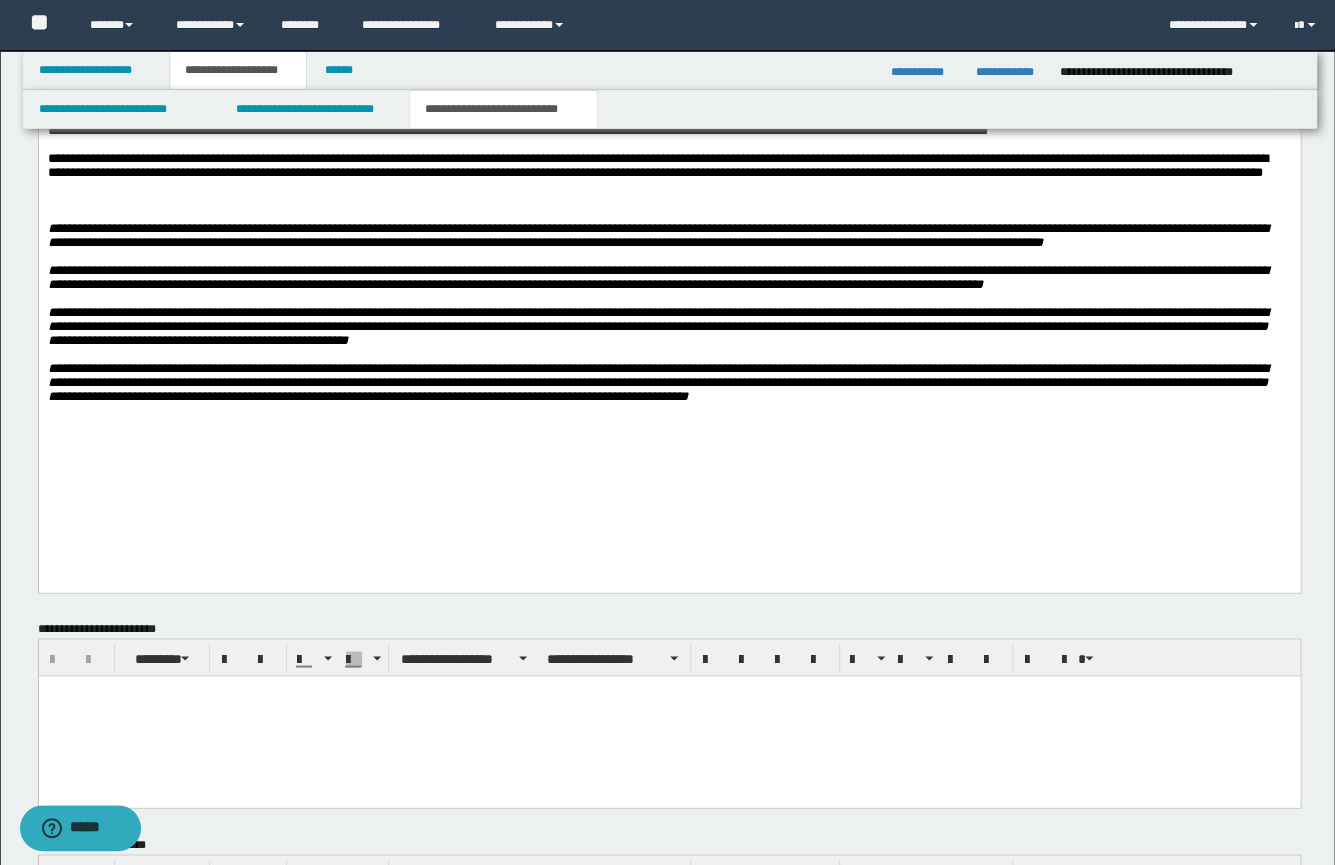 click on "**********" at bounding box center [668, 149] 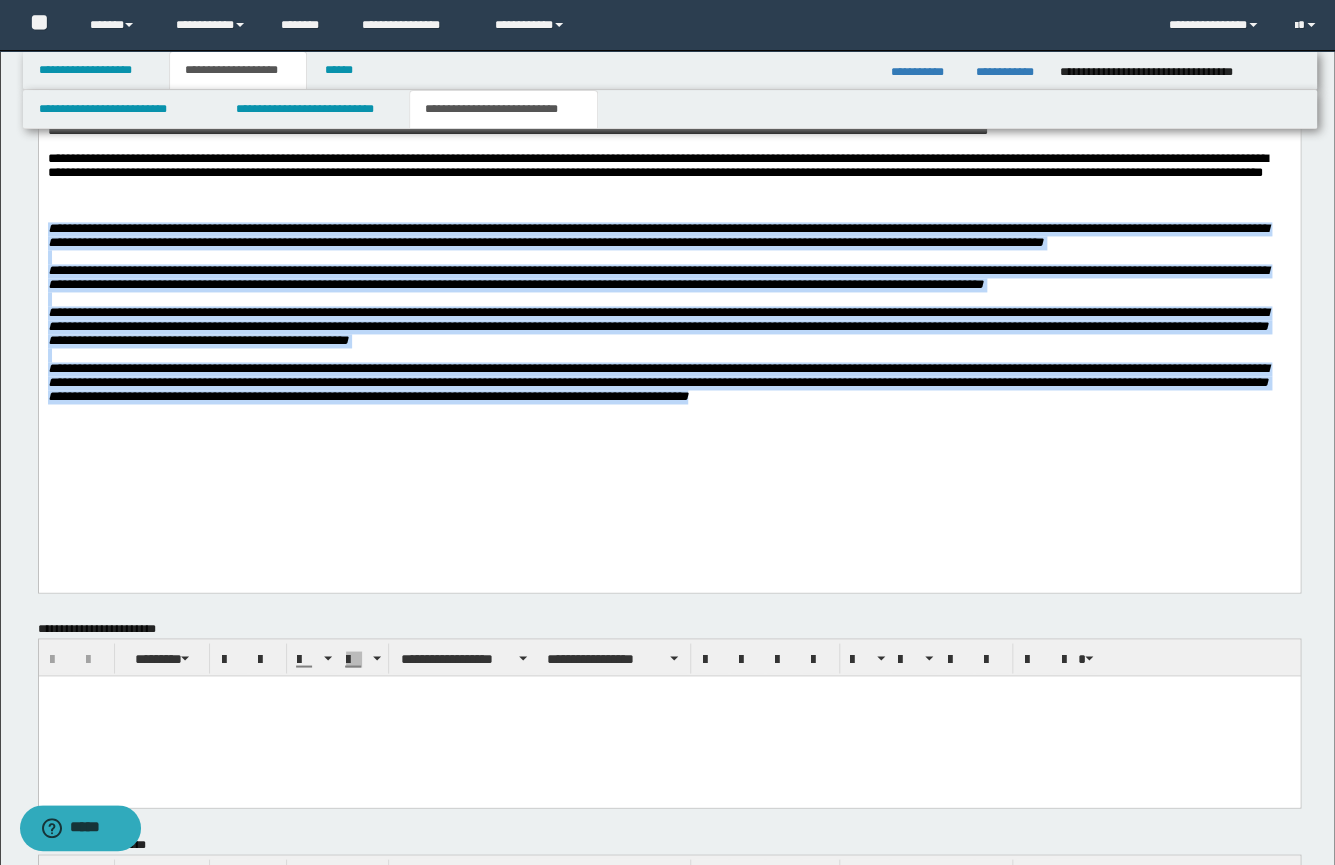 drag, startPoint x: 1263, startPoint y: 478, endPoint x: 5, endPoint y: 267, distance: 1275.5724 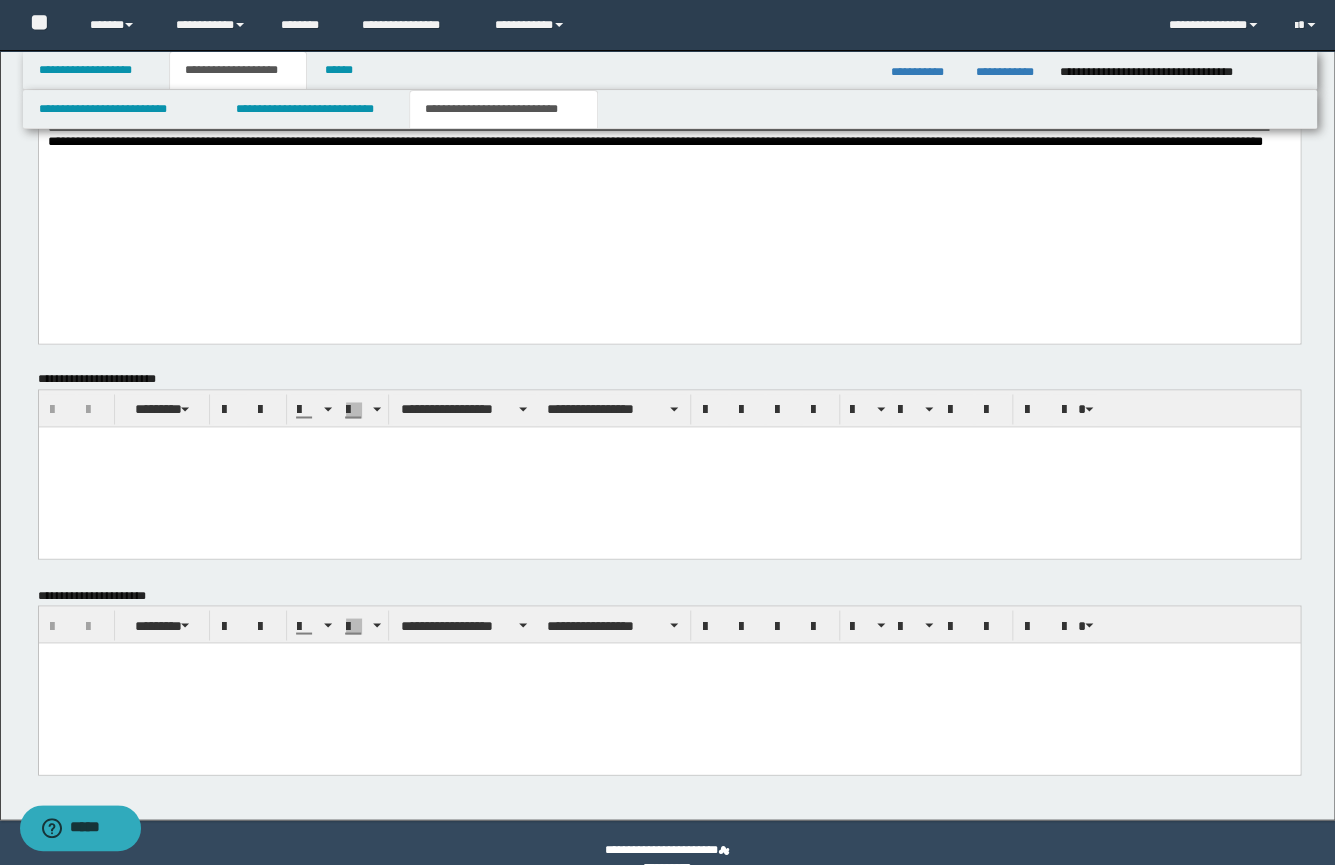 scroll, scrollTop: 1052, scrollLeft: 0, axis: vertical 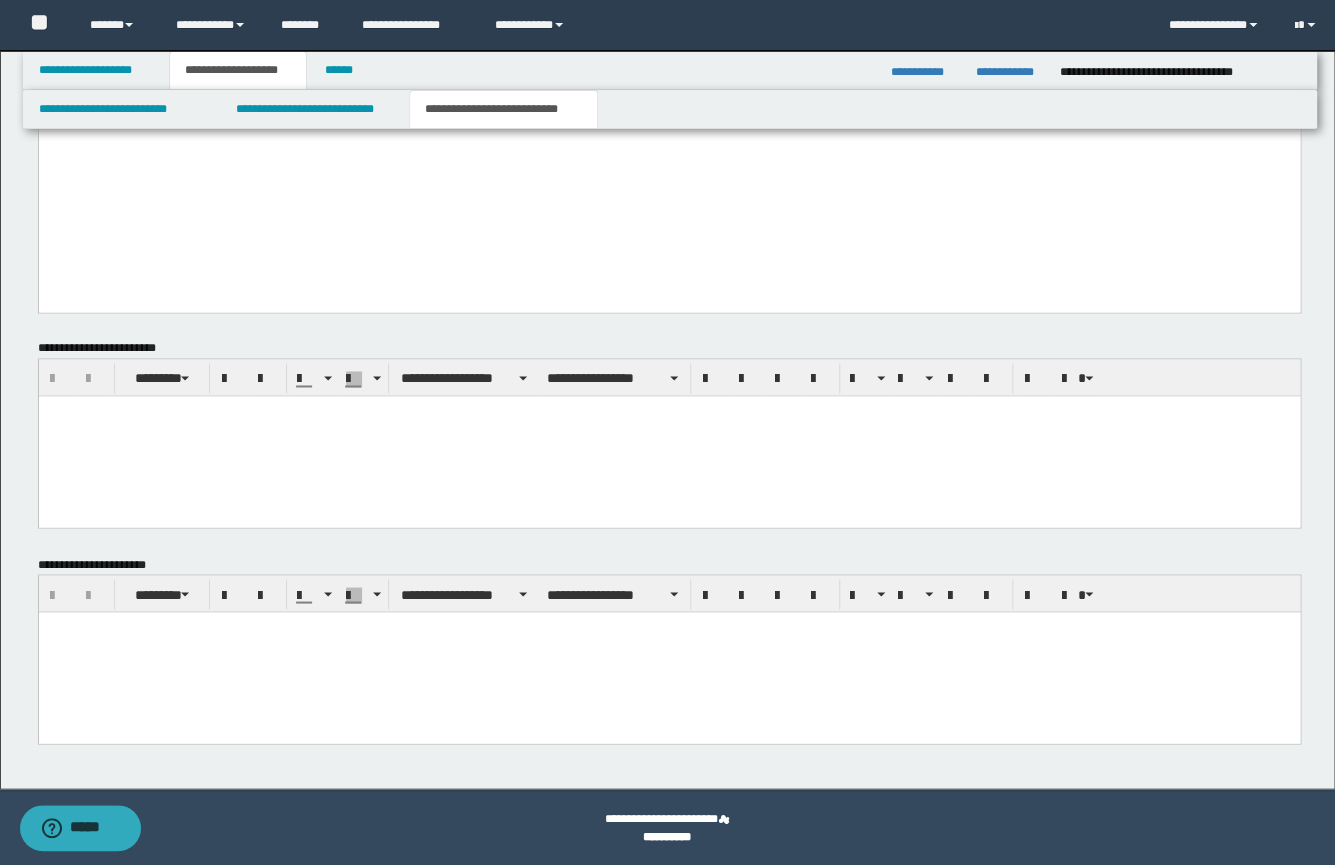 click at bounding box center (668, 651) 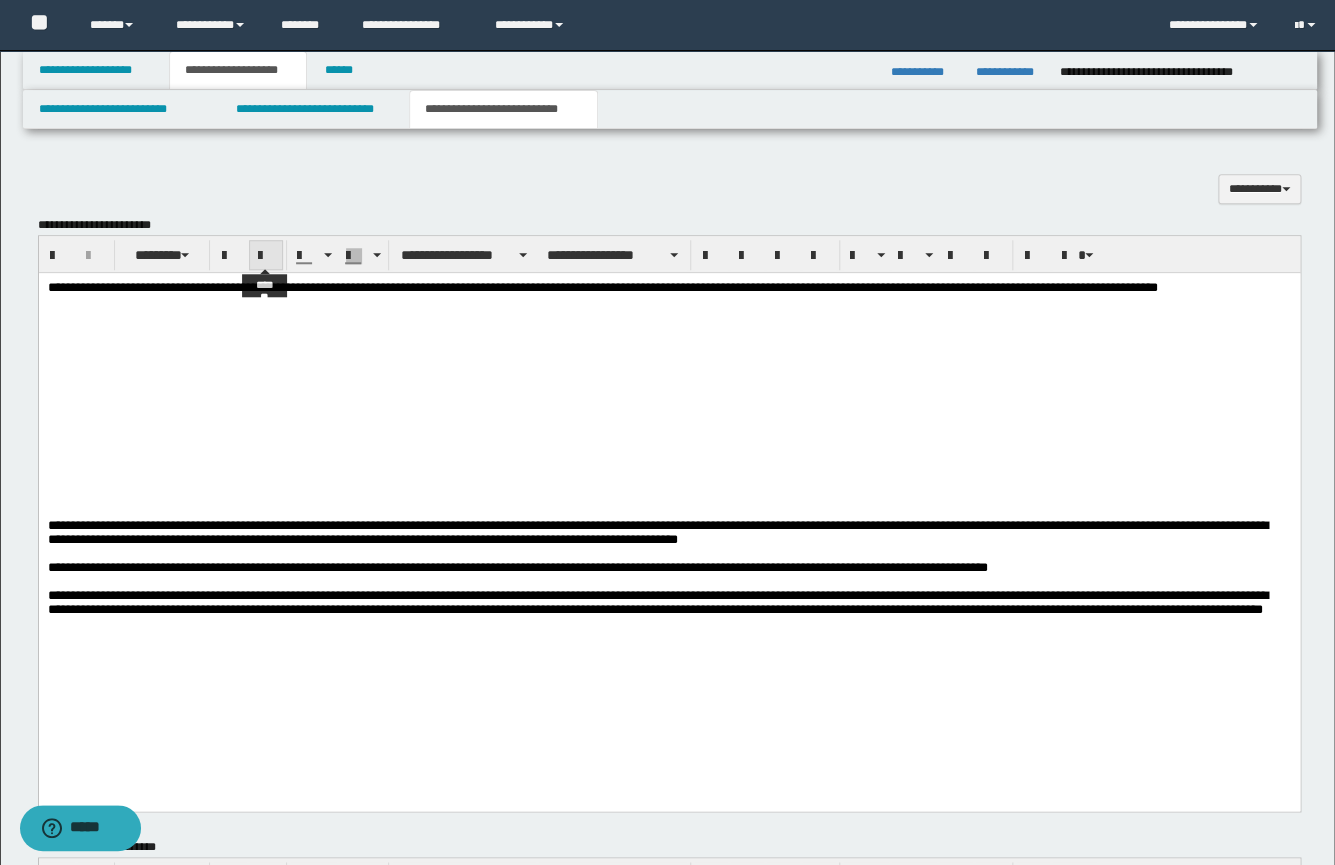 scroll, scrollTop: 406, scrollLeft: 0, axis: vertical 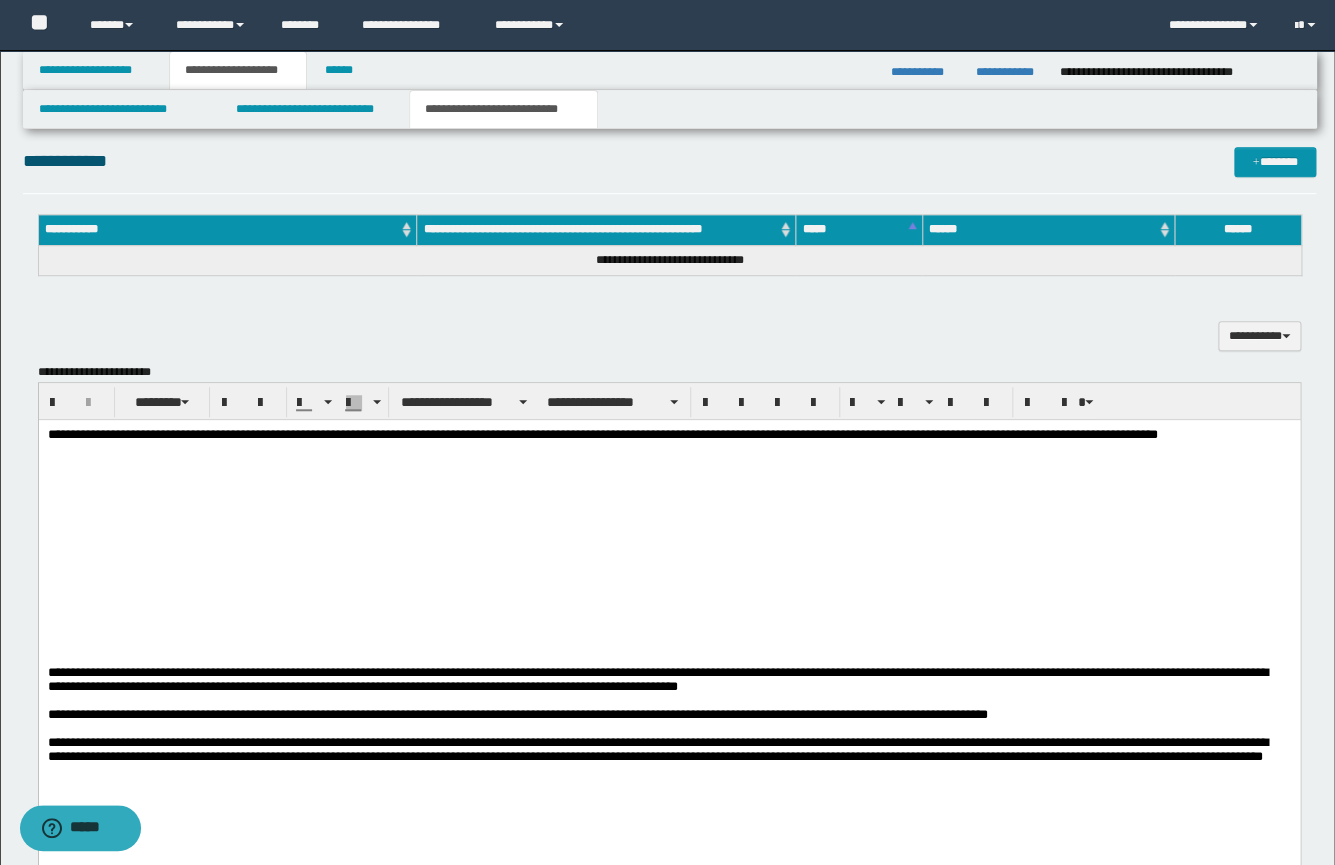 click at bounding box center [668, 519] 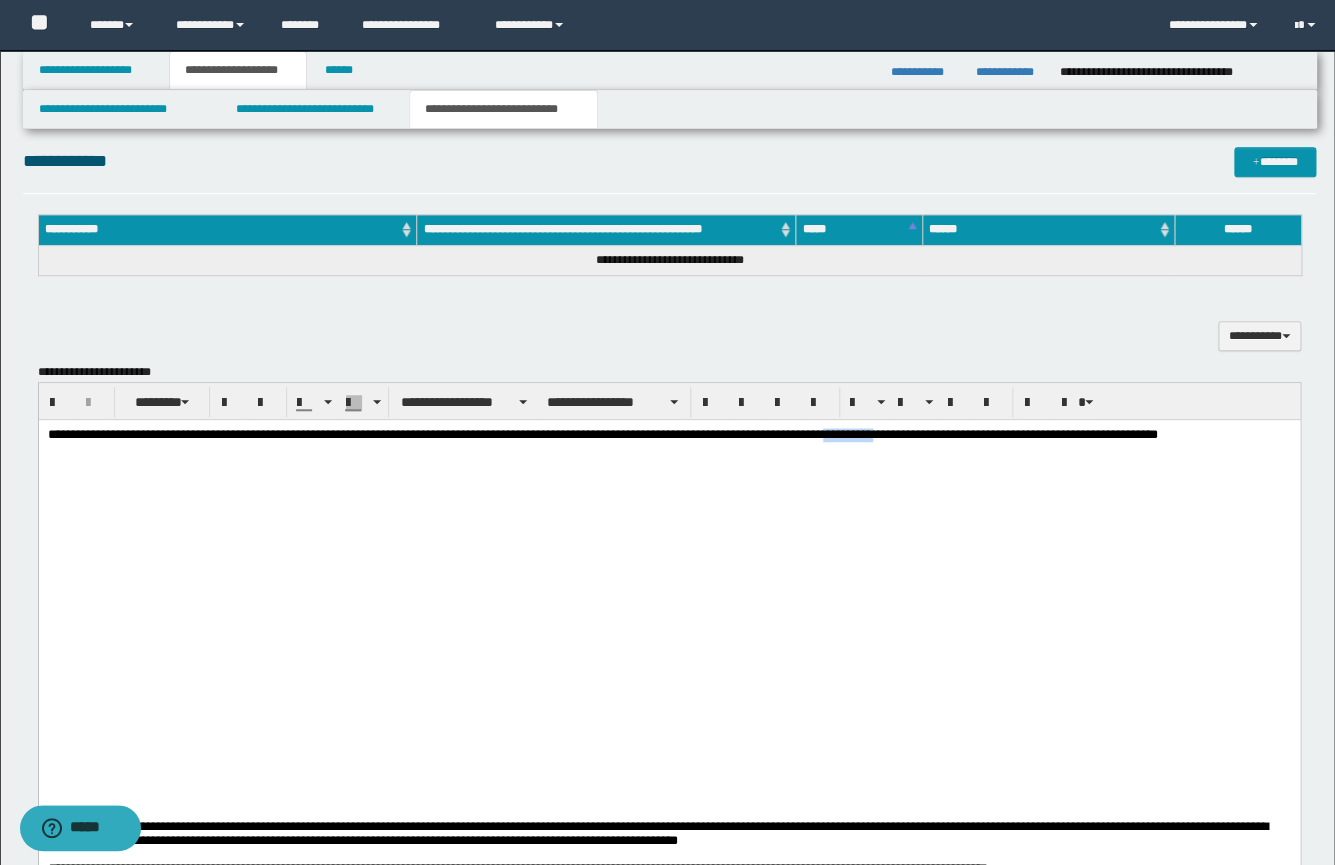 drag, startPoint x: 1033, startPoint y: 436, endPoint x: 949, endPoint y: 440, distance: 84.095184 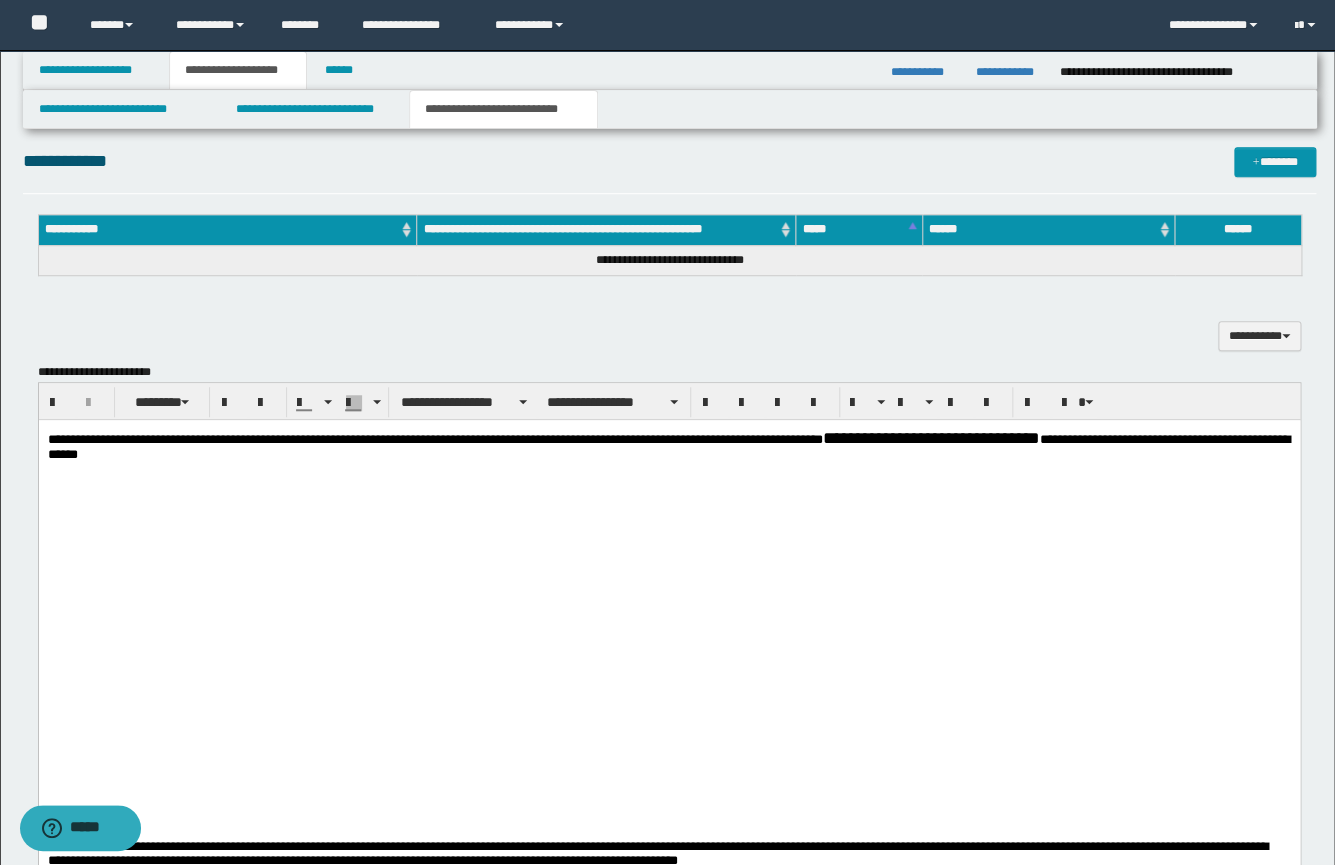click on "**********" at bounding box center [667, 723] 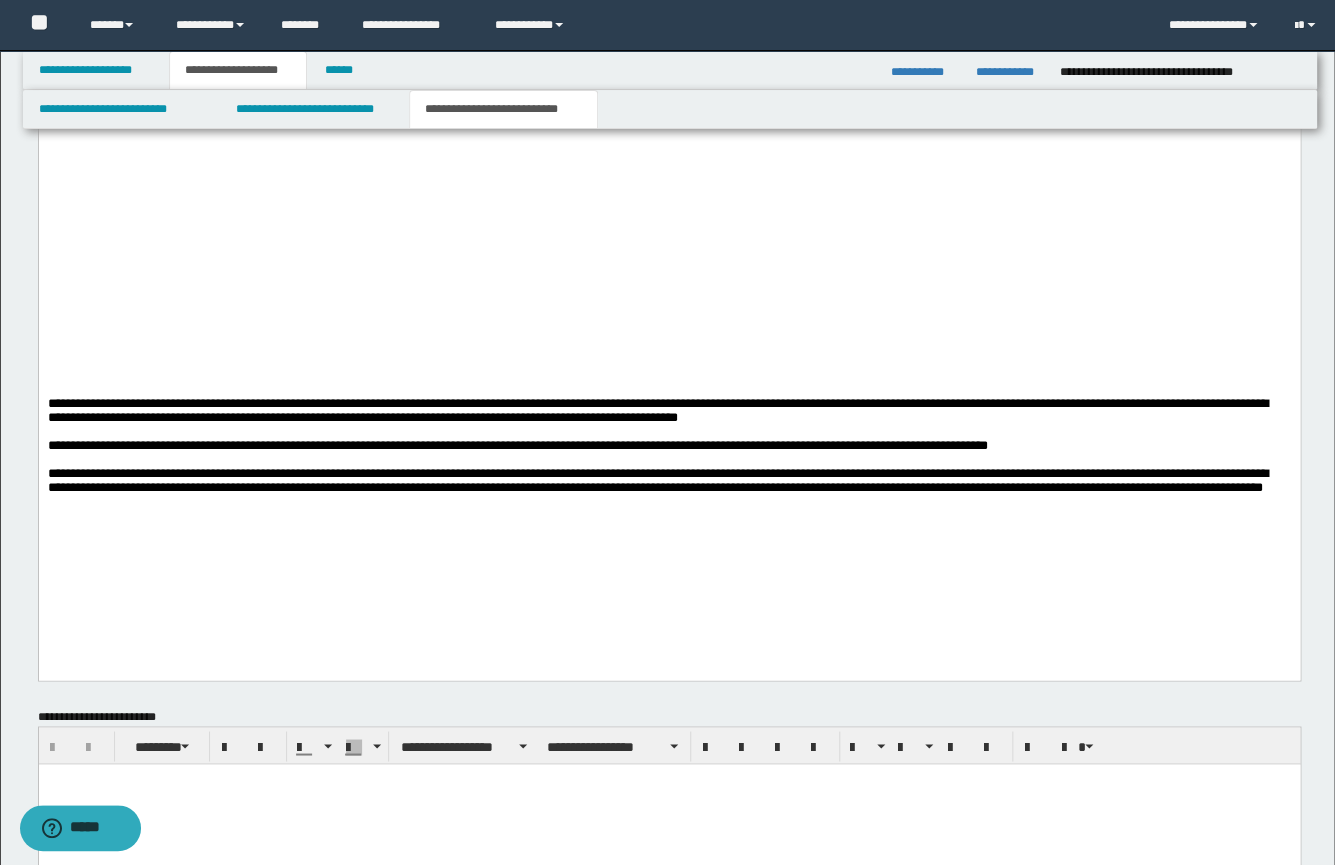 scroll, scrollTop: 663, scrollLeft: 0, axis: vertical 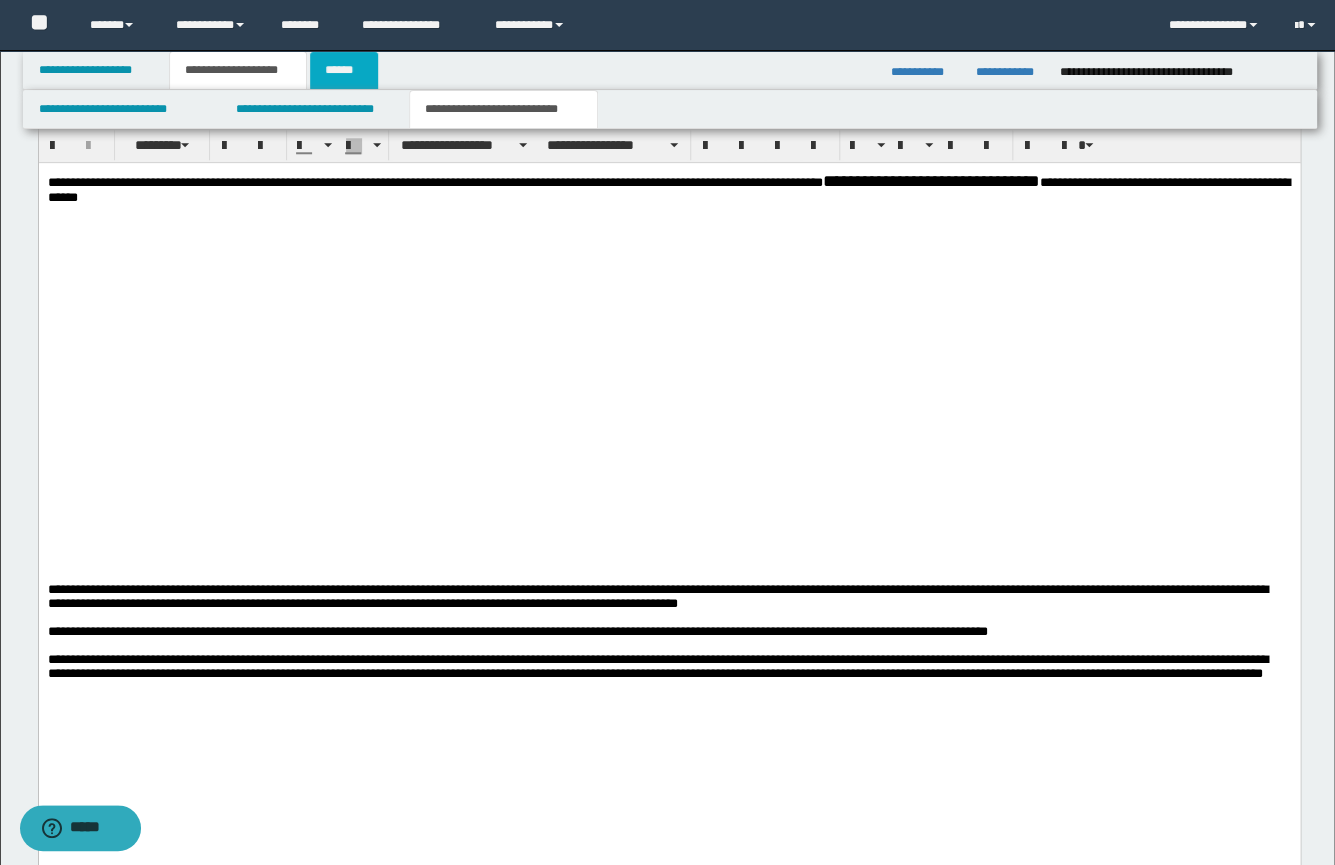 click on "******" at bounding box center (344, 70) 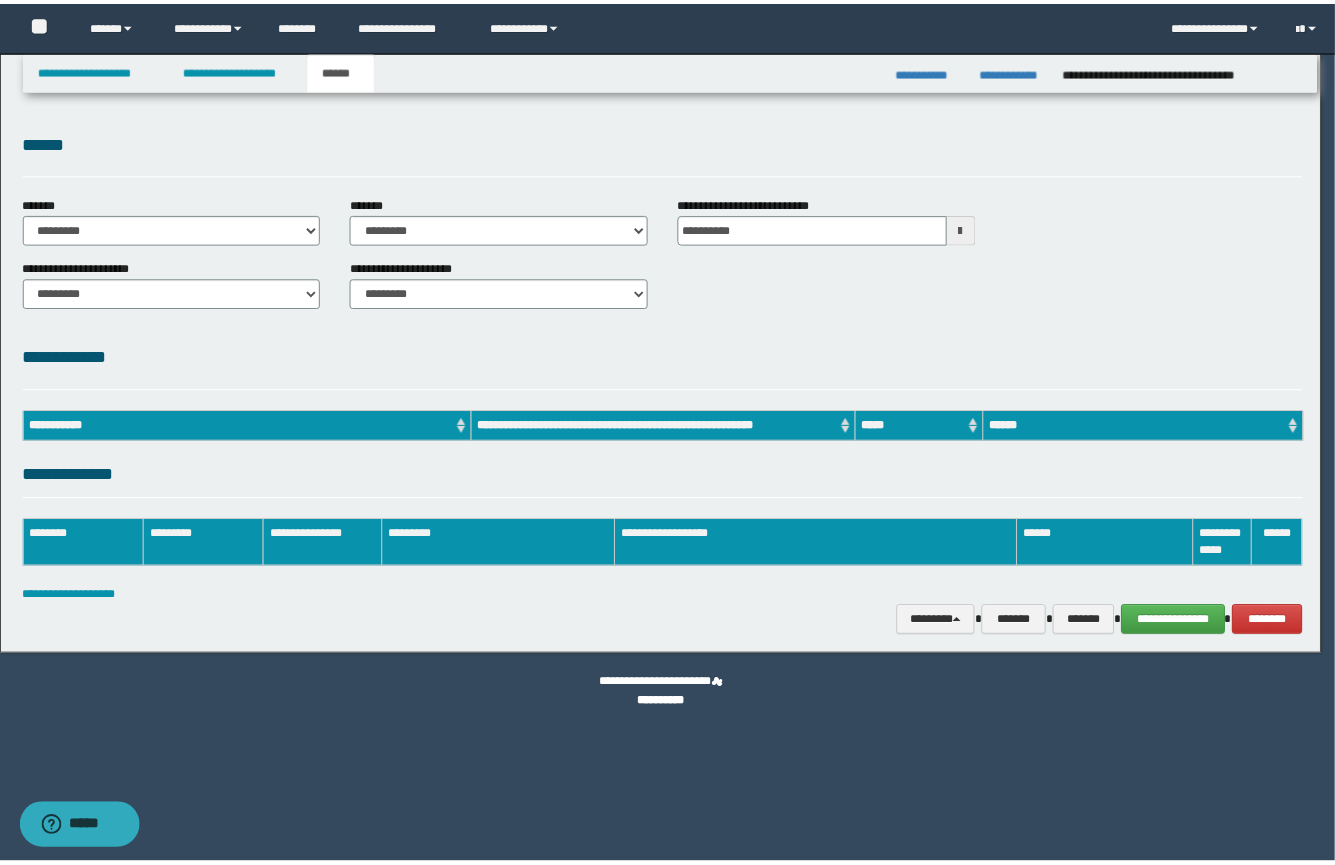scroll, scrollTop: 0, scrollLeft: 0, axis: both 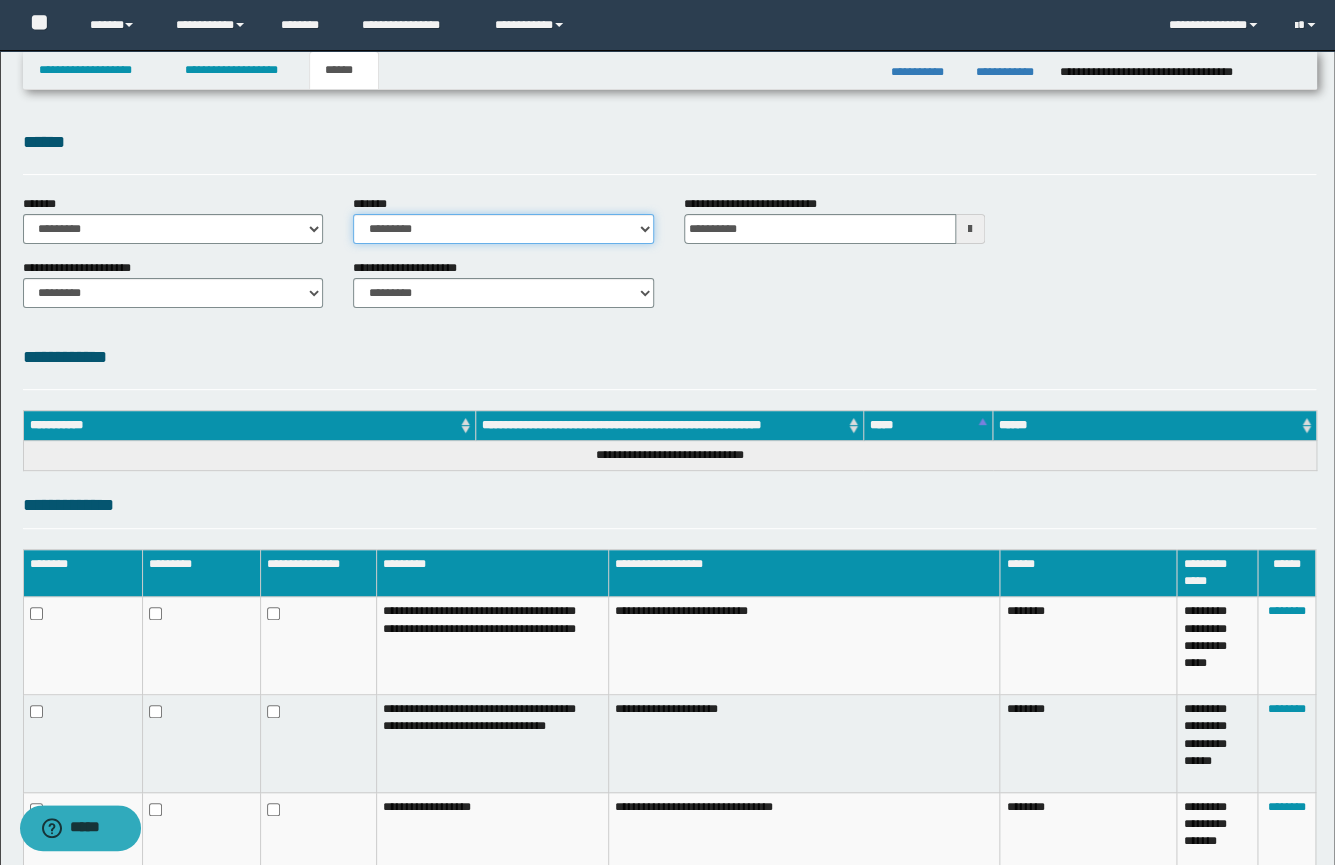 click on "**********" at bounding box center (503, 229) 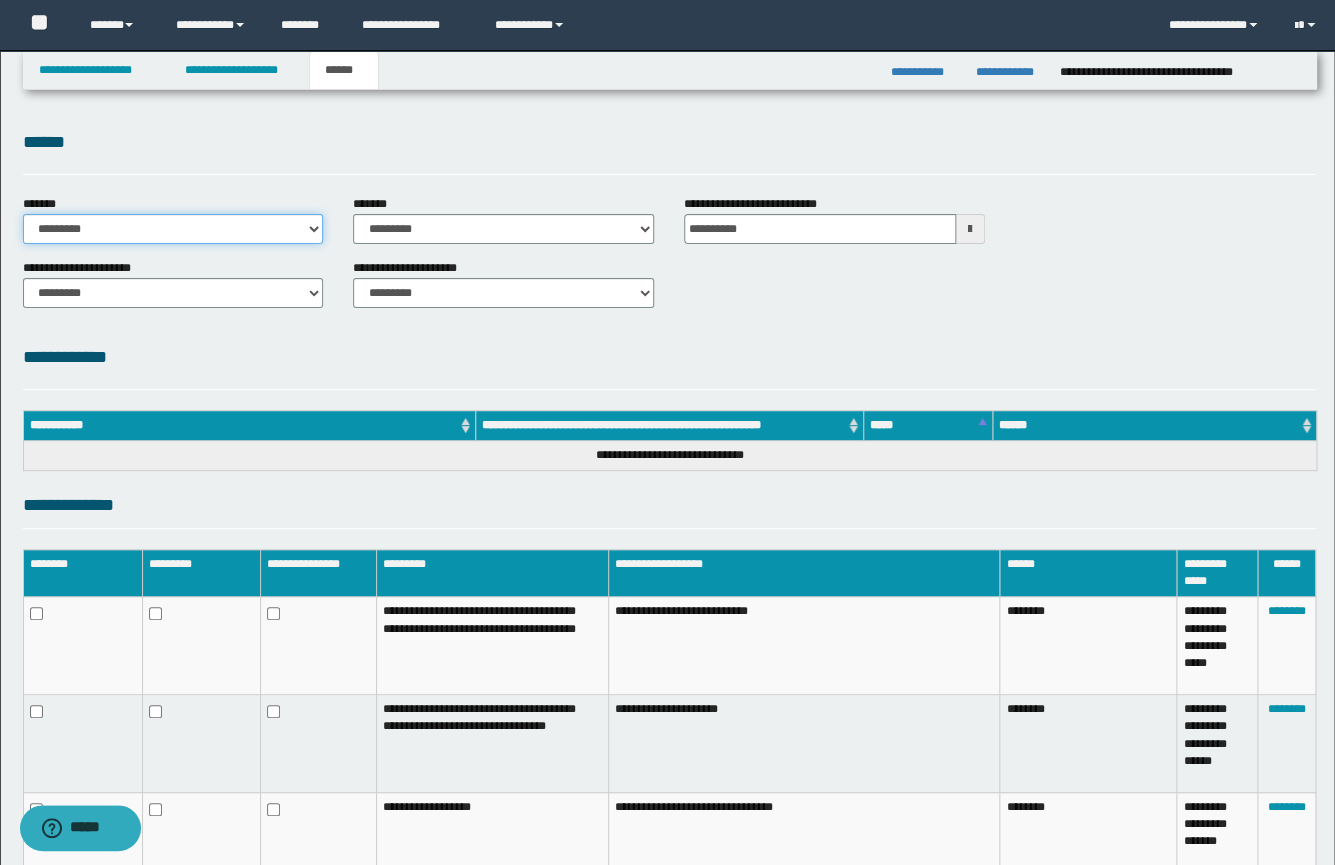 click on "**********" at bounding box center [173, 229] 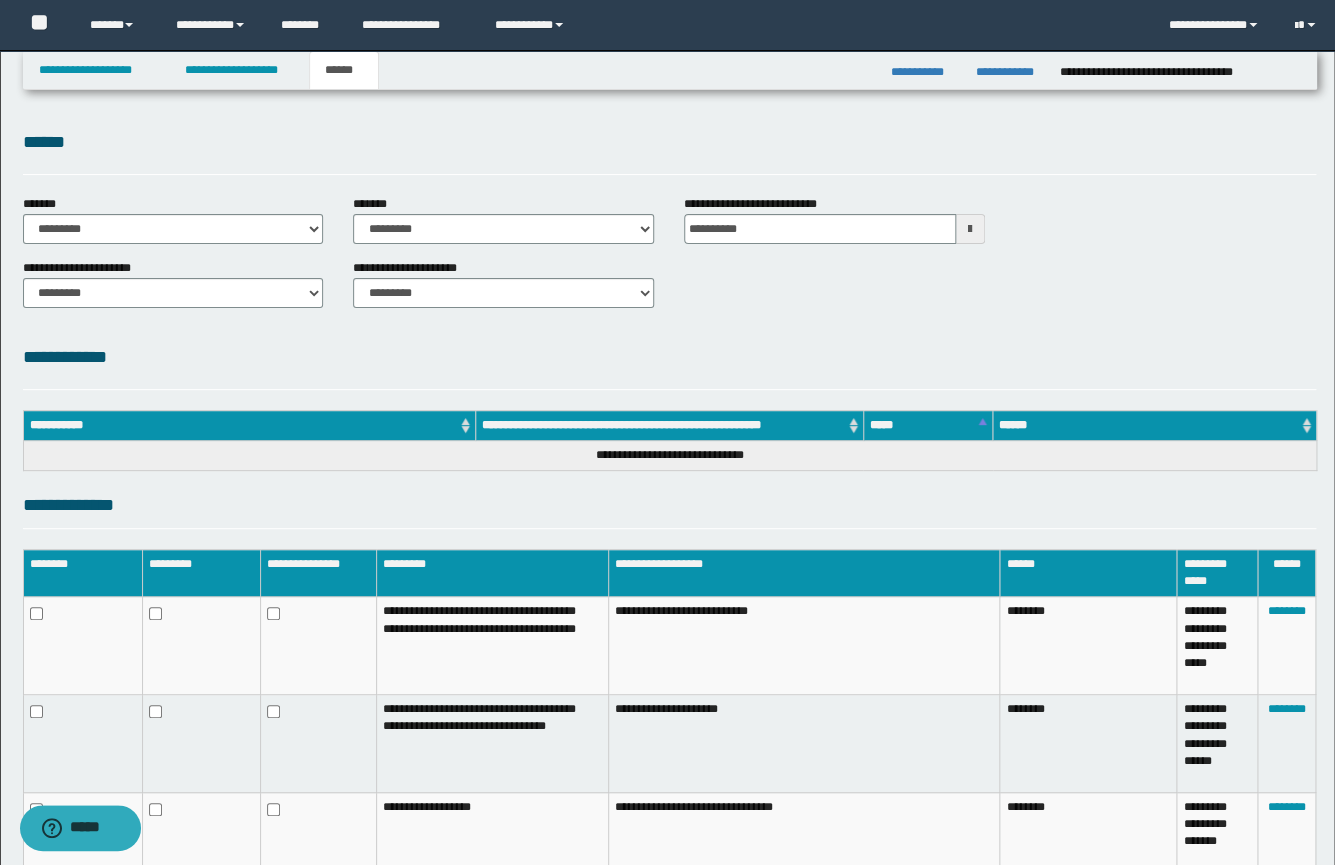 click on "******" at bounding box center (669, 142) 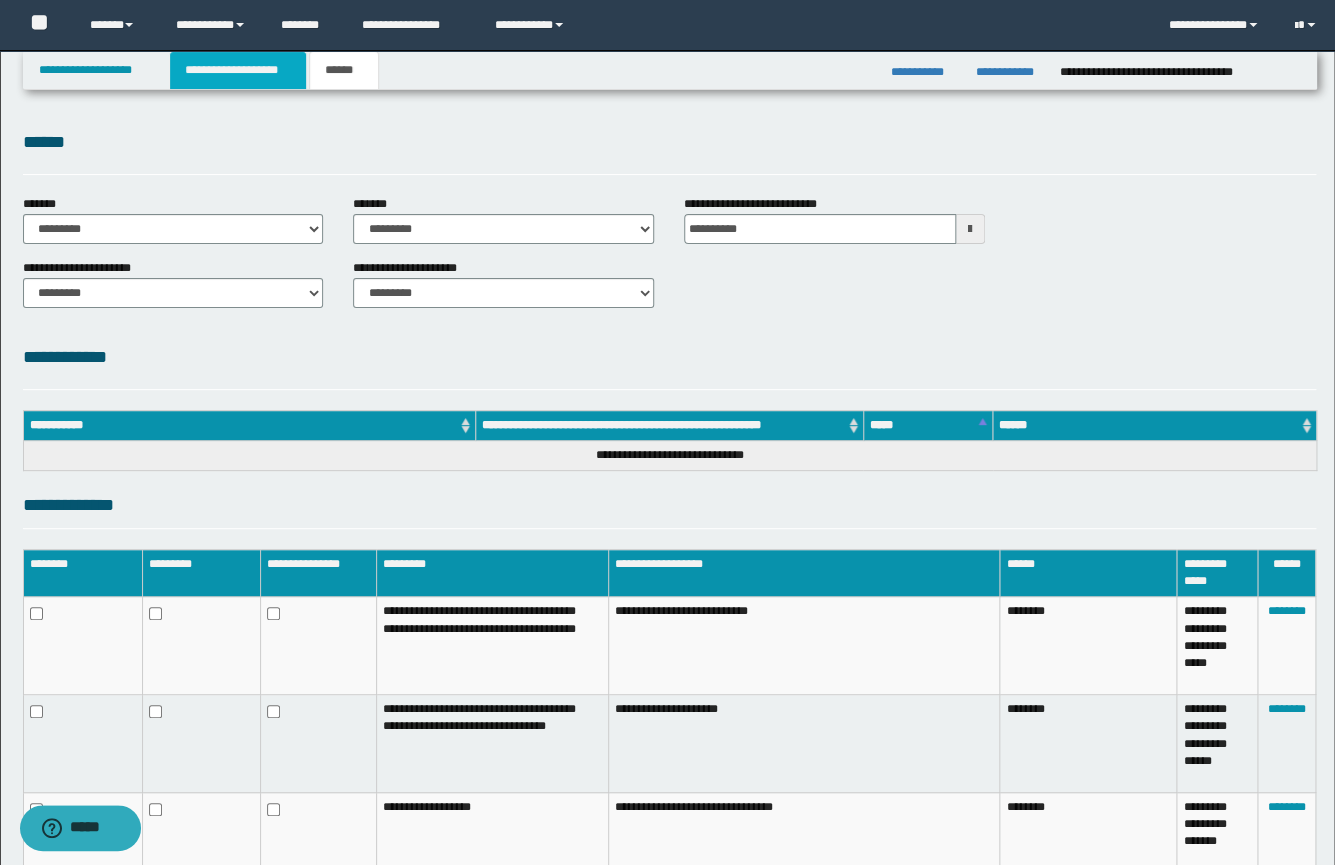 click on "**********" at bounding box center [238, 70] 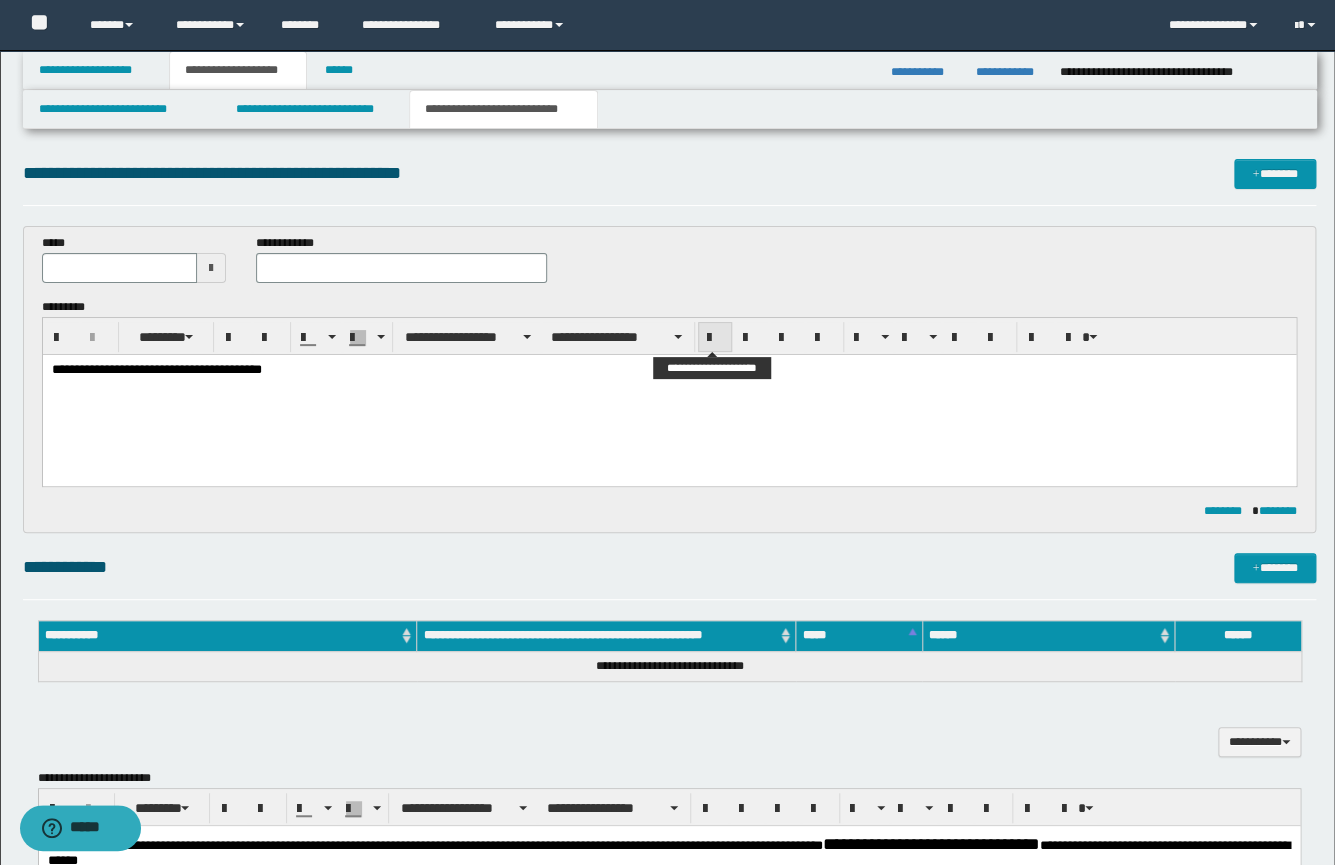 scroll, scrollTop: 548, scrollLeft: 0, axis: vertical 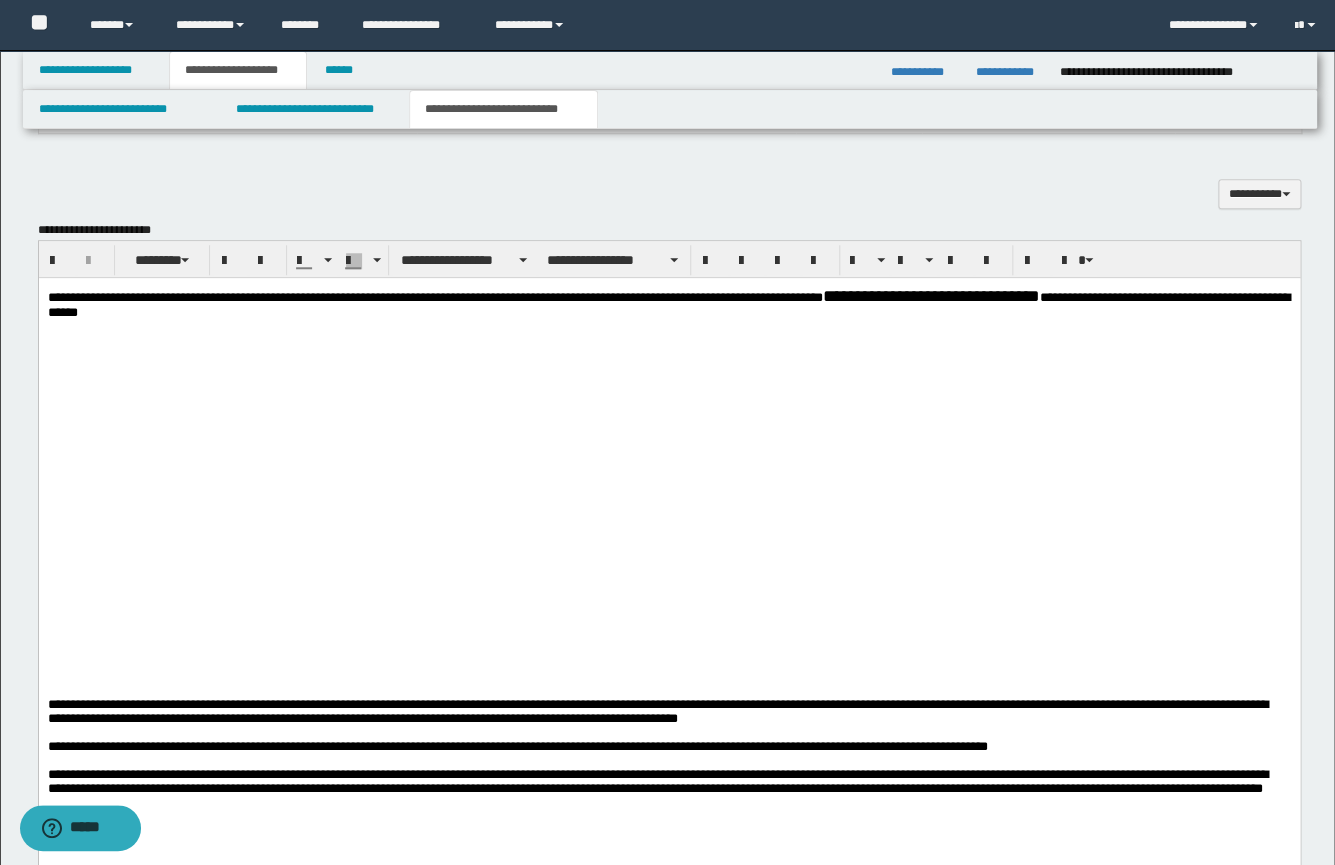 click at bounding box center (668, 397) 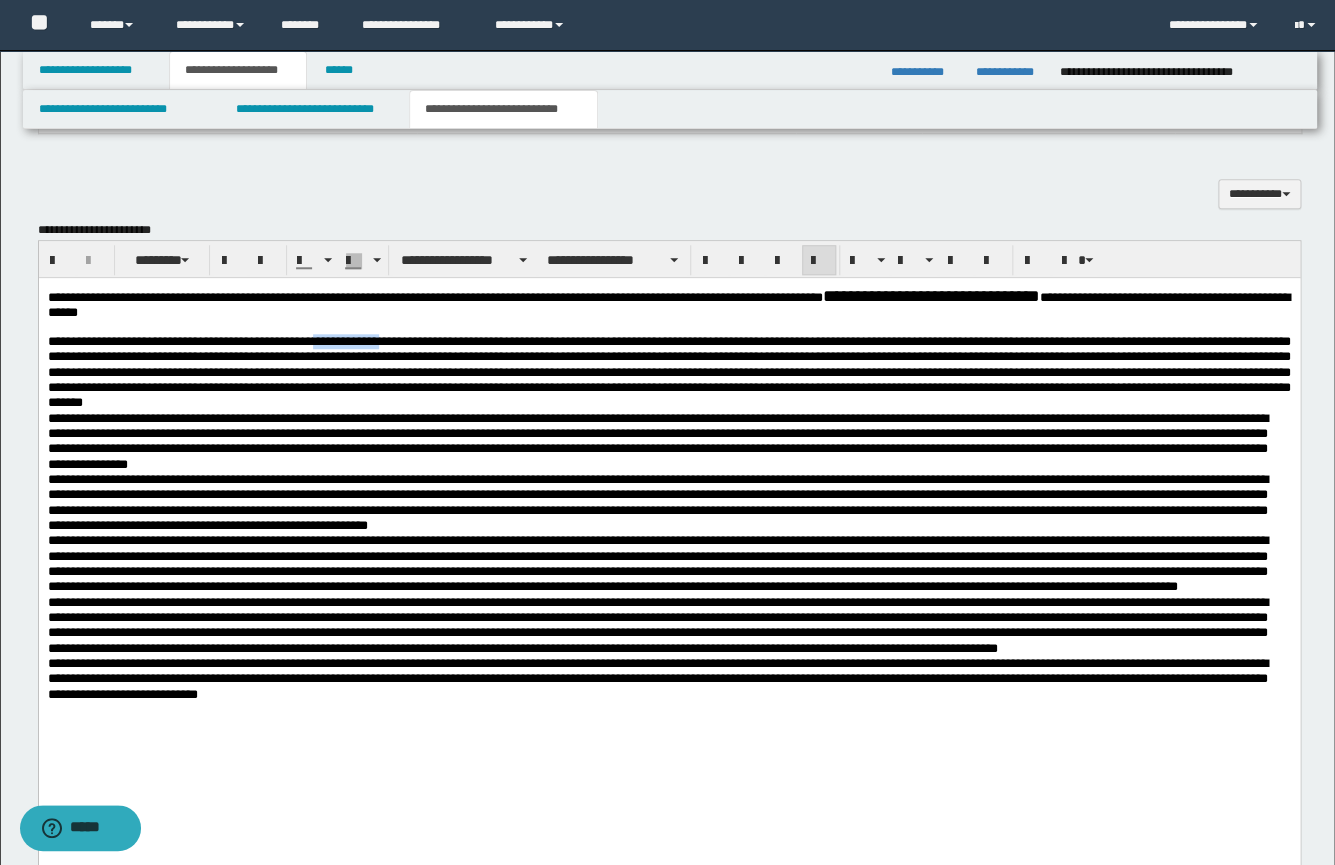 drag, startPoint x: 446, startPoint y: 343, endPoint x: 355, endPoint y: 343, distance: 91 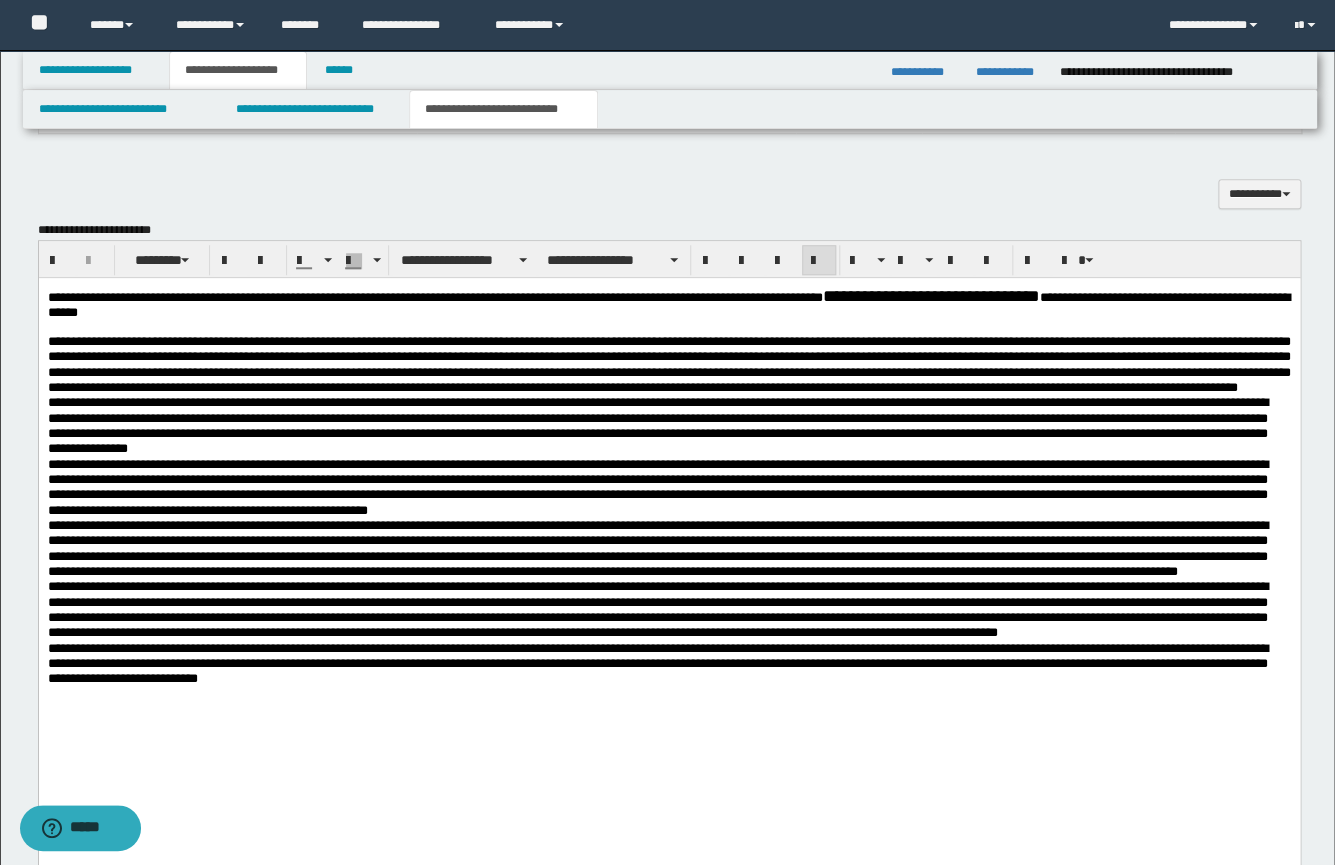 drag, startPoint x: 964, startPoint y: 404, endPoint x: 974, endPoint y: 403, distance: 10.049875 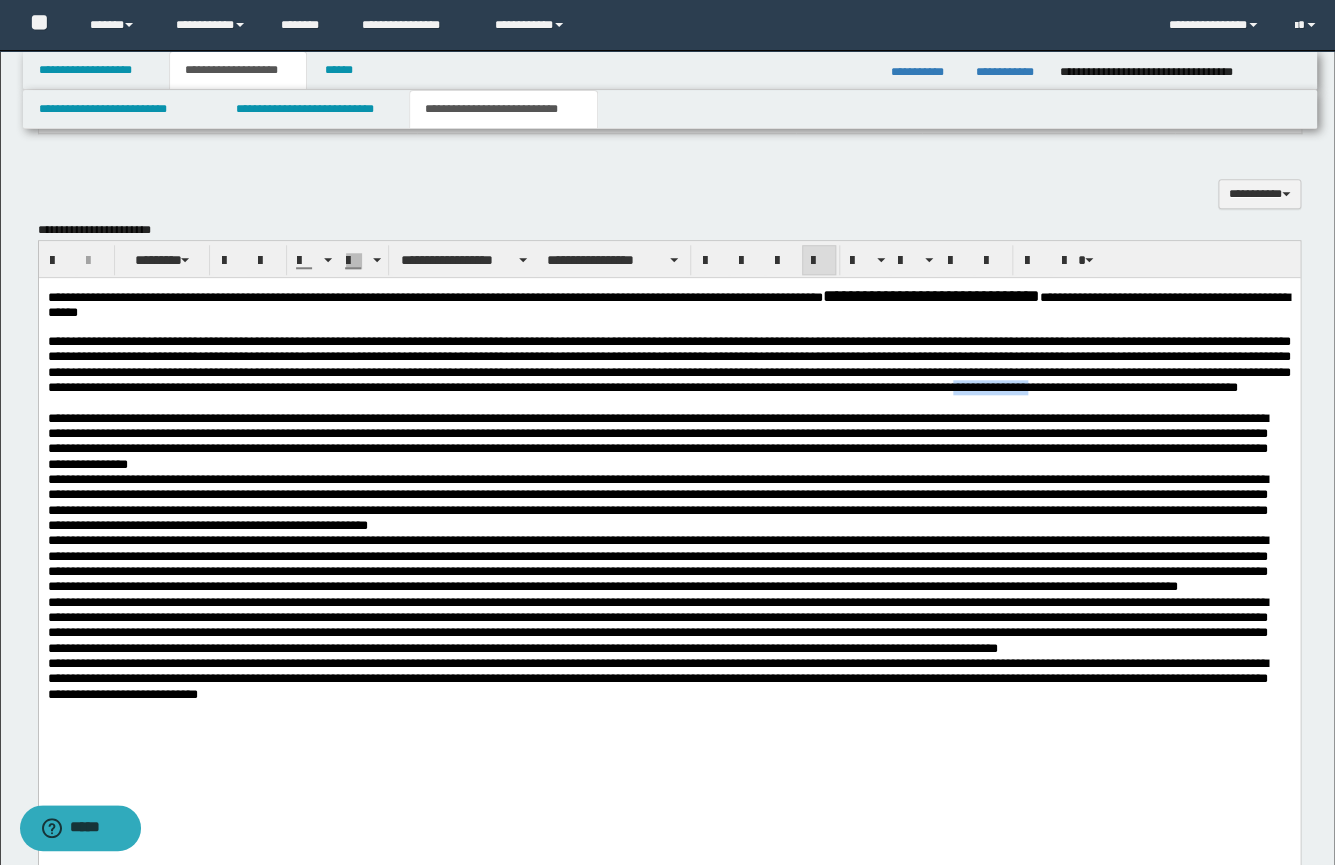 drag, startPoint x: 698, startPoint y: 405, endPoint x: 605, endPoint y: 403, distance: 93.0215 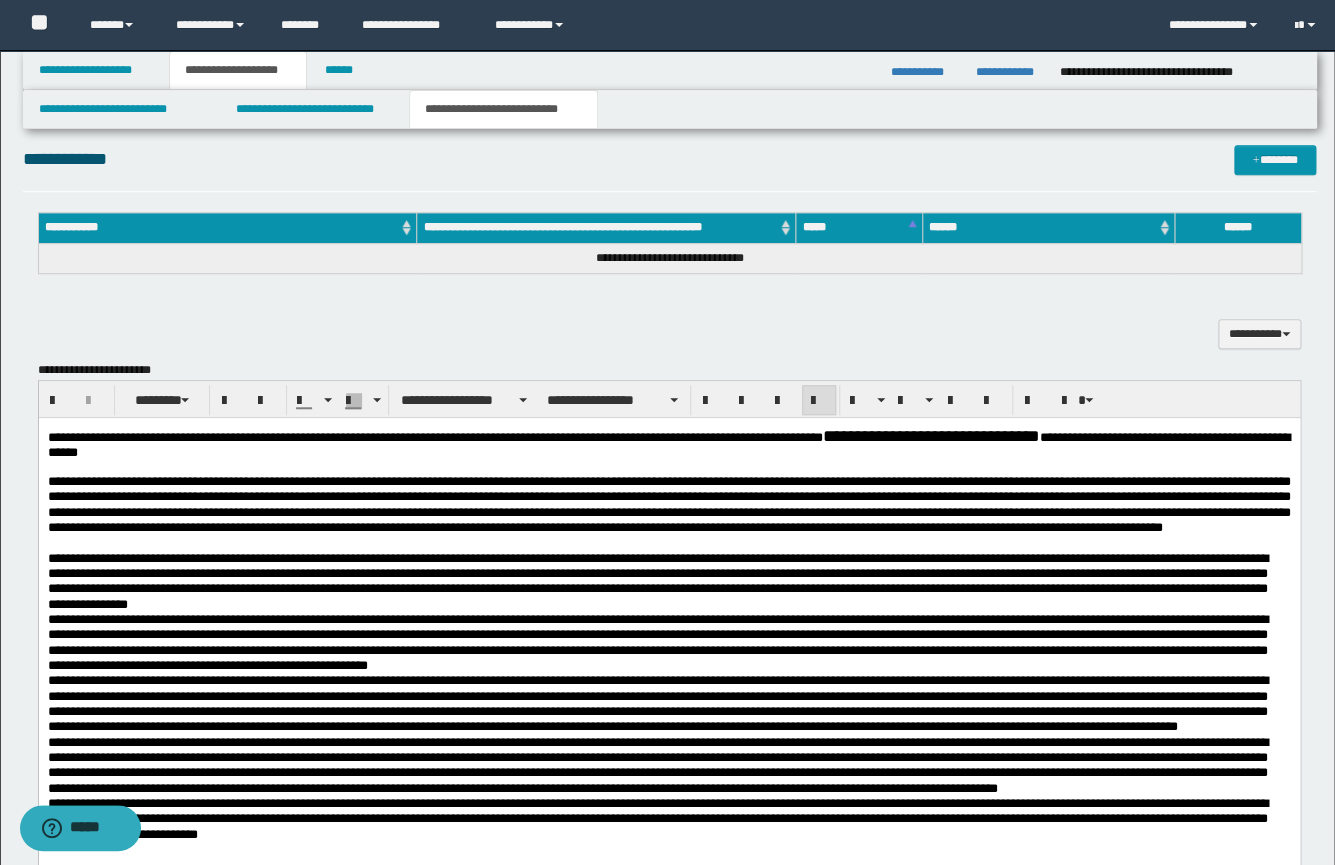 scroll, scrollTop: 404, scrollLeft: 0, axis: vertical 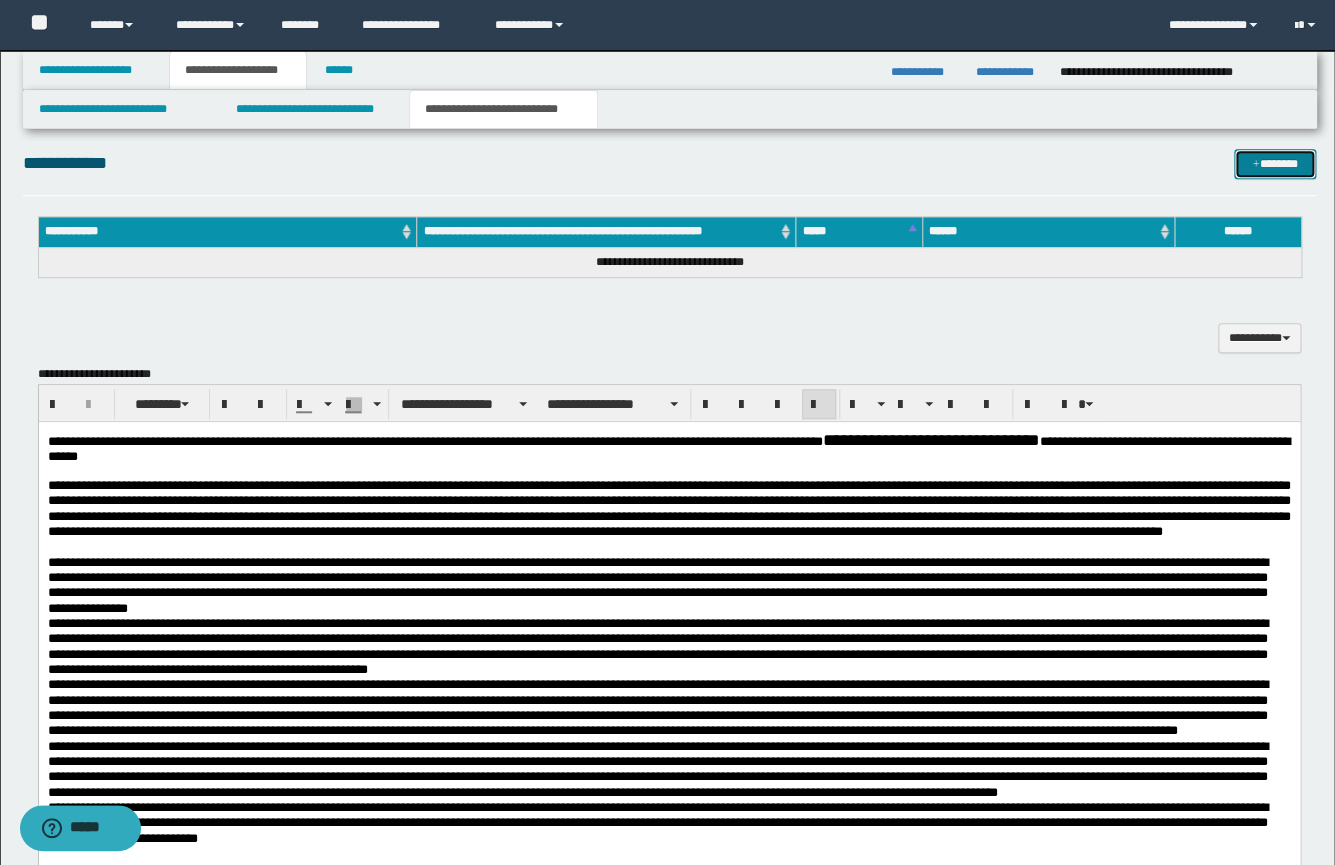 click on "*******" at bounding box center (1275, 164) 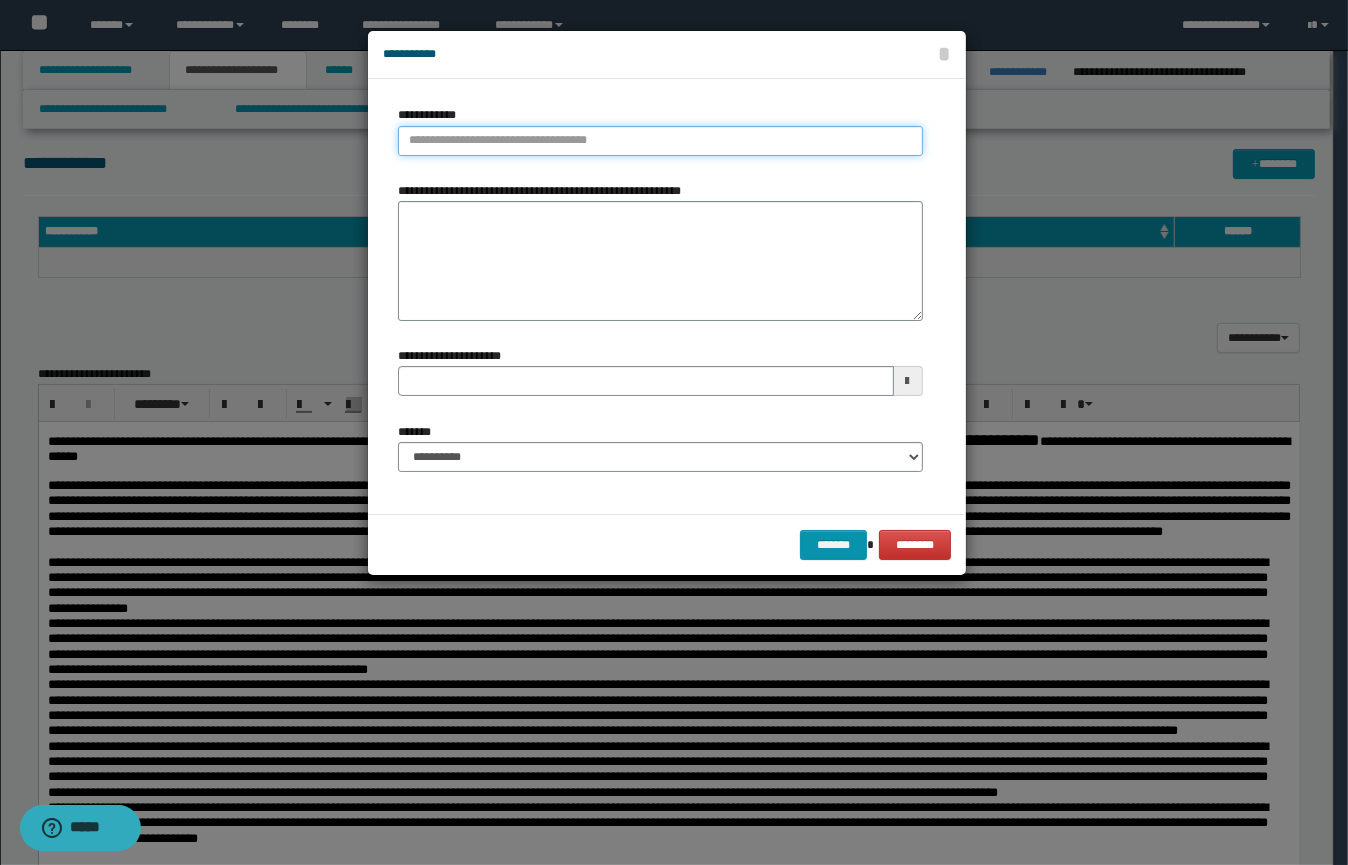 click on "**********" at bounding box center [660, 141] 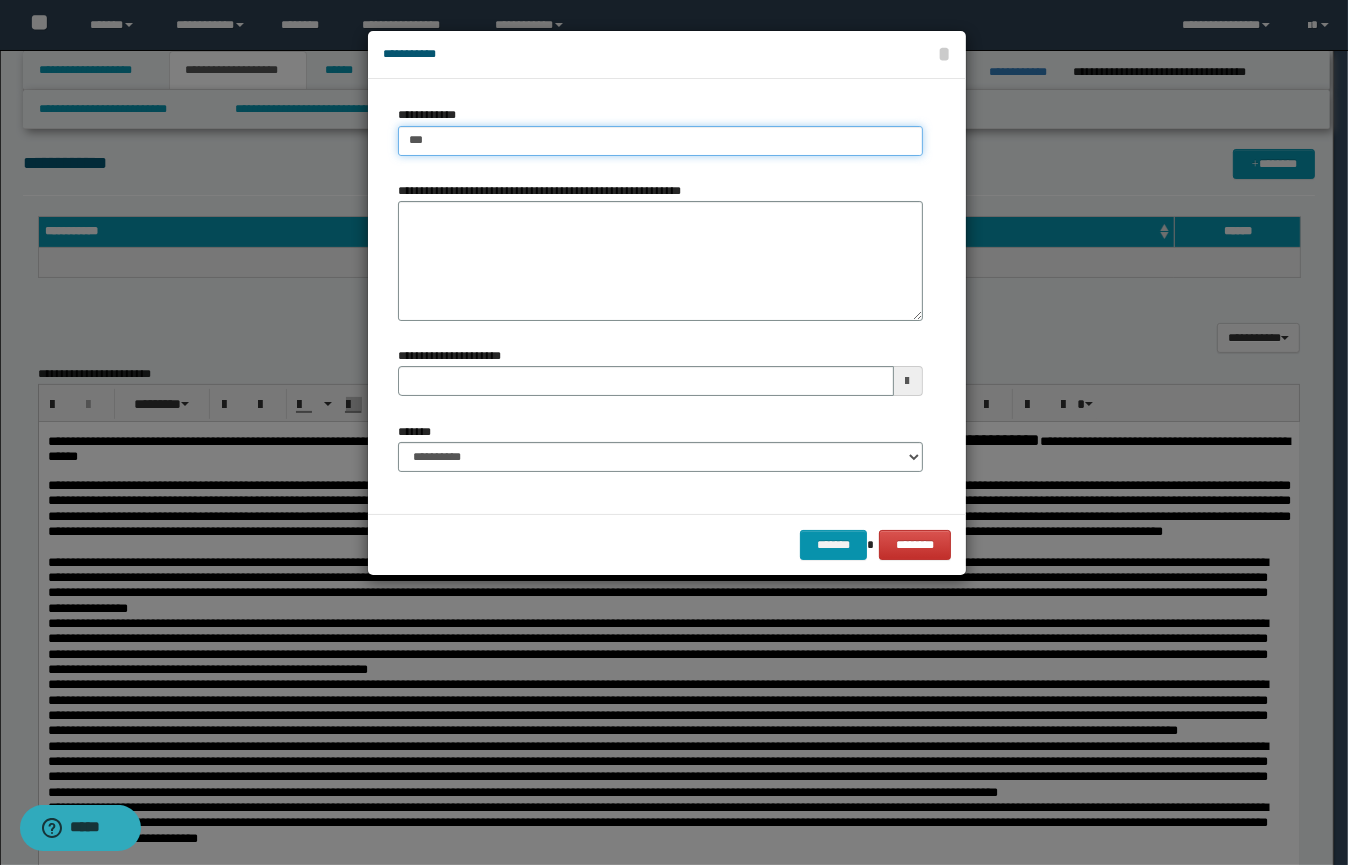type on "****" 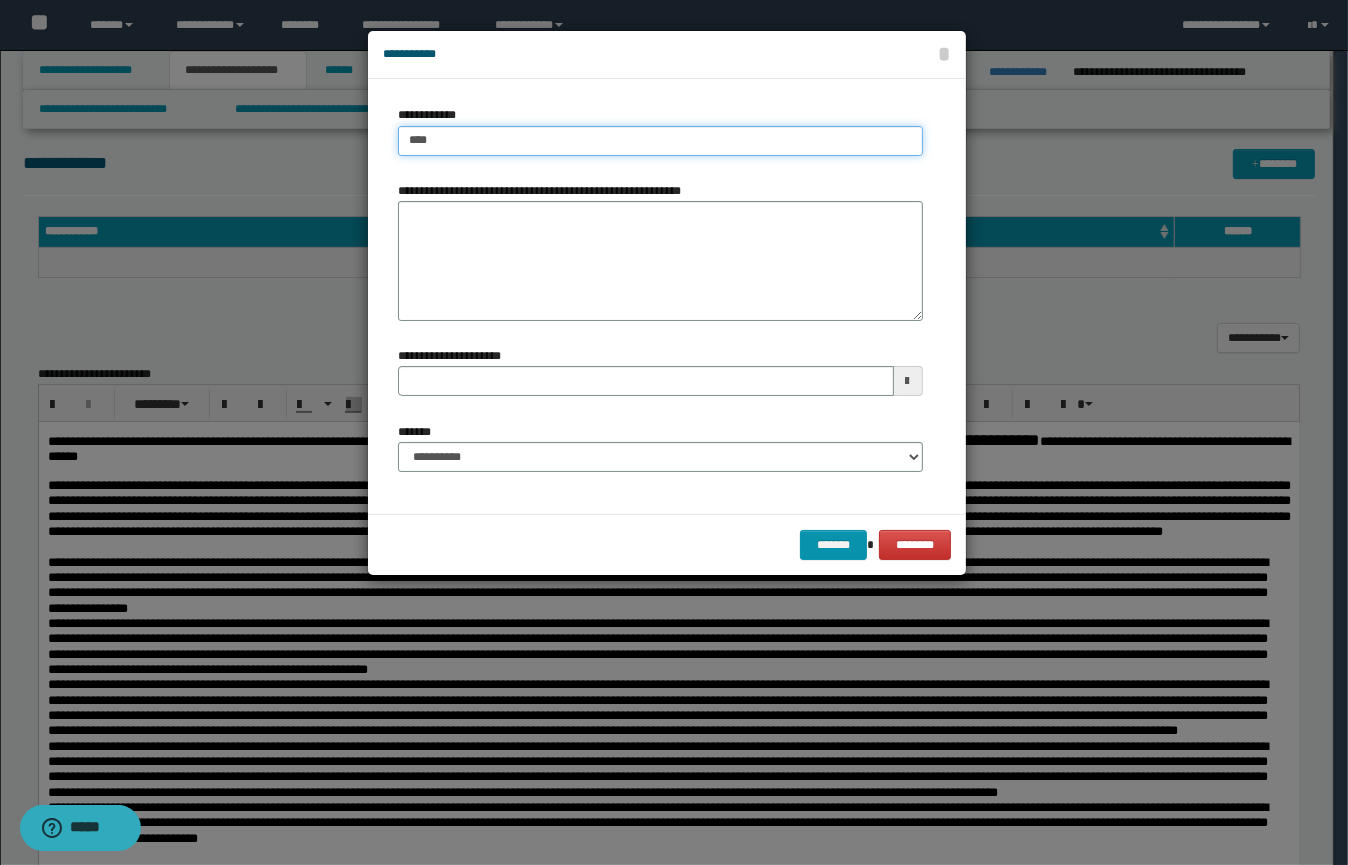 type on "****" 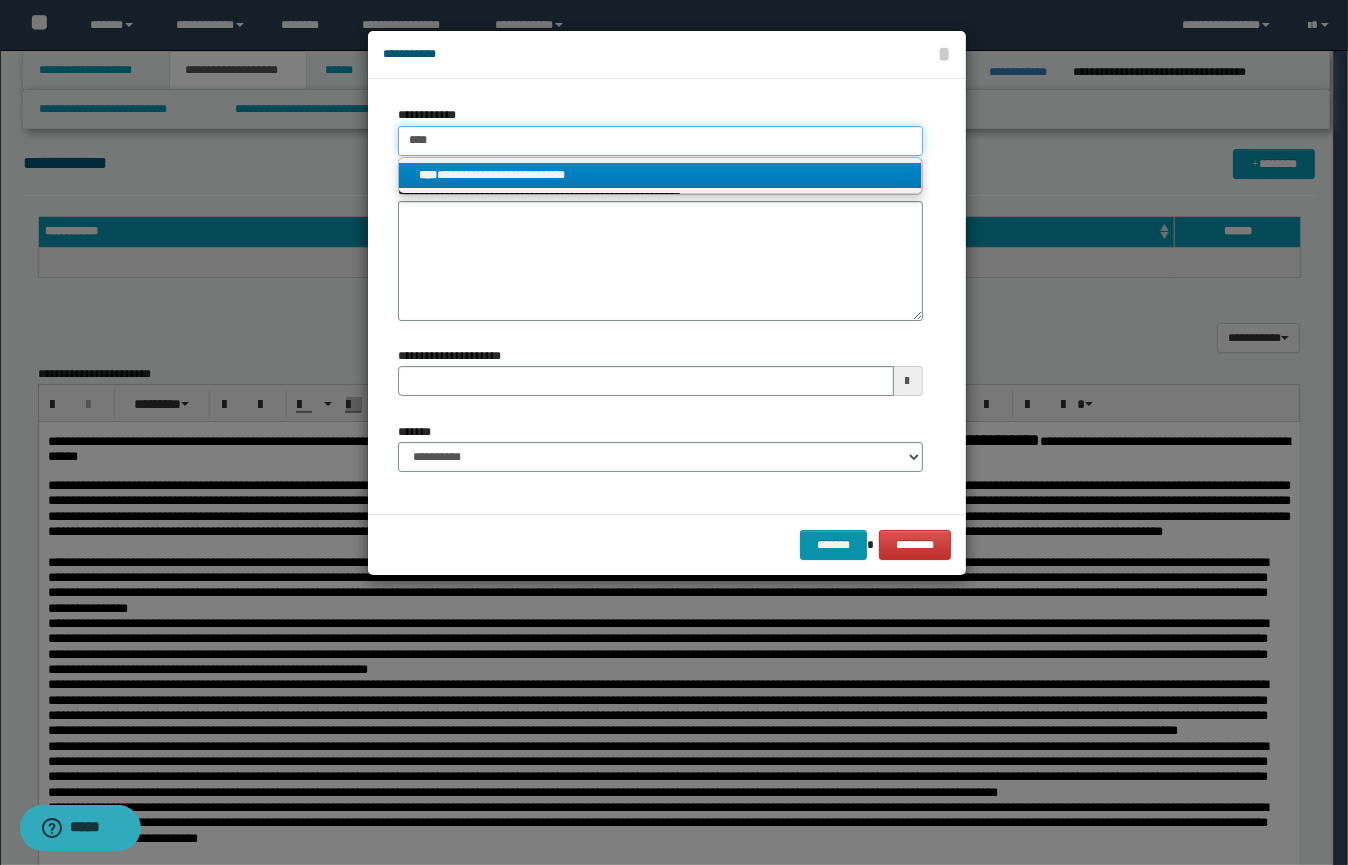type on "****" 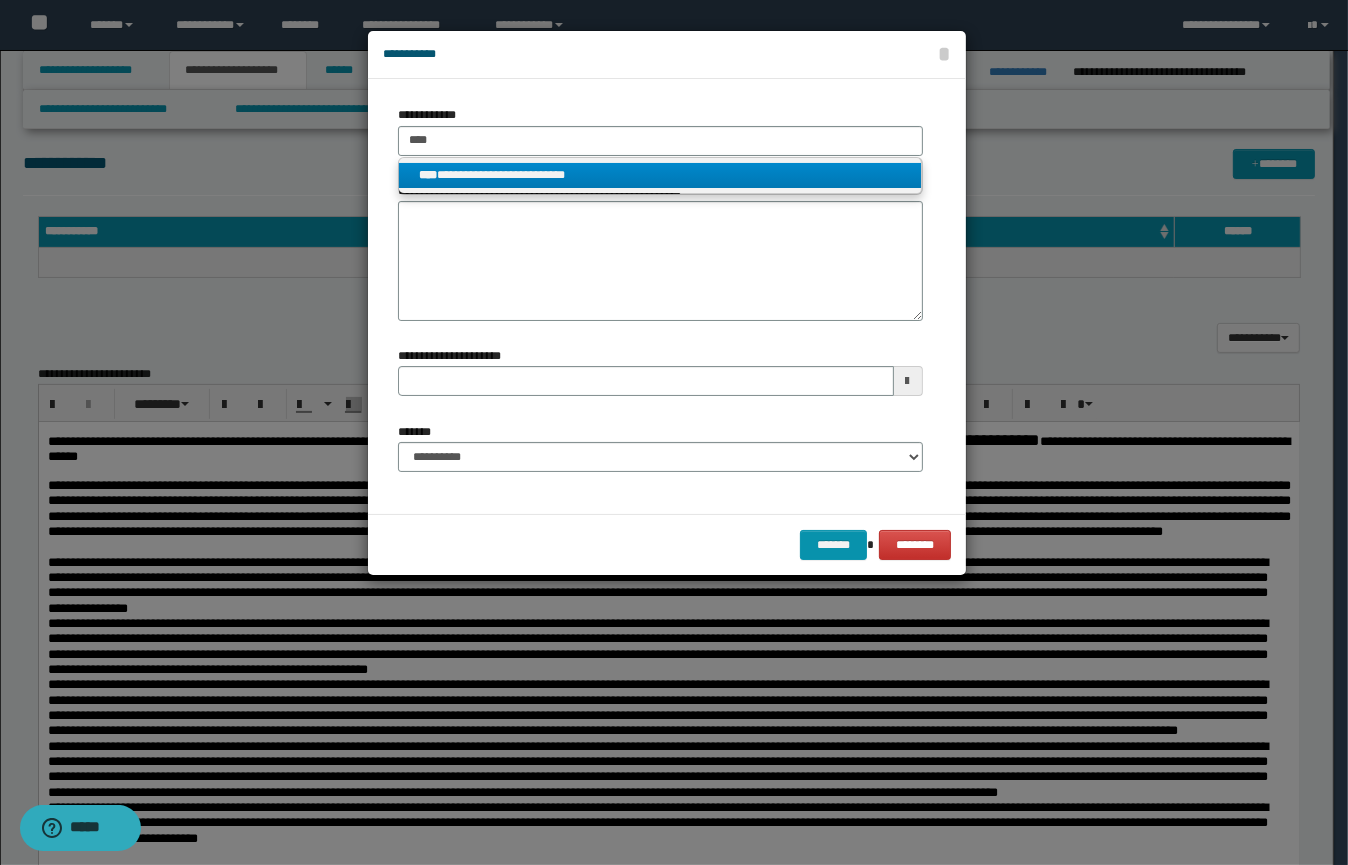 click on "**********" at bounding box center [660, 175] 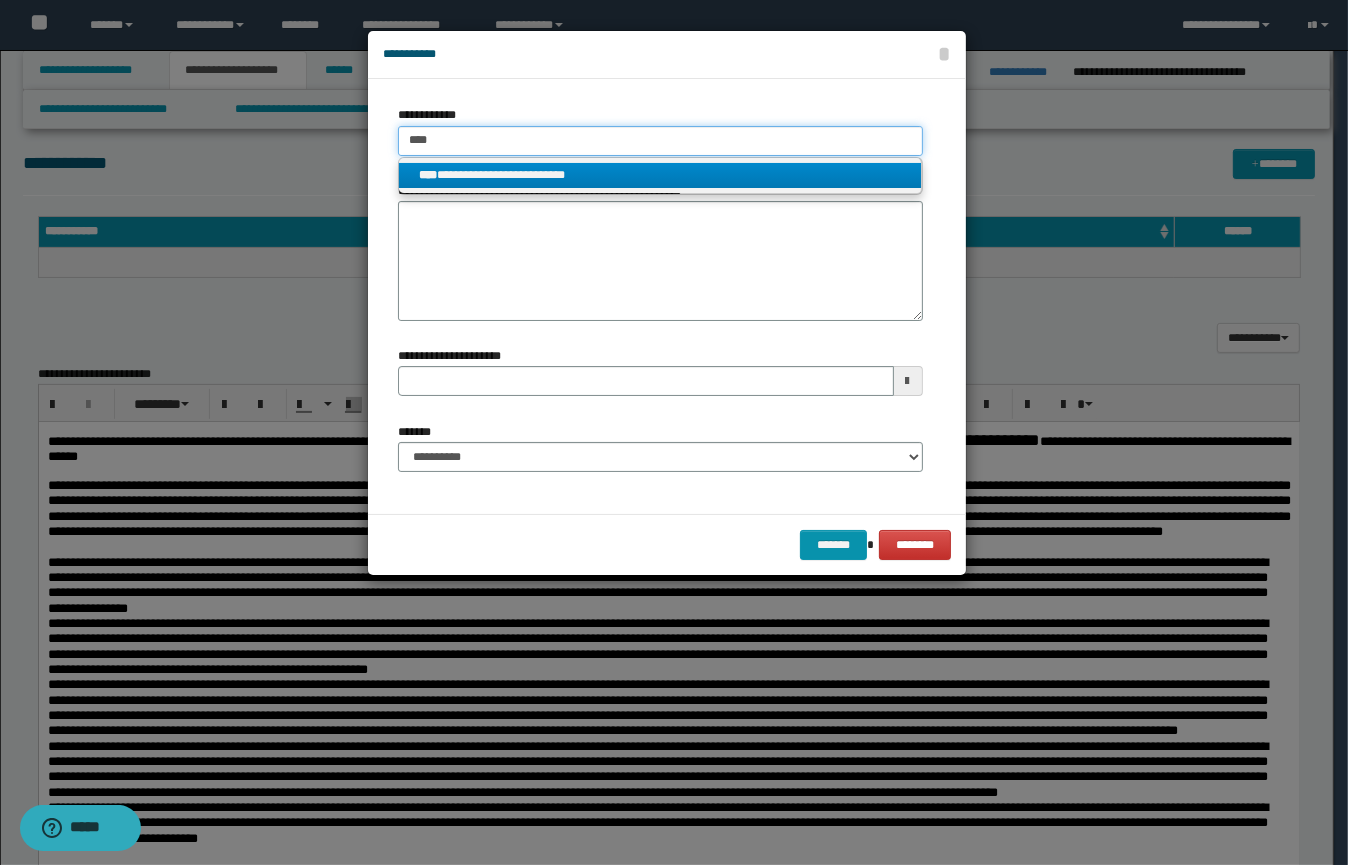 type 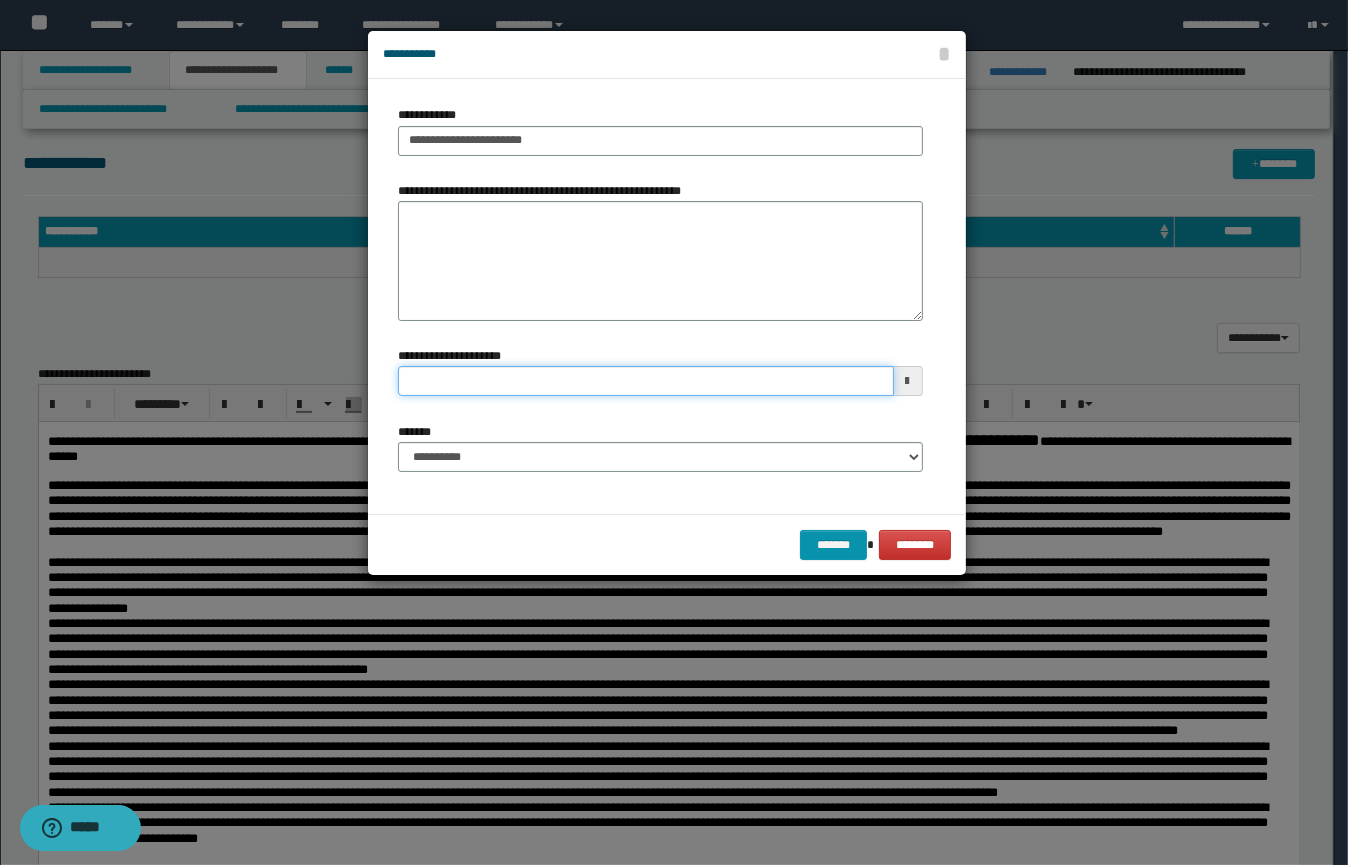 click on "**********" at bounding box center (646, 381) 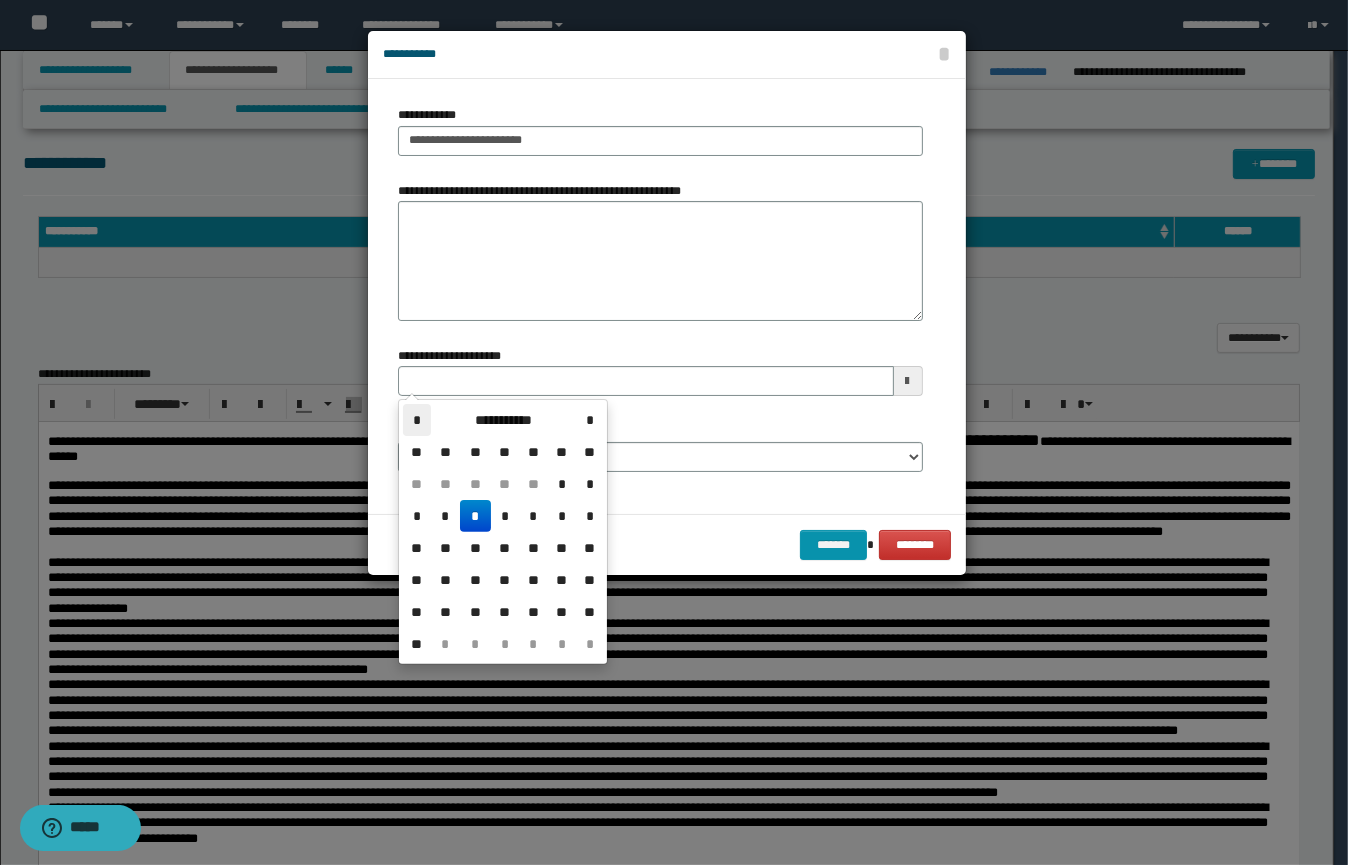 click on "*" at bounding box center (417, 420) 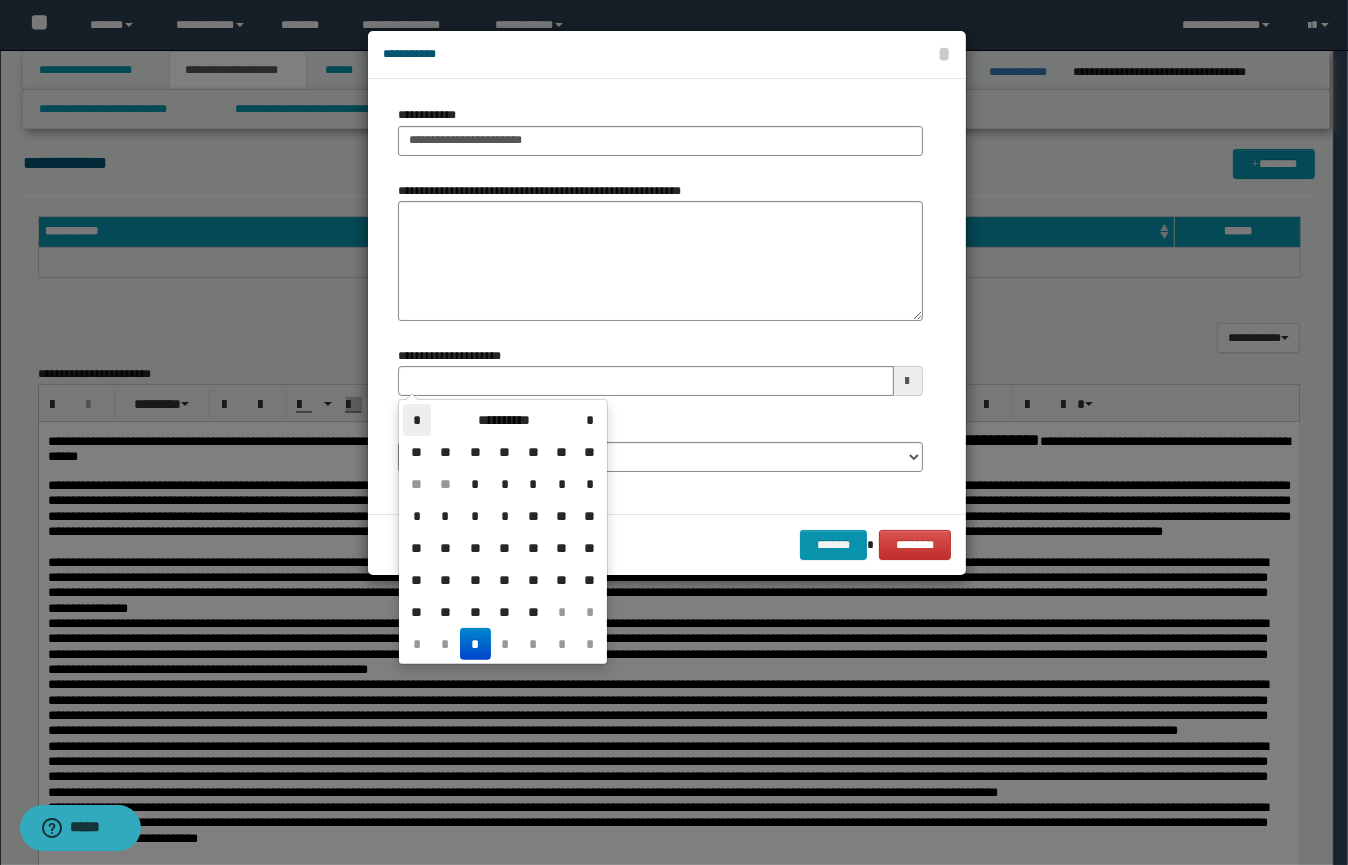 click on "*" at bounding box center (417, 420) 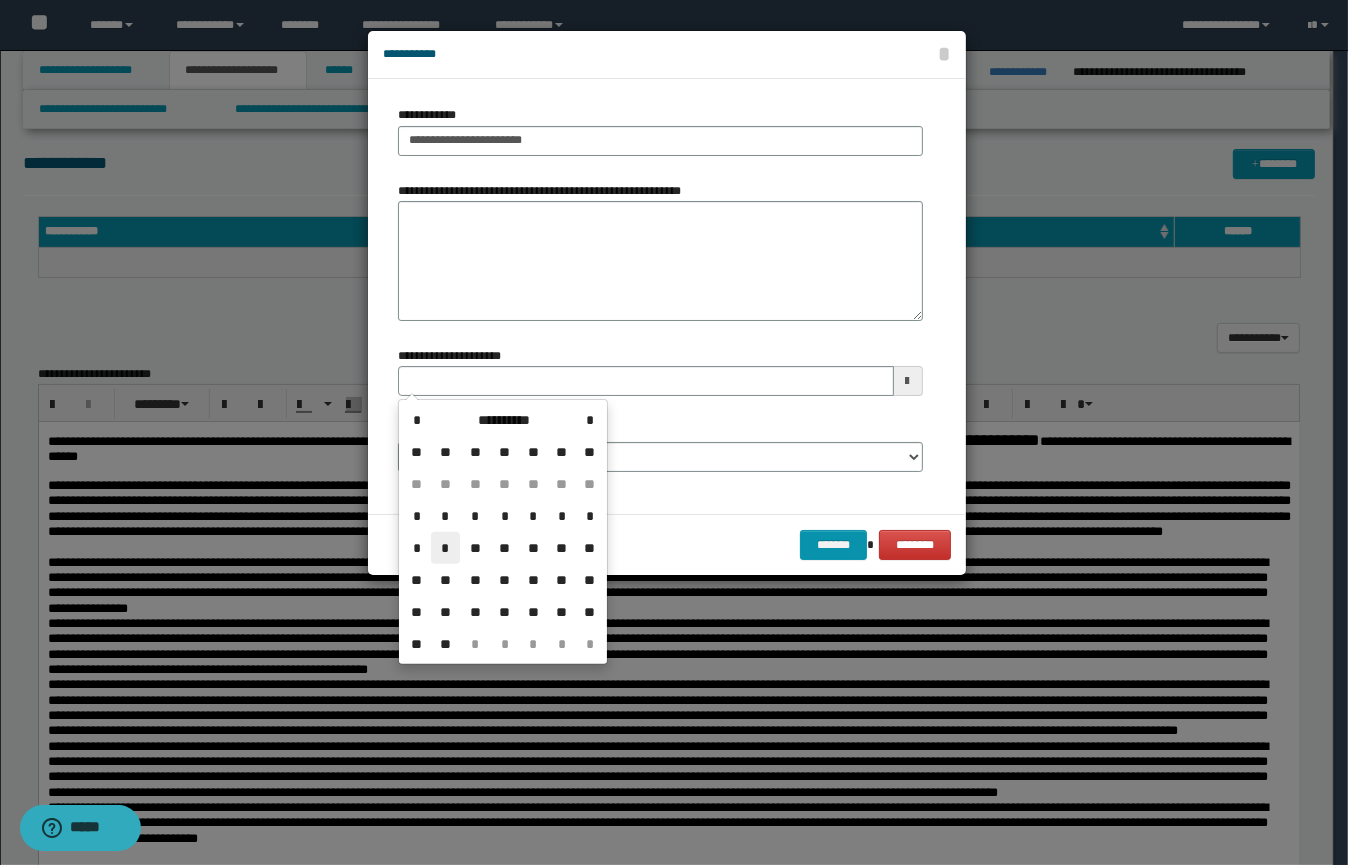 click on "*" at bounding box center (445, 548) 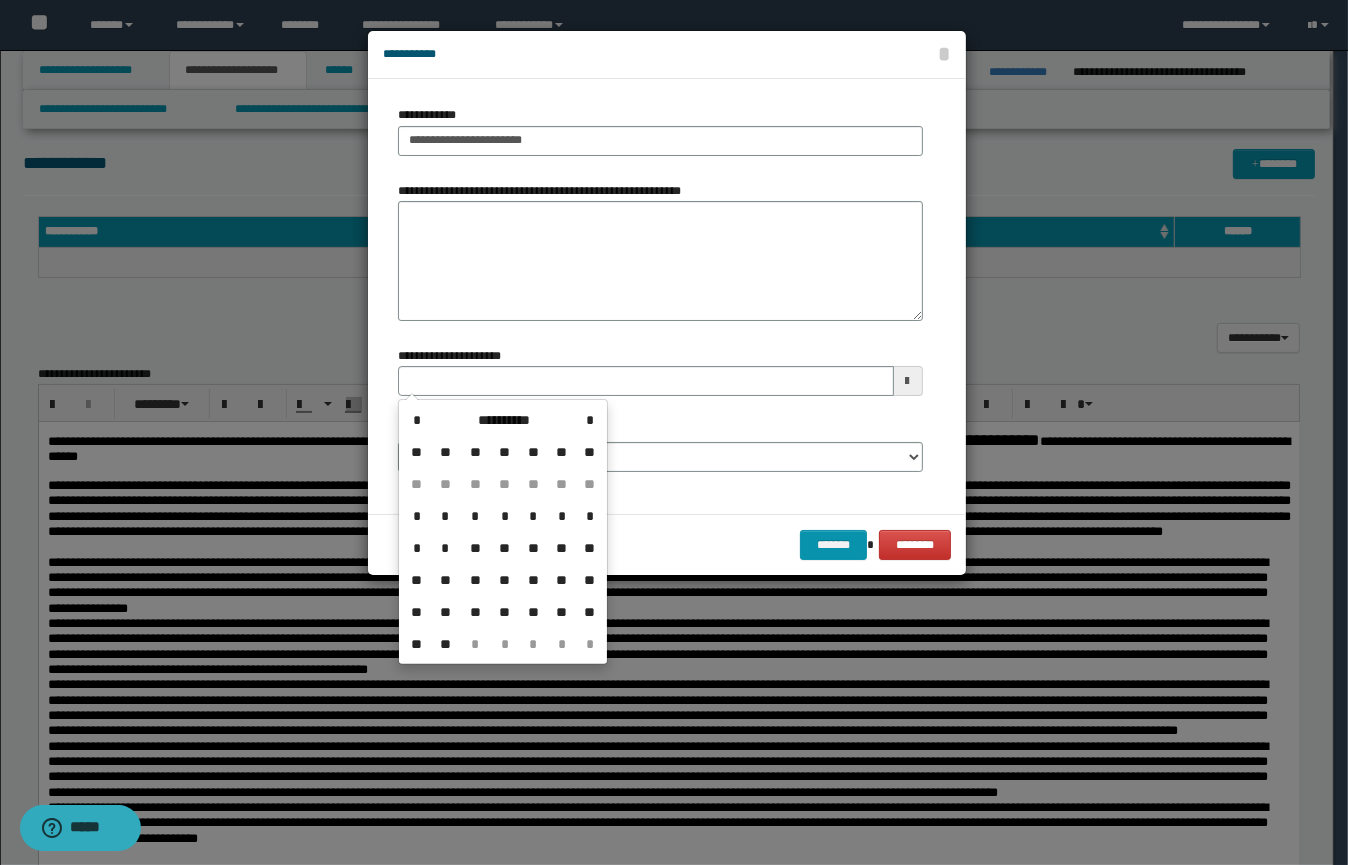 type on "**********" 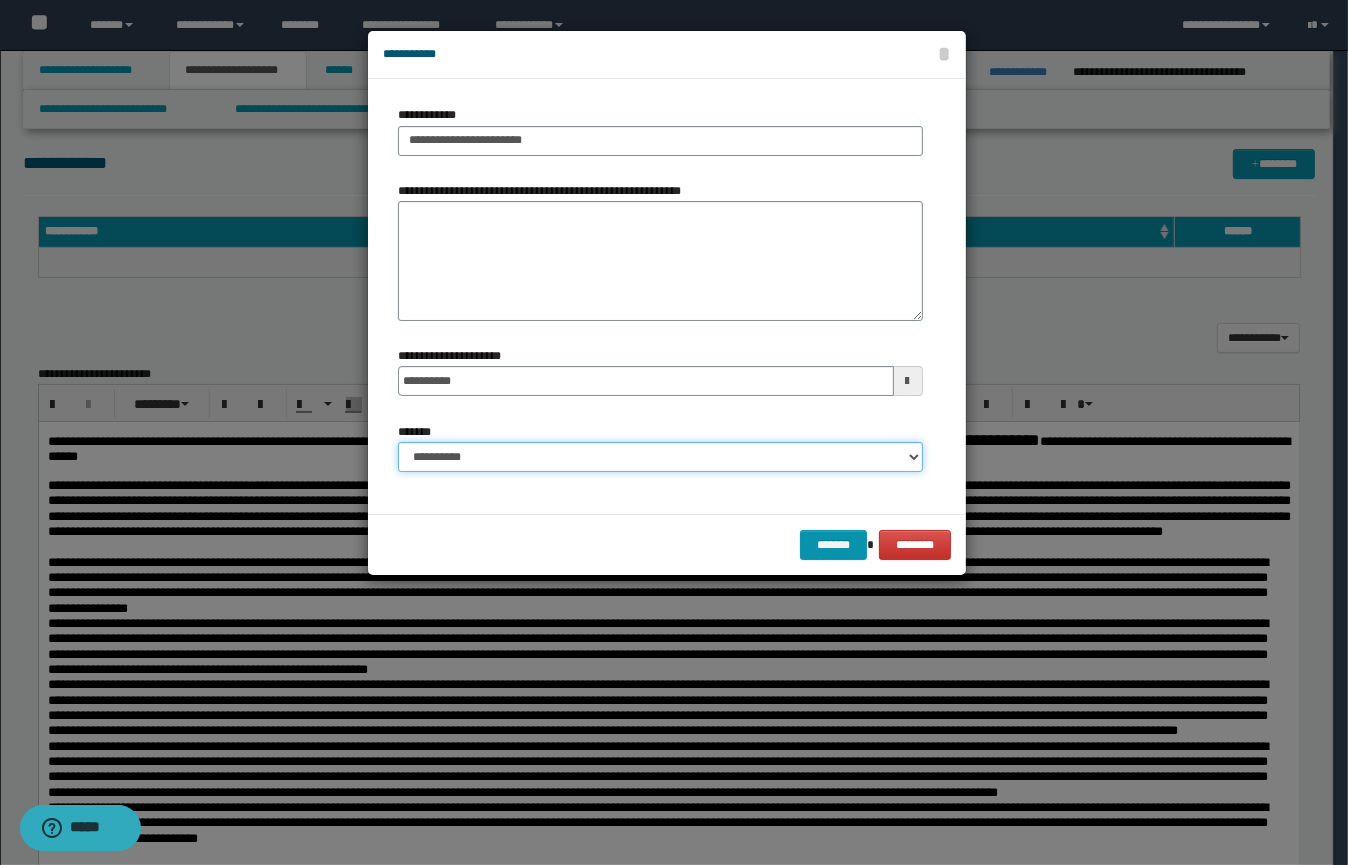 click on "**********" at bounding box center (660, 457) 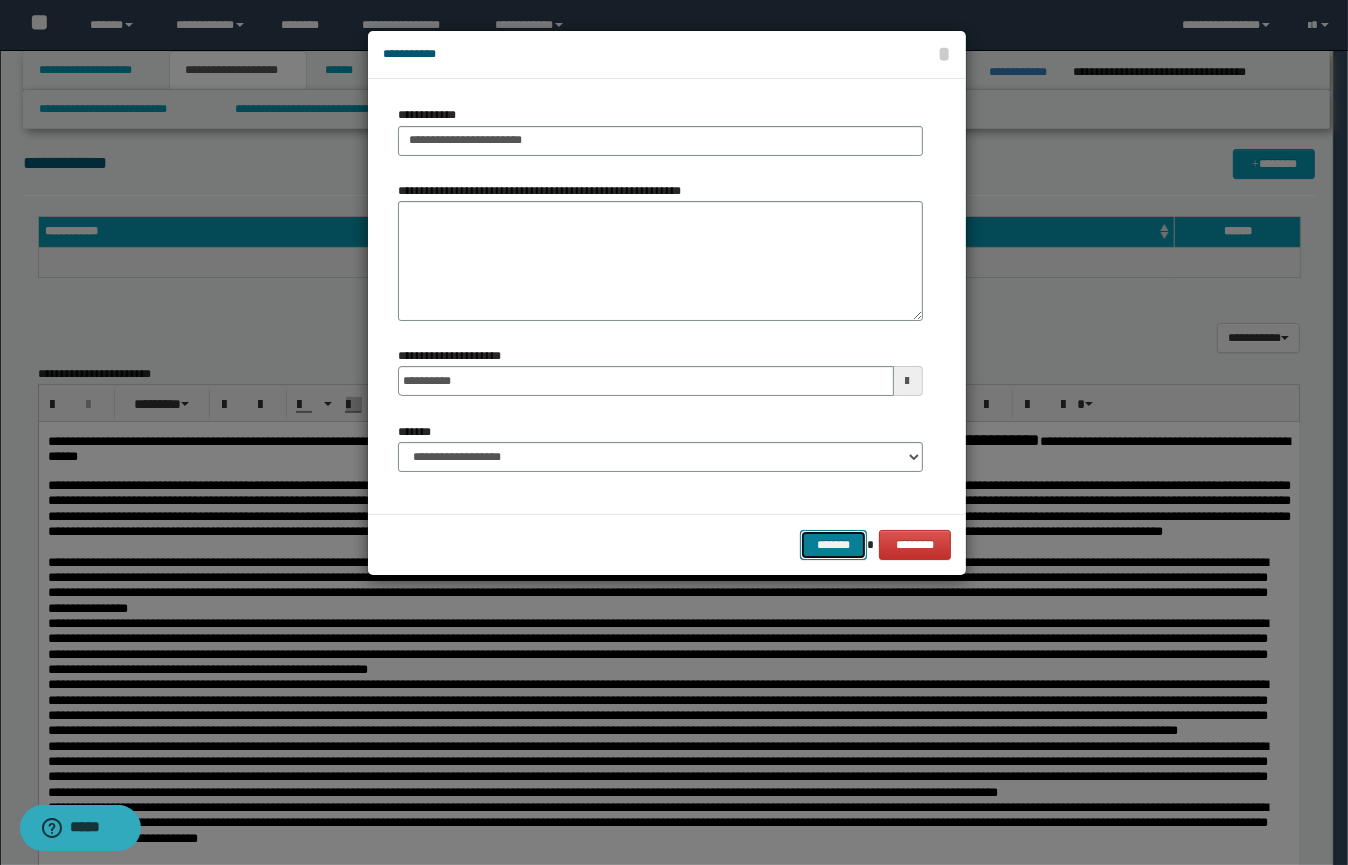 click on "*******" at bounding box center (833, 545) 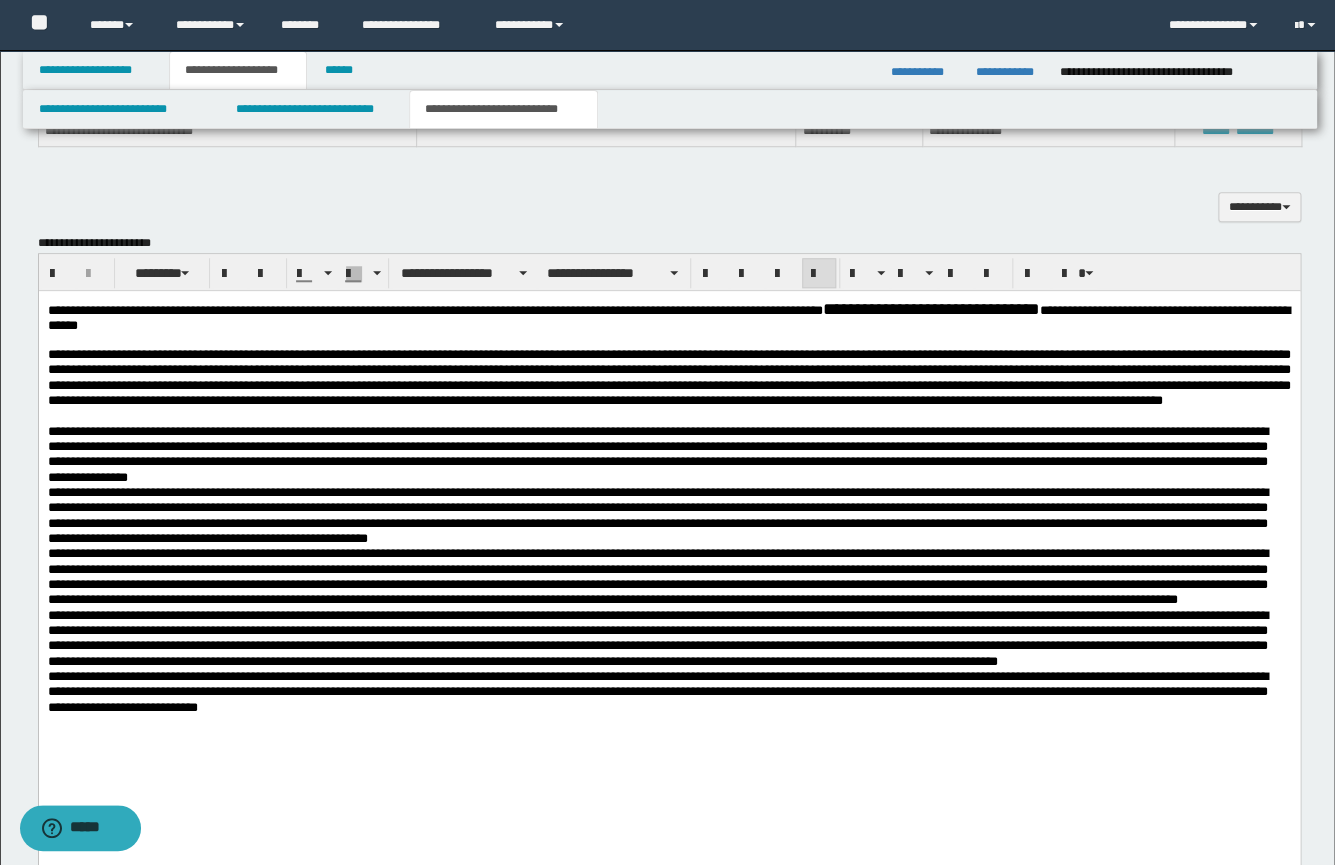 scroll, scrollTop: 539, scrollLeft: 0, axis: vertical 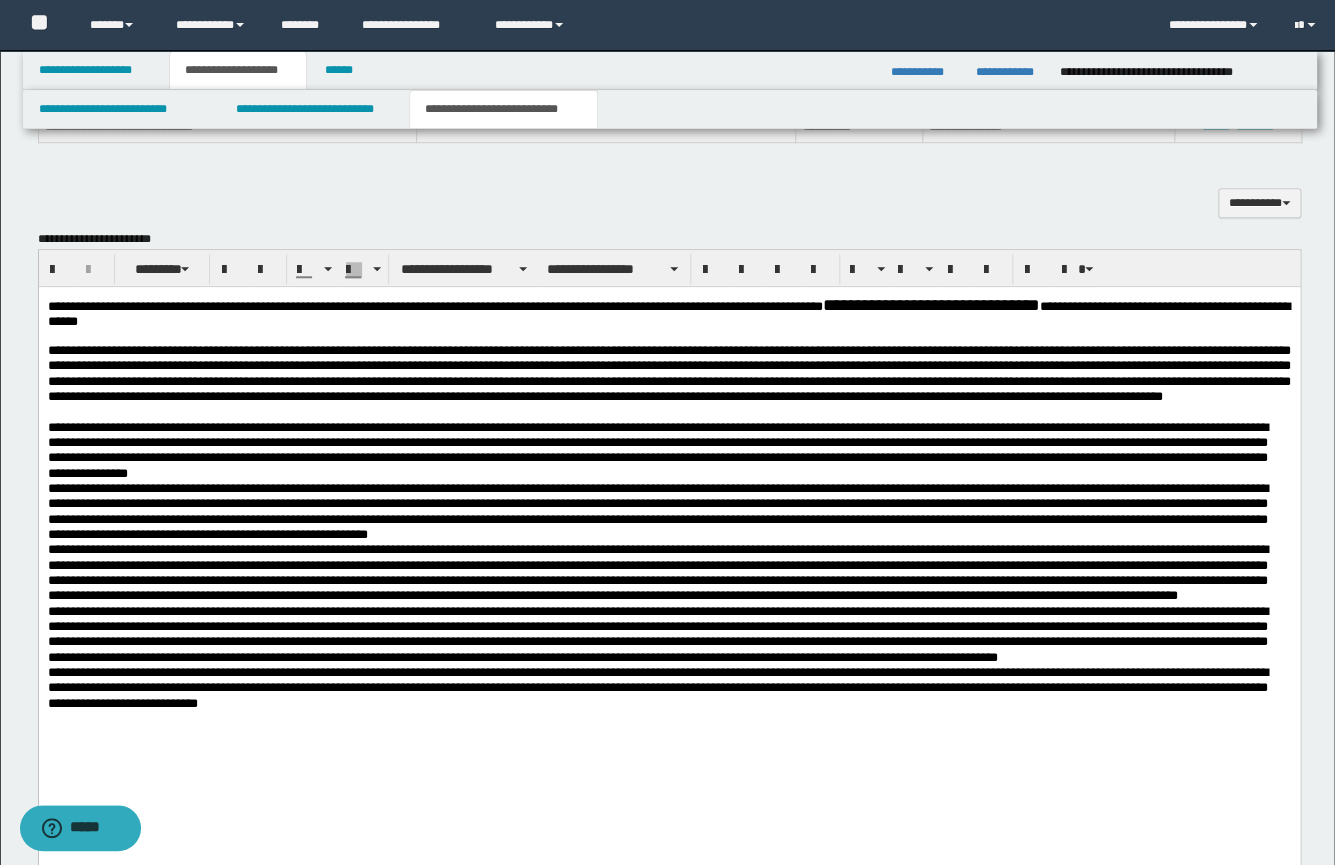 click on "**********" at bounding box center [657, 450] 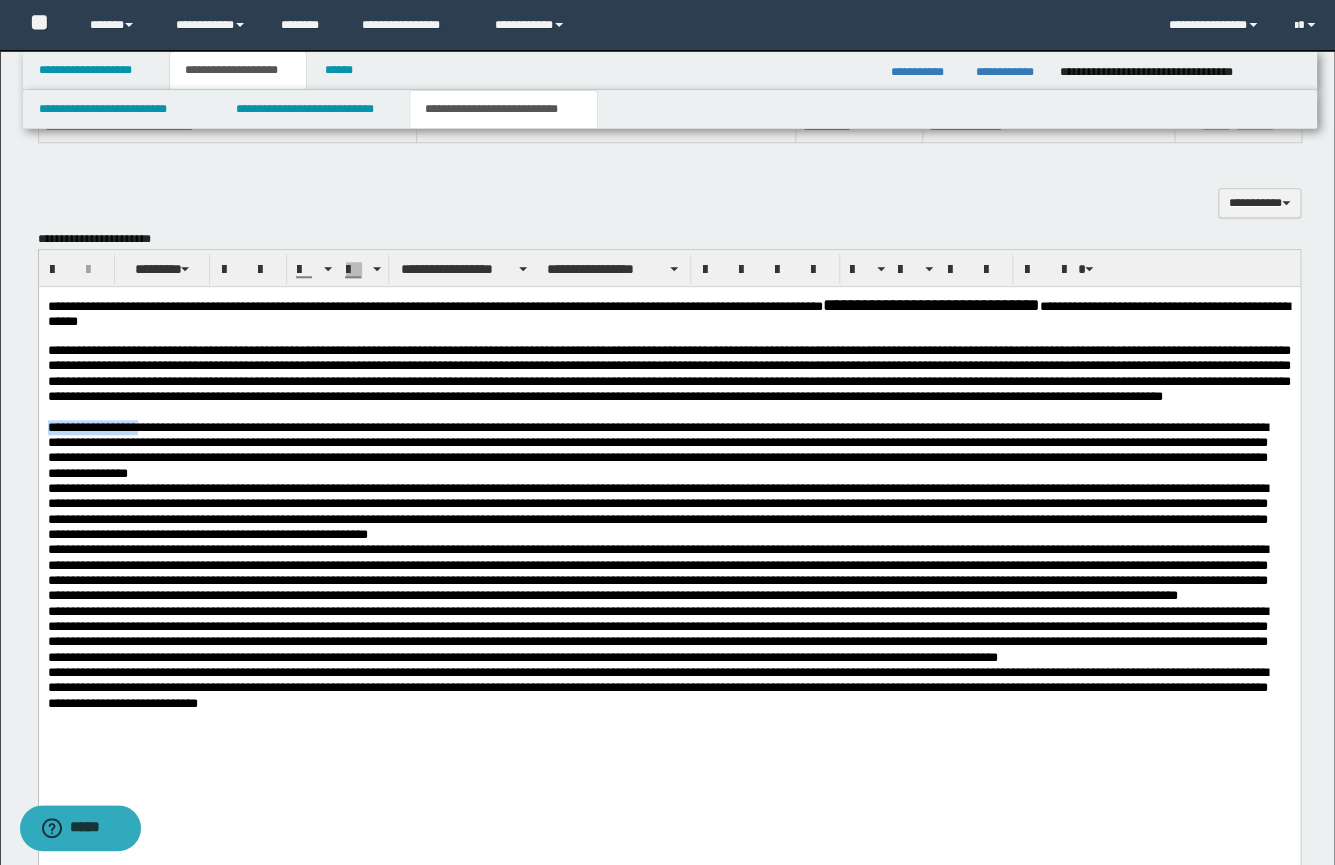 drag, startPoint x: 162, startPoint y: 442, endPoint x: 56, endPoint y: 722, distance: 299.39273 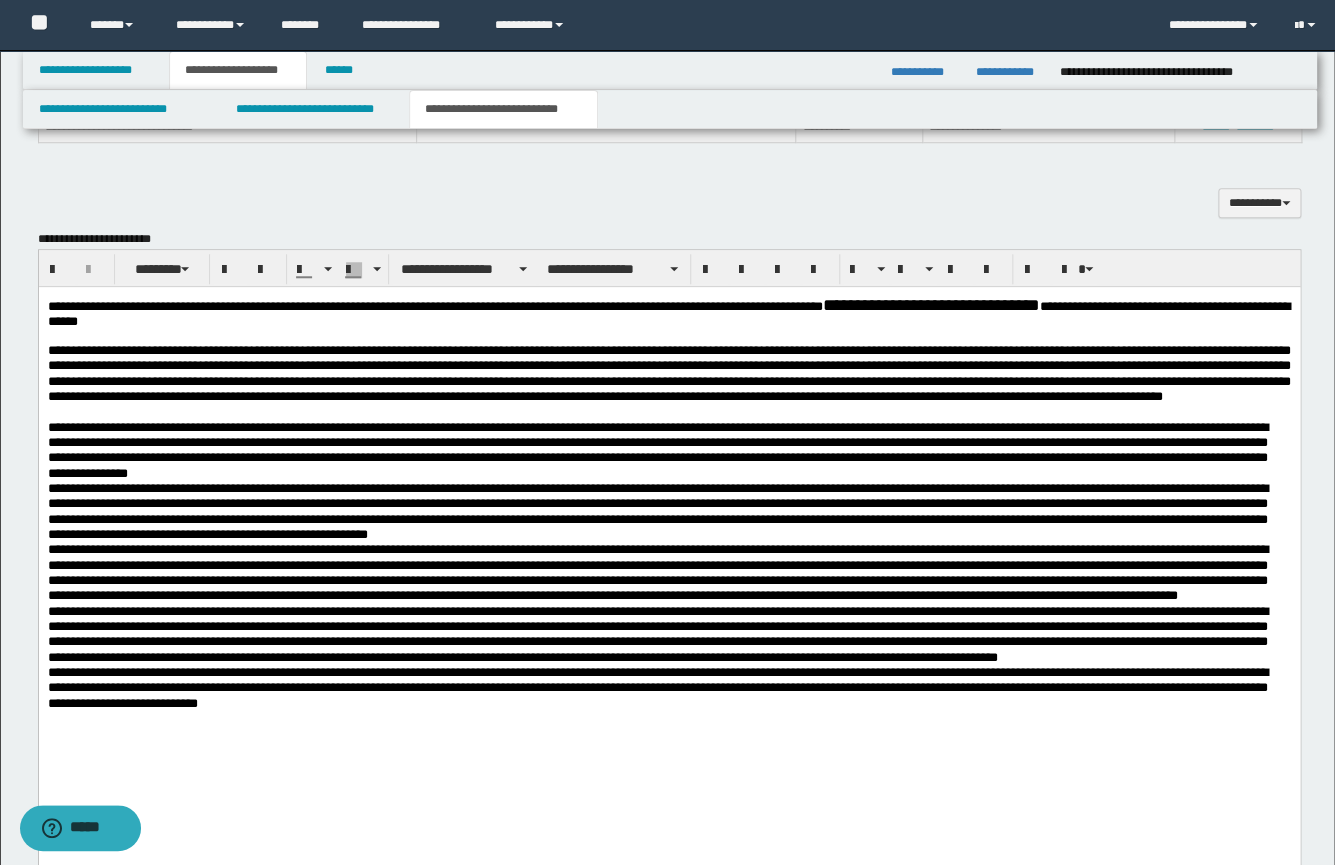click on "**********" at bounding box center [668, 450] 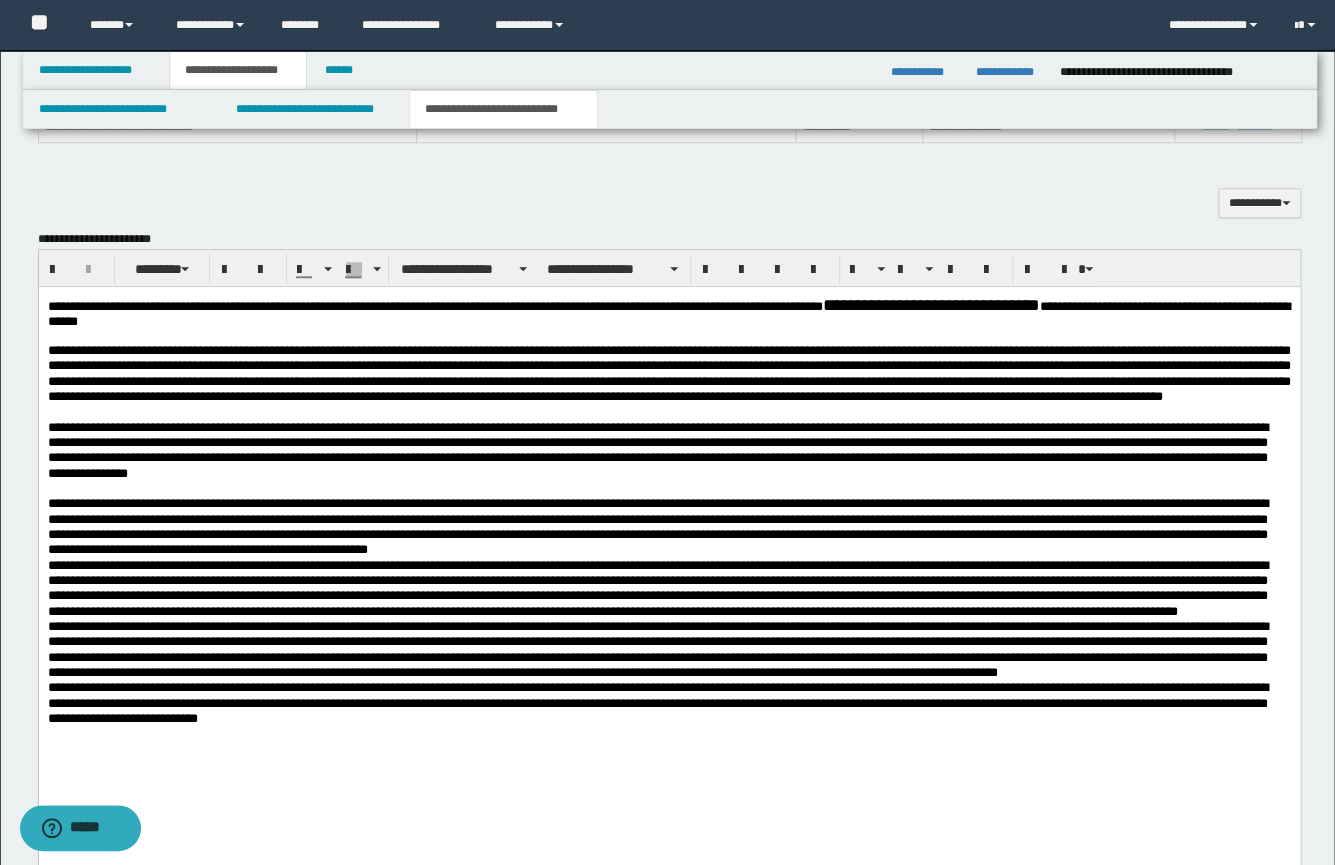 click on "**********" at bounding box center (657, 526) 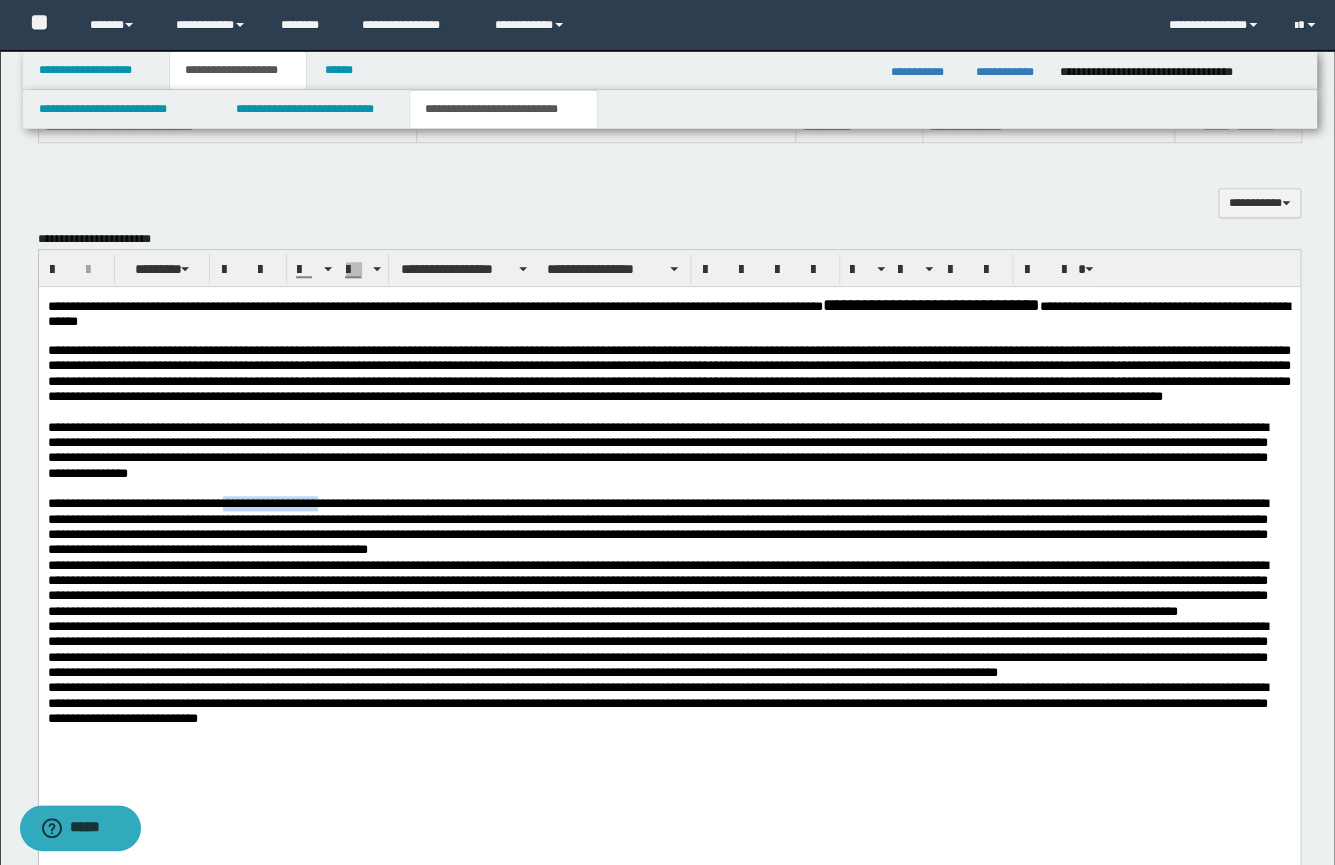 drag, startPoint x: 269, startPoint y: 519, endPoint x: 427, endPoint y: 516, distance: 158.02847 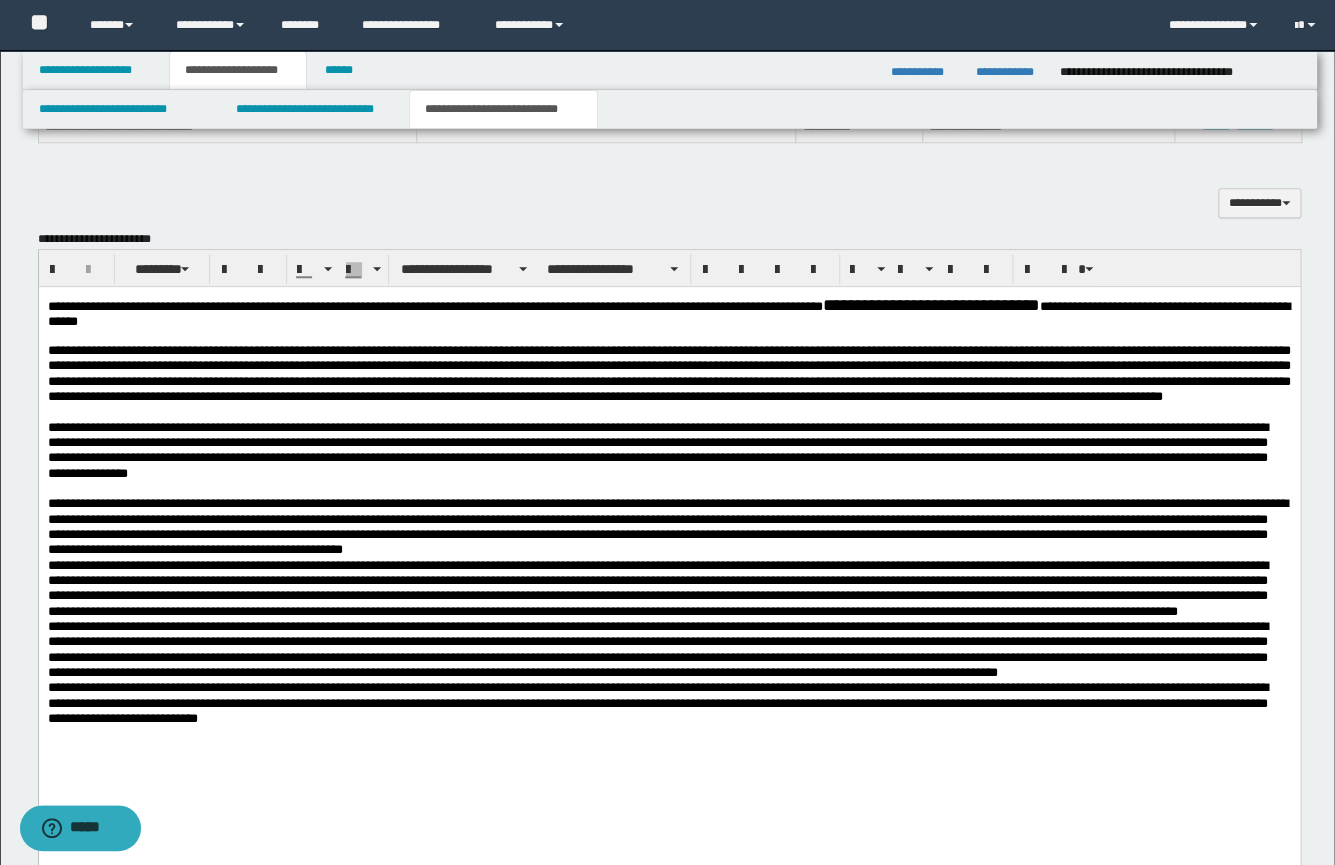 click on "**********" at bounding box center (667, 526) 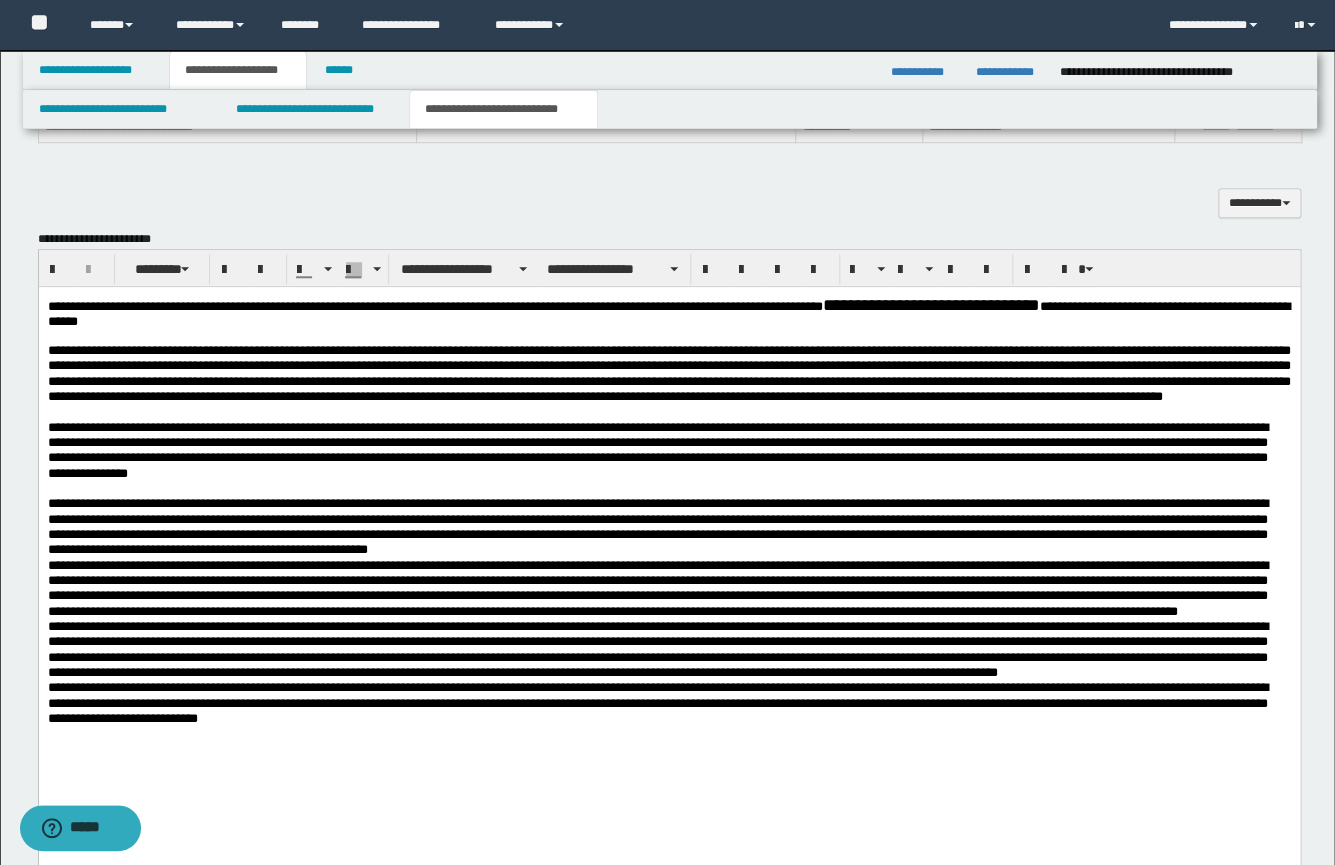 click on "**********" at bounding box center [657, 526] 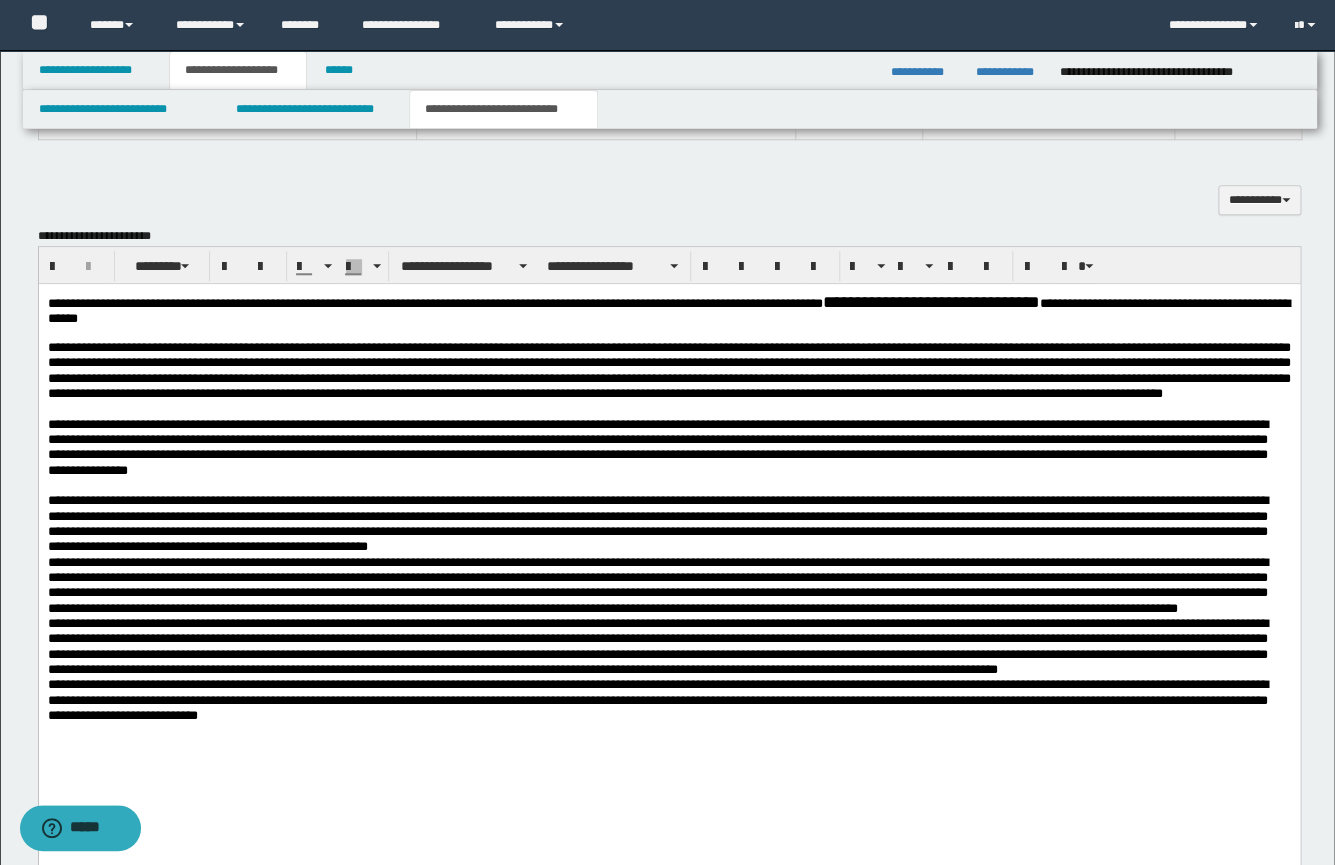 click on "**********" at bounding box center [668, 523] 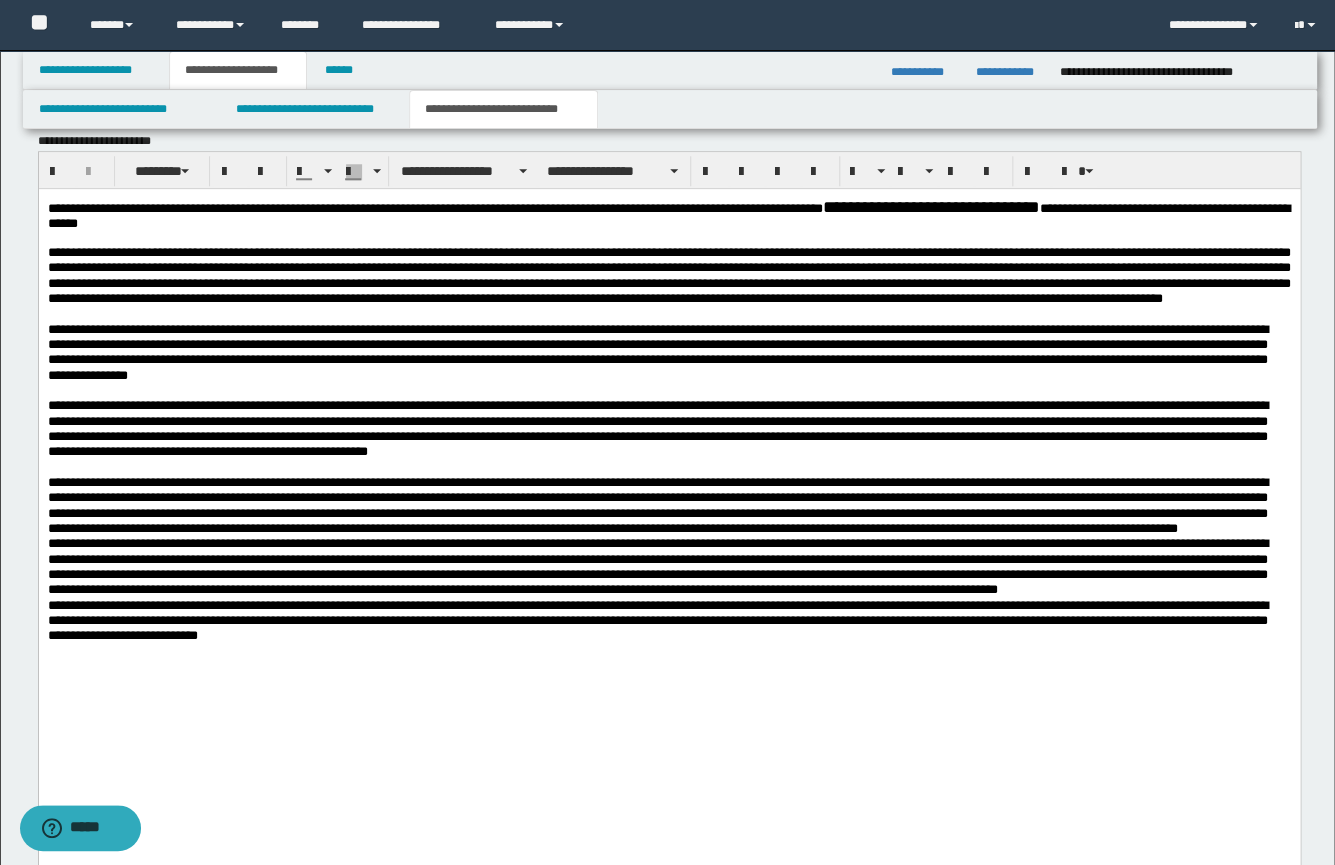 scroll, scrollTop: 720, scrollLeft: 0, axis: vertical 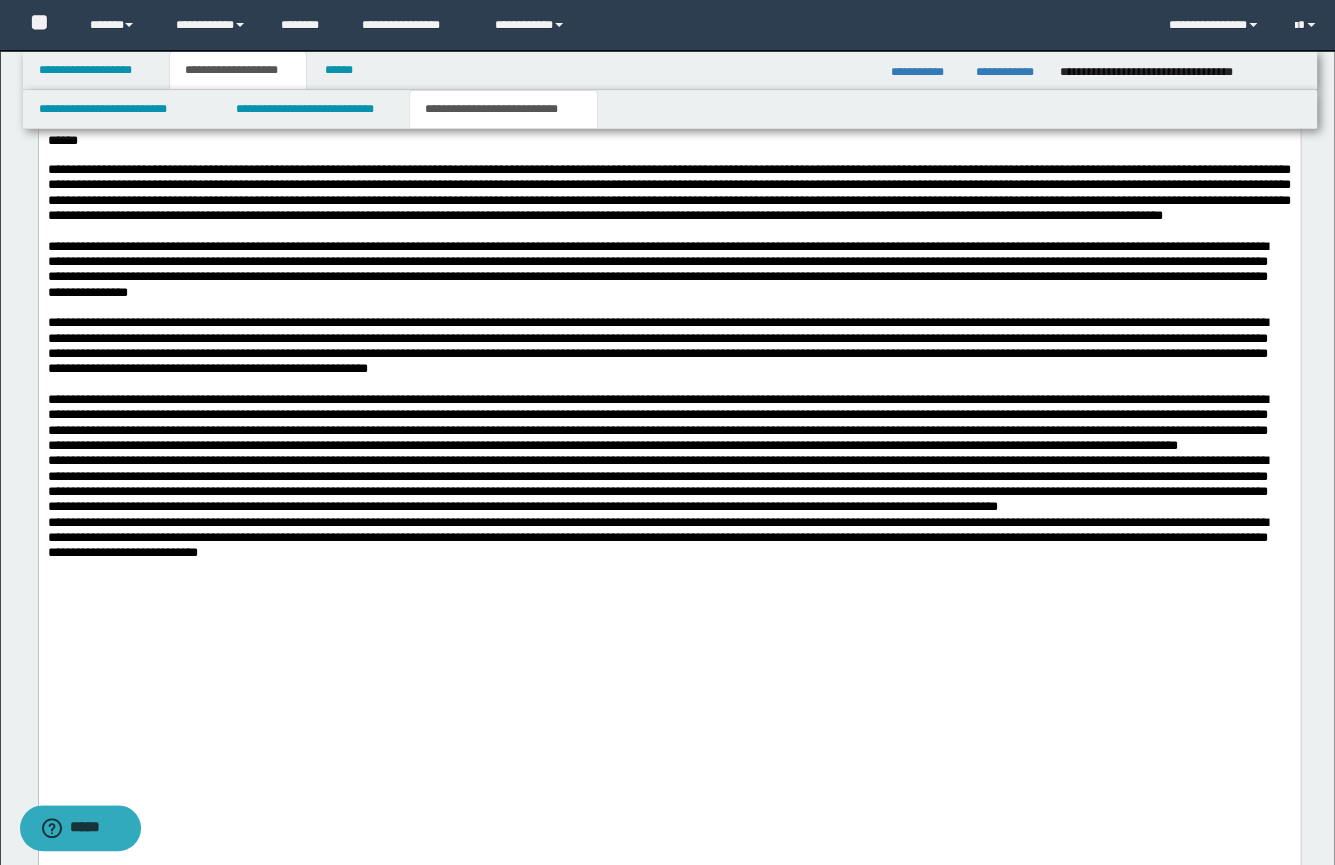 click on "**********" at bounding box center [657, 421] 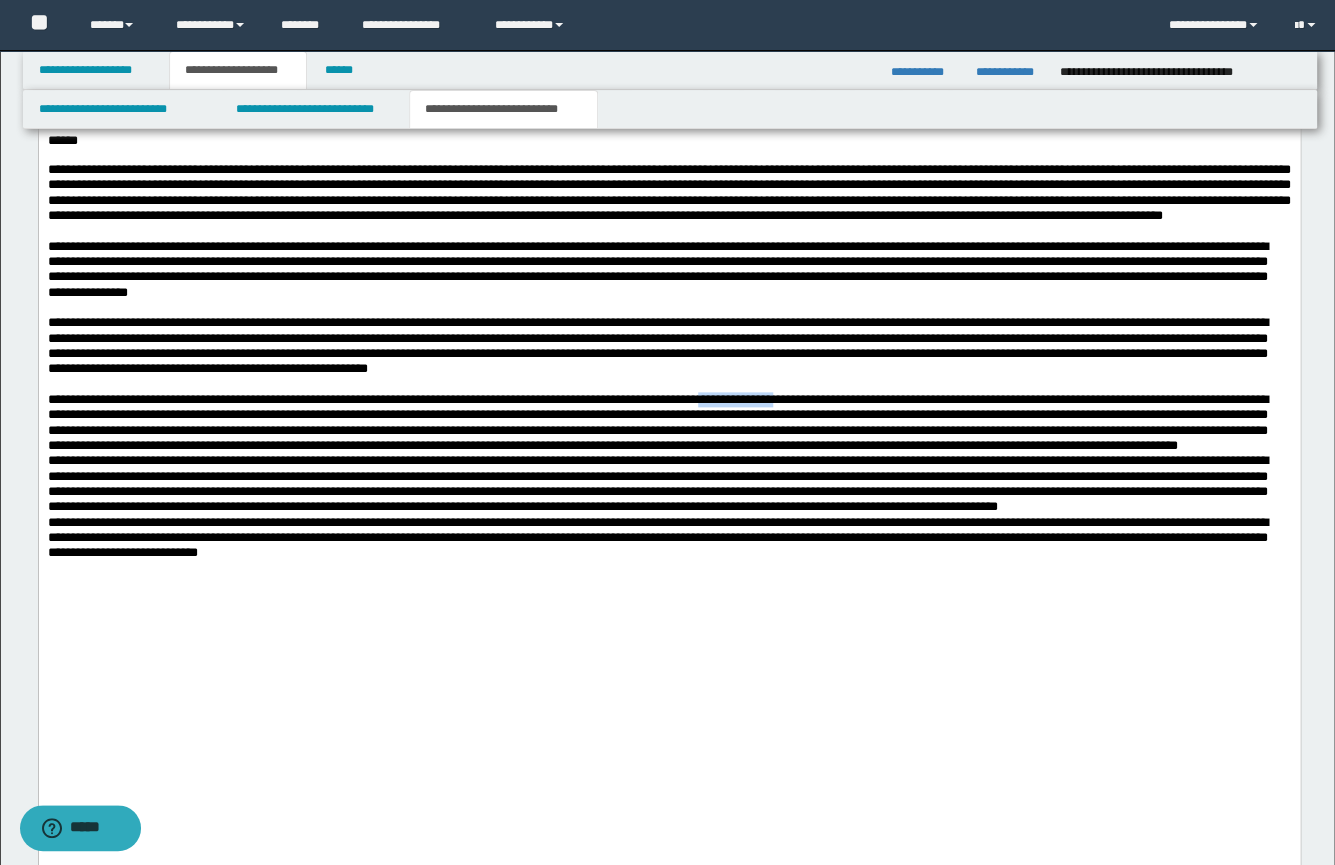 drag, startPoint x: 944, startPoint y: 411, endPoint x: 850, endPoint y: 416, distance: 94.13288 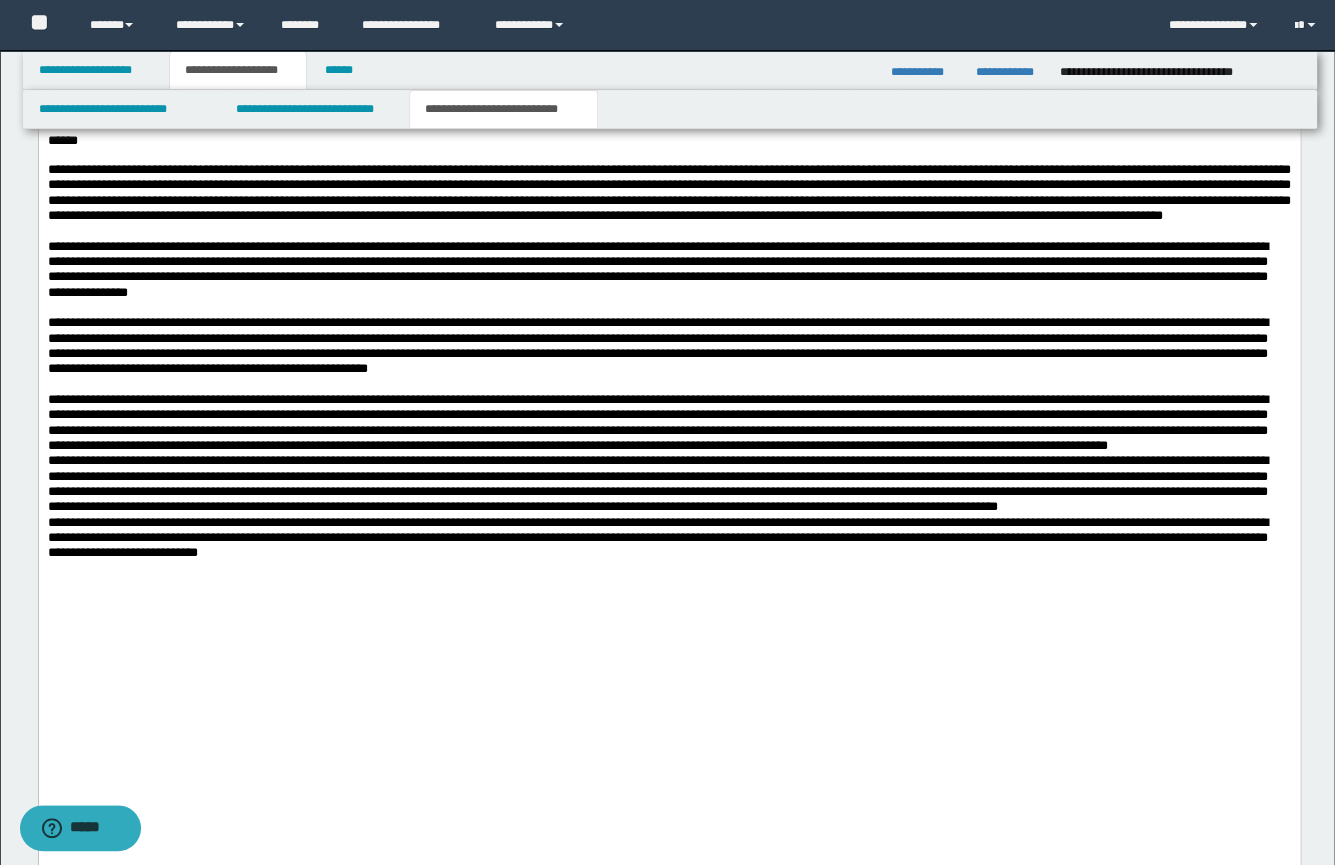 click on "**********" at bounding box center (657, 421) 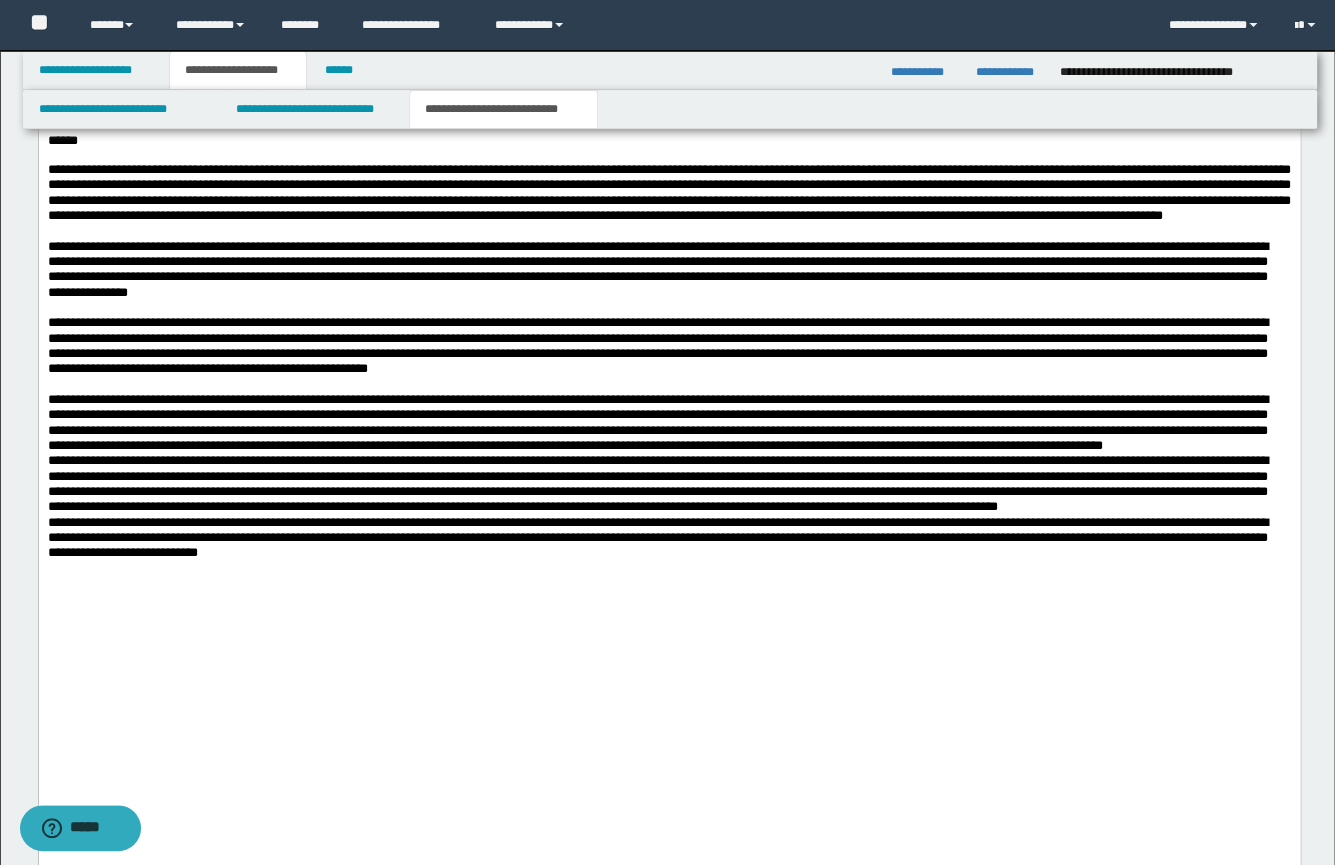 click on "**********" at bounding box center (657, 421) 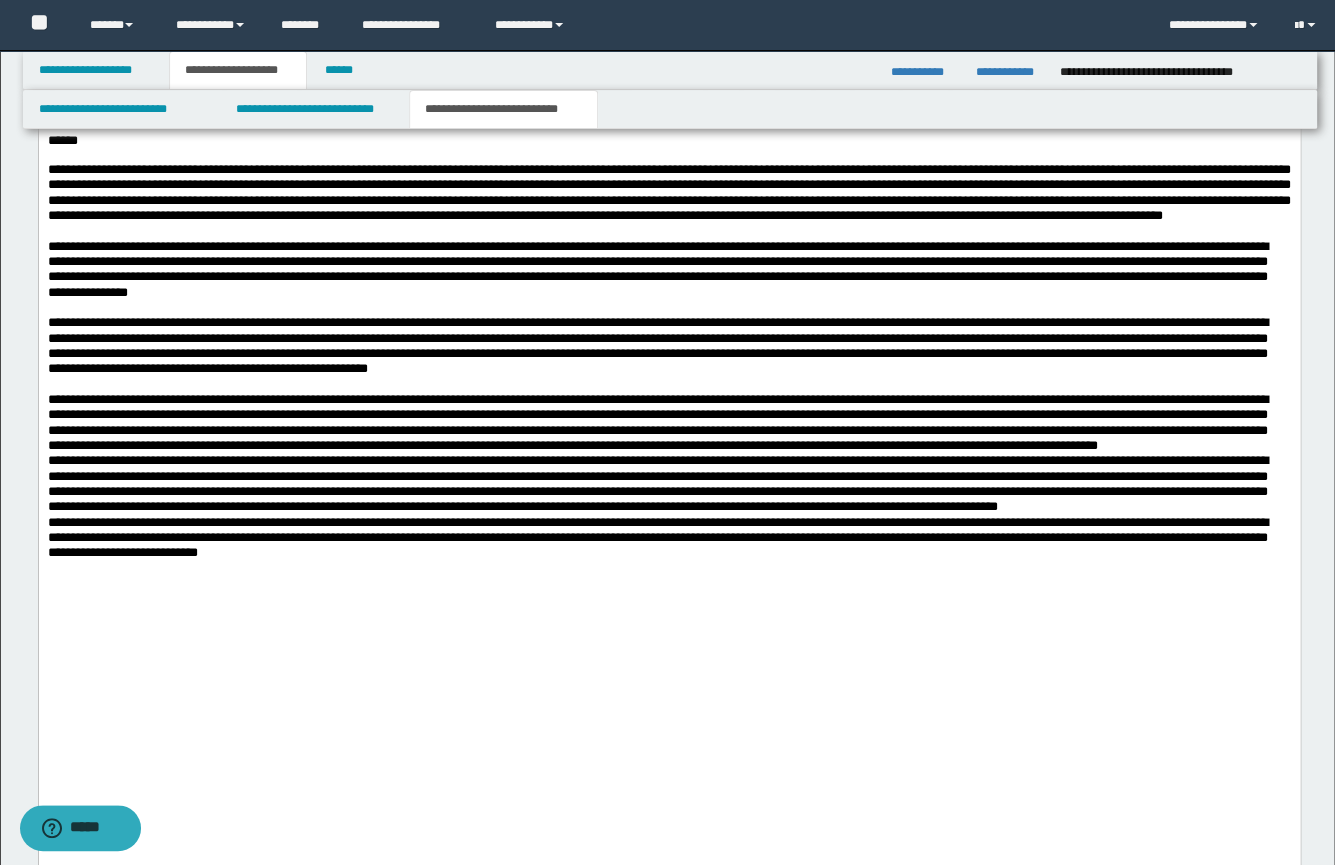 click on "**********" at bounding box center [668, 421] 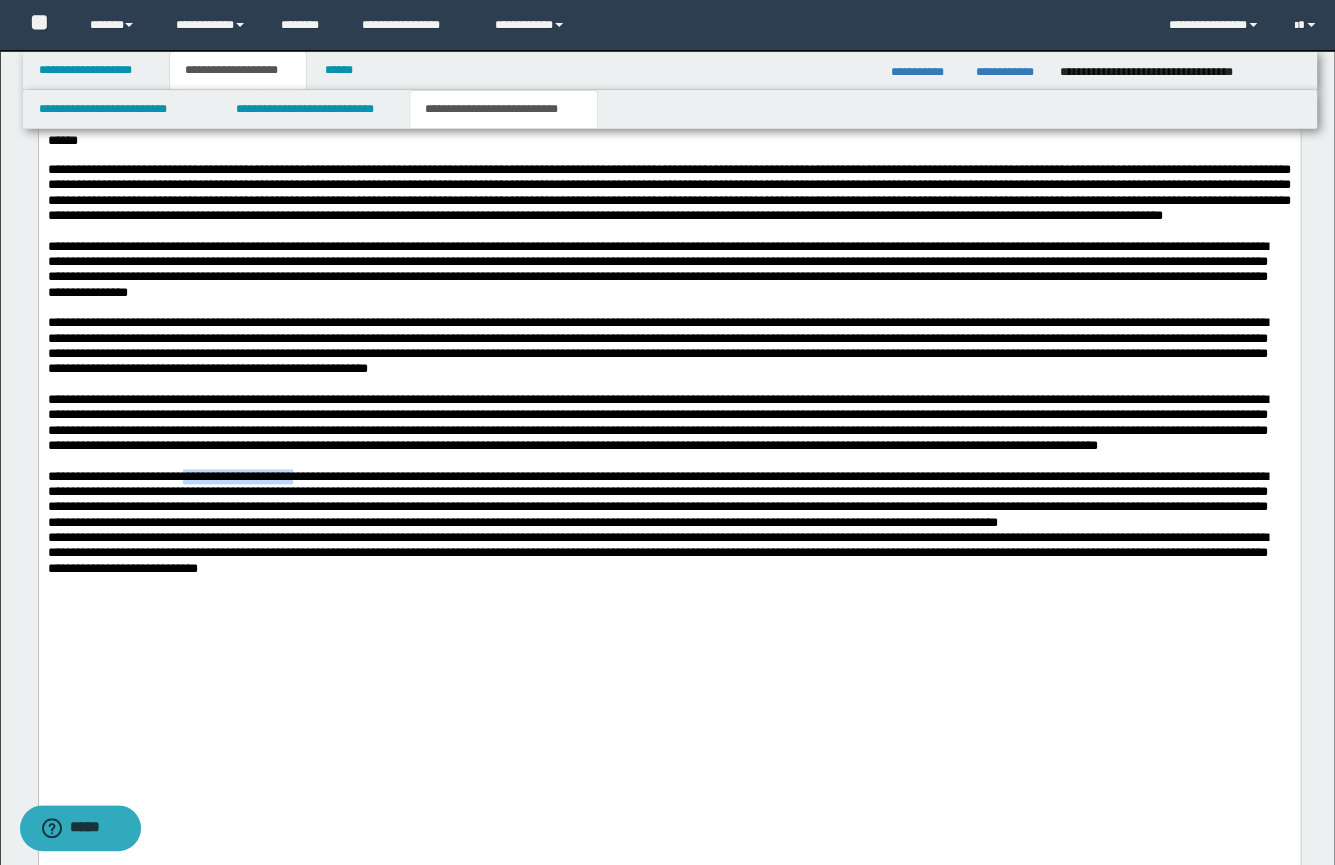 drag, startPoint x: 334, startPoint y: 507, endPoint x: 211, endPoint y: 506, distance: 123.00407 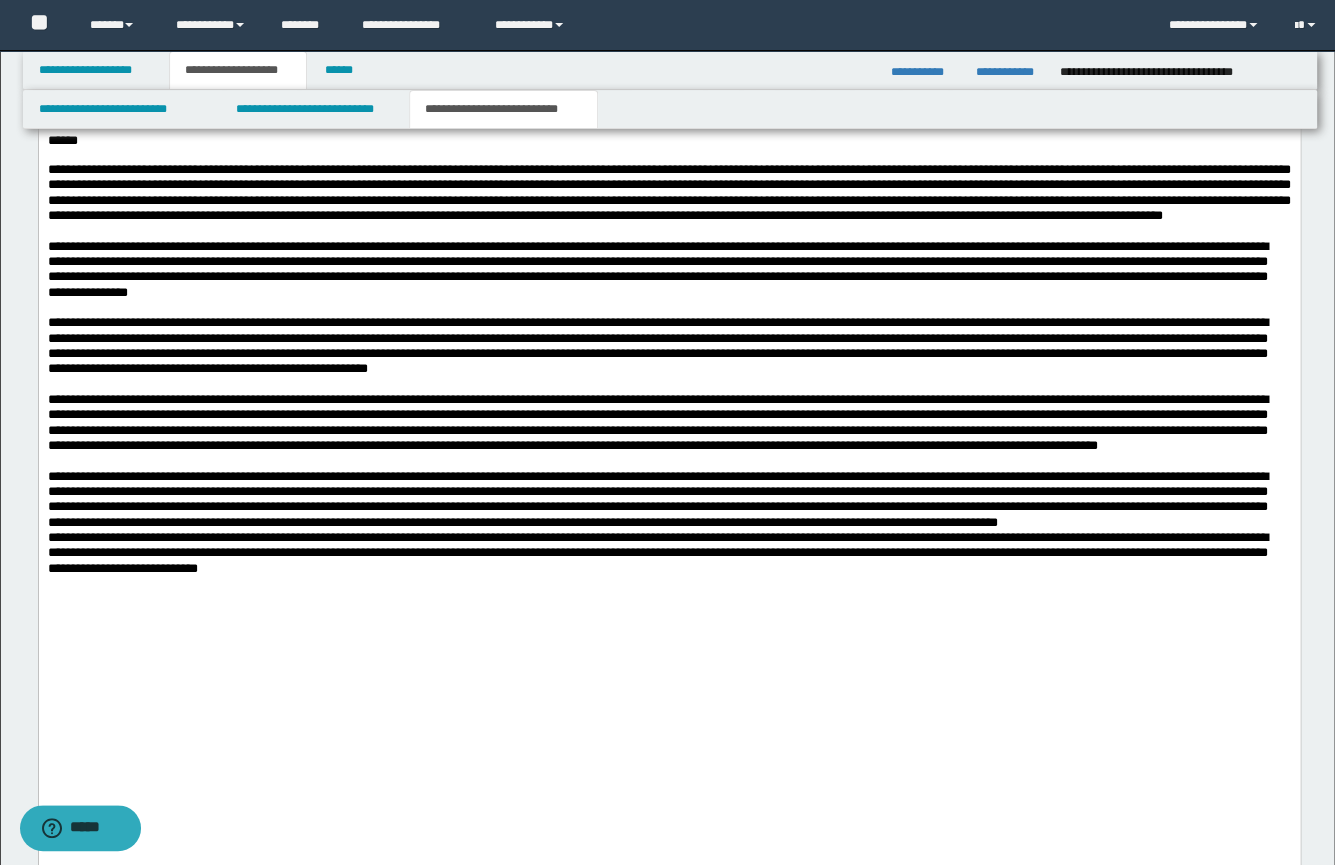click on "**********" at bounding box center [657, 498] 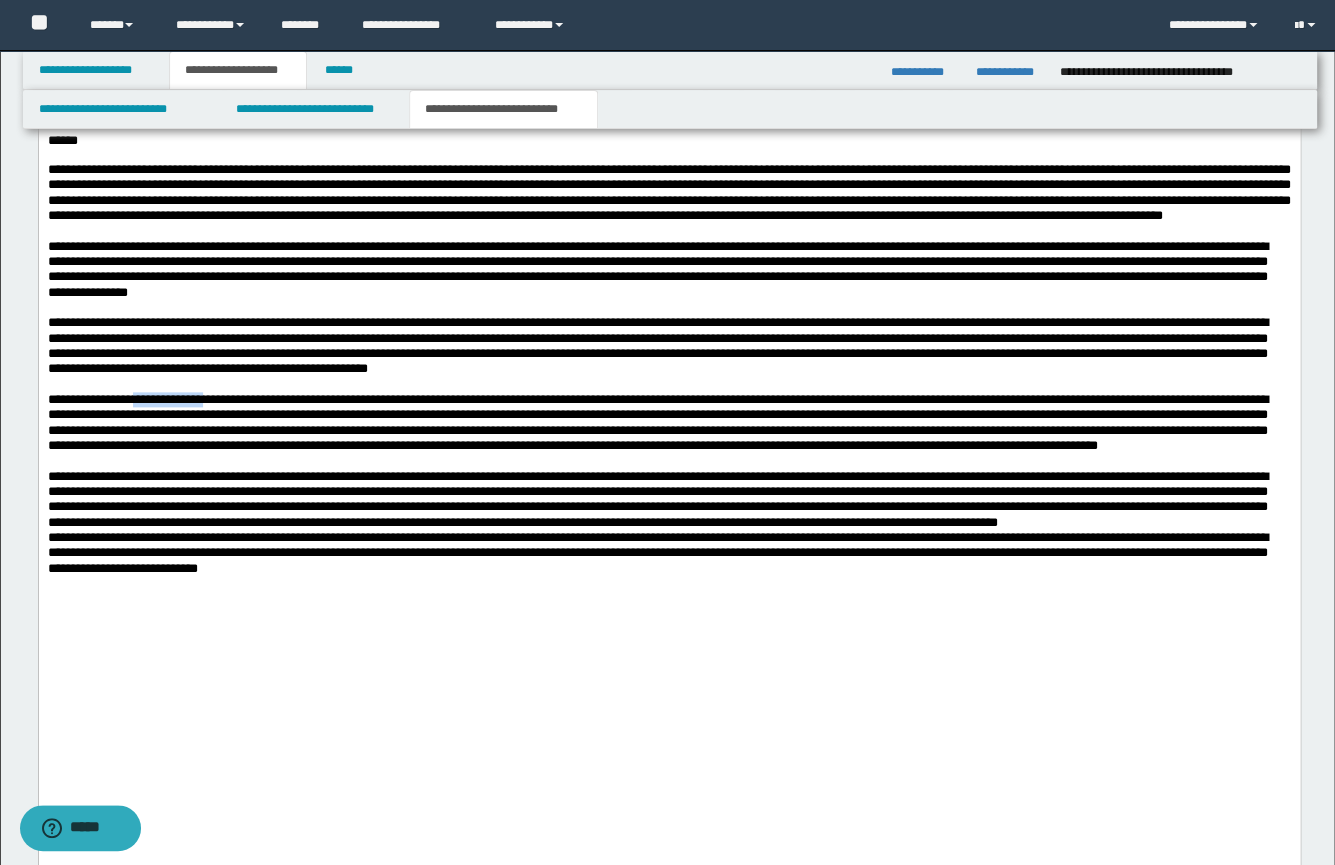 drag, startPoint x: 248, startPoint y: 416, endPoint x: 161, endPoint y: 421, distance: 87.14356 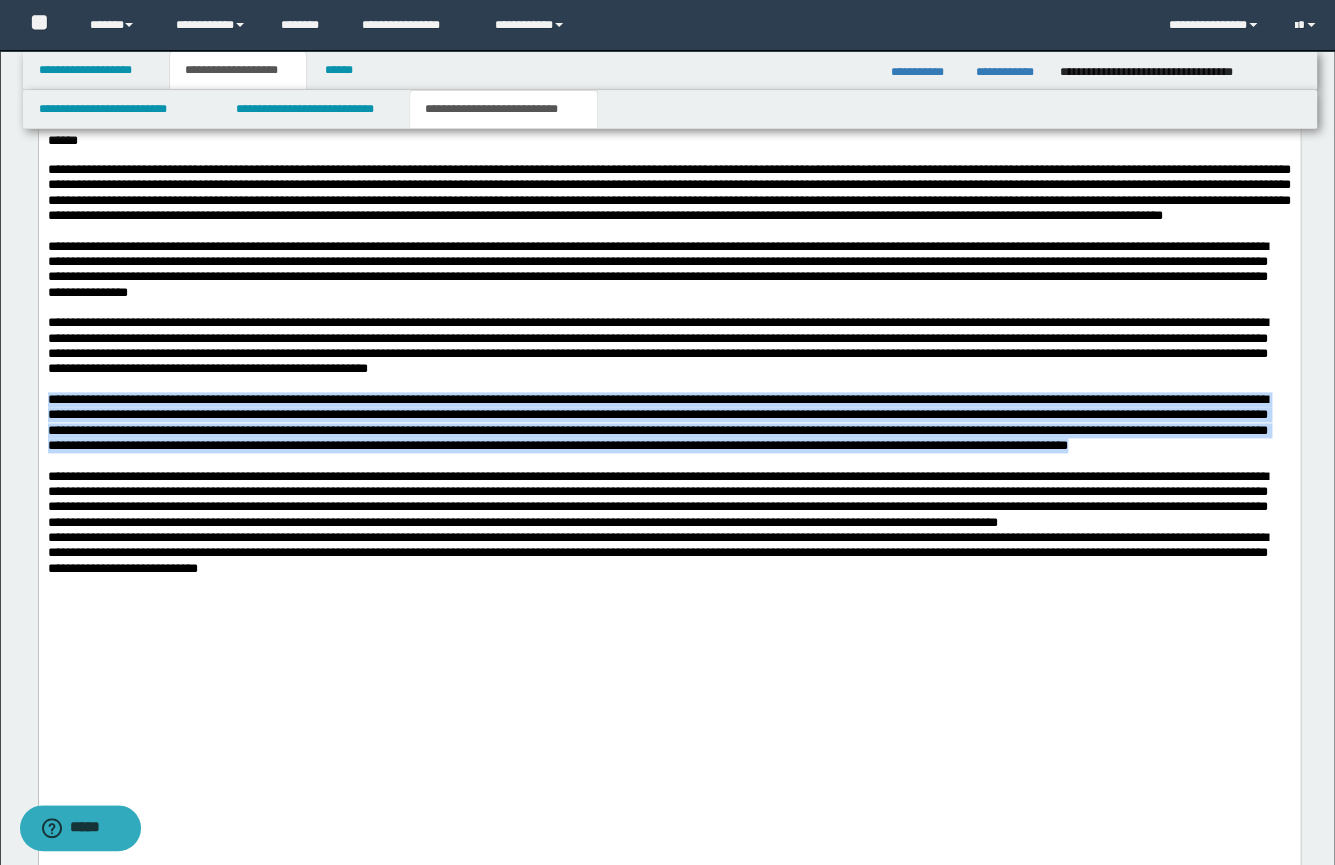 drag, startPoint x: 832, startPoint y: 476, endPoint x: 38, endPoint y: 518, distance: 795.11005 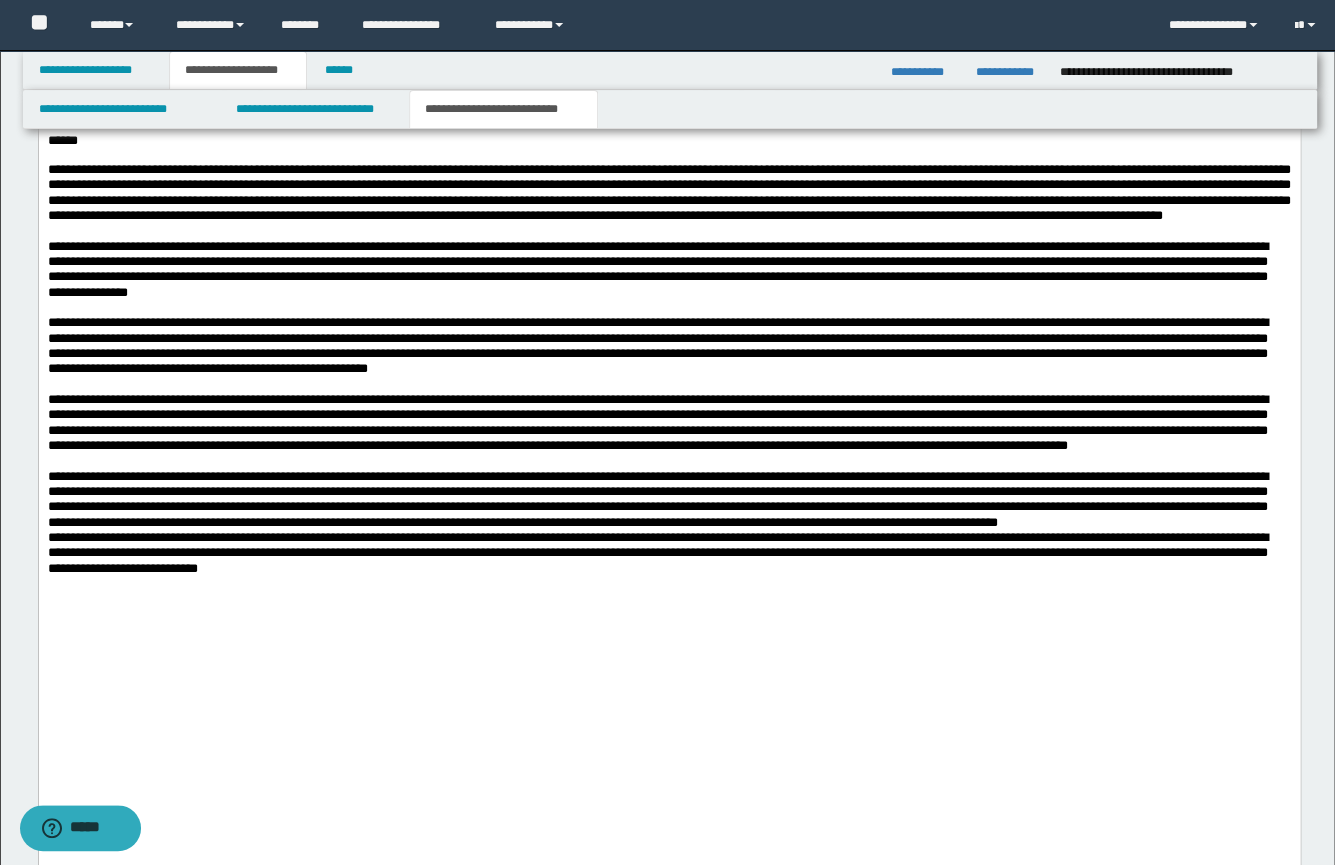 click on "**********" at bounding box center (657, 498) 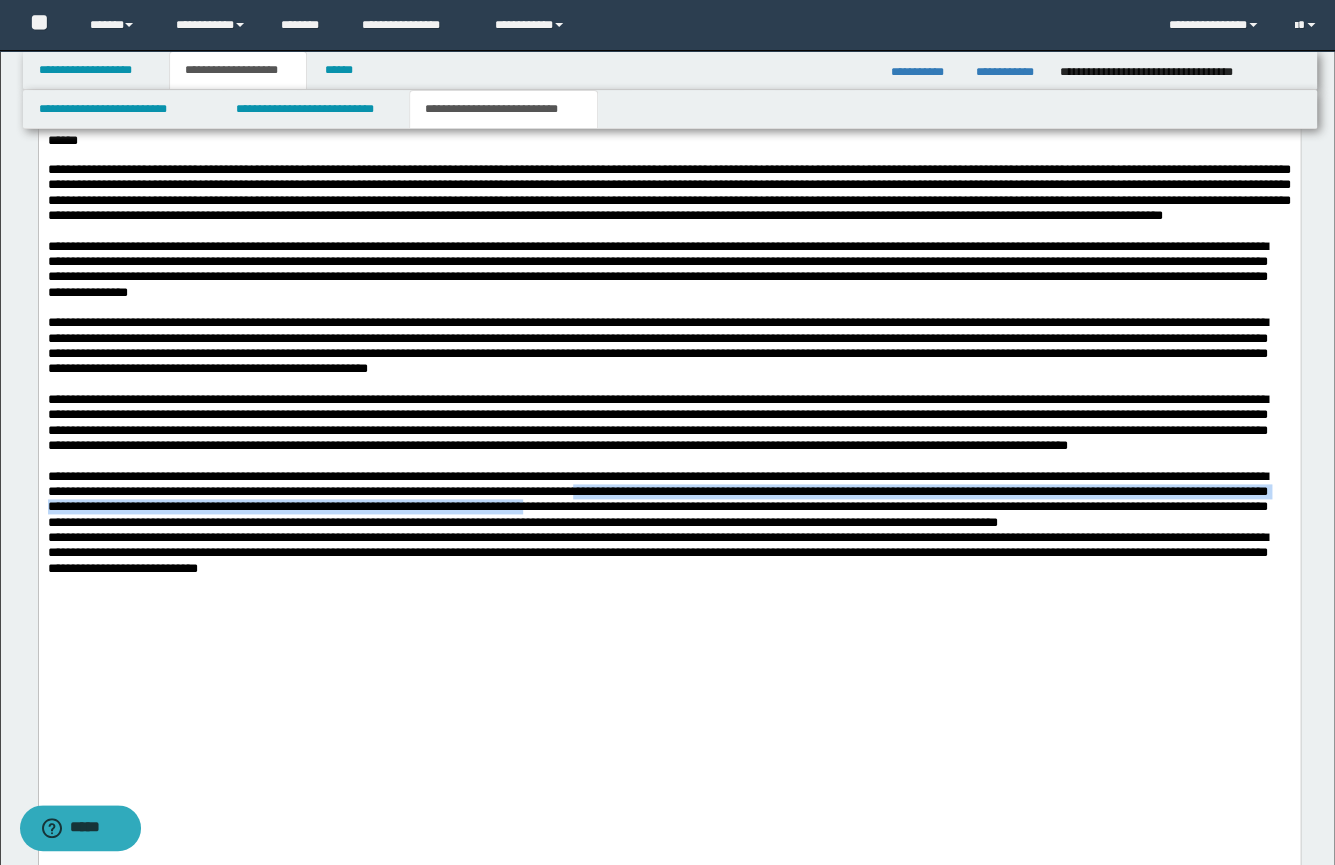 drag, startPoint x: 901, startPoint y: 522, endPoint x: 1118, endPoint y: 542, distance: 217.91971 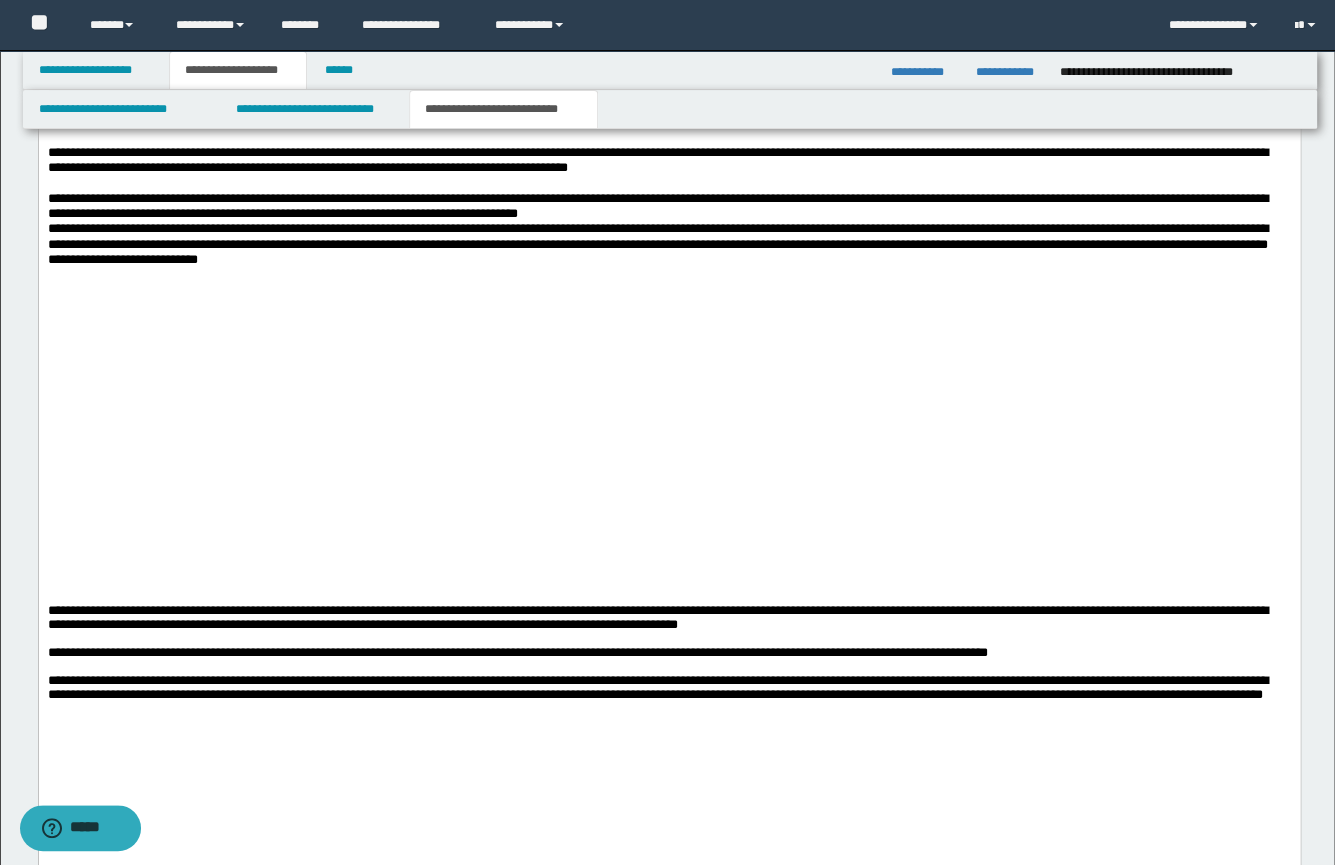scroll, scrollTop: 1050, scrollLeft: 0, axis: vertical 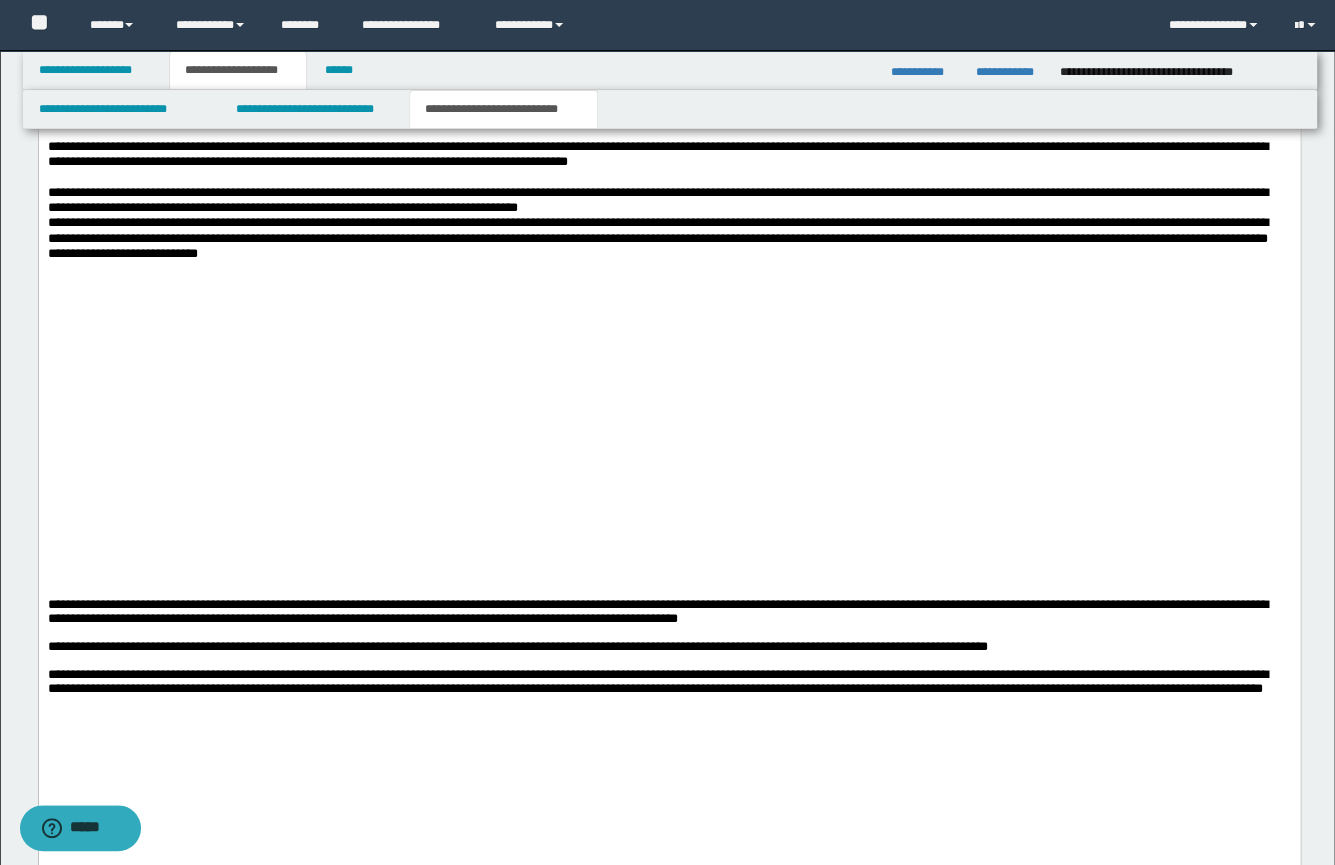 click on "**********" at bounding box center [668, 611] 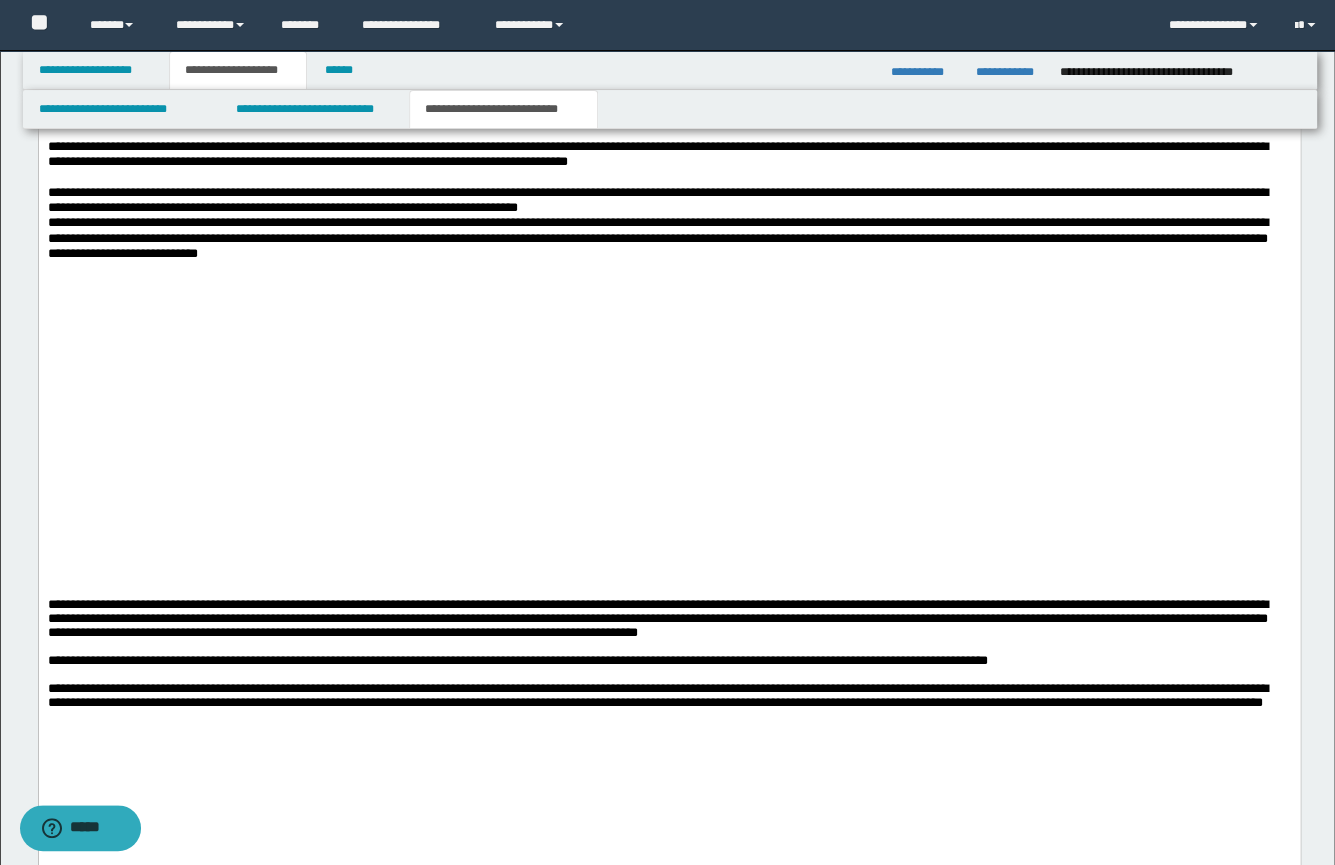 click on "**********" at bounding box center [657, 617] 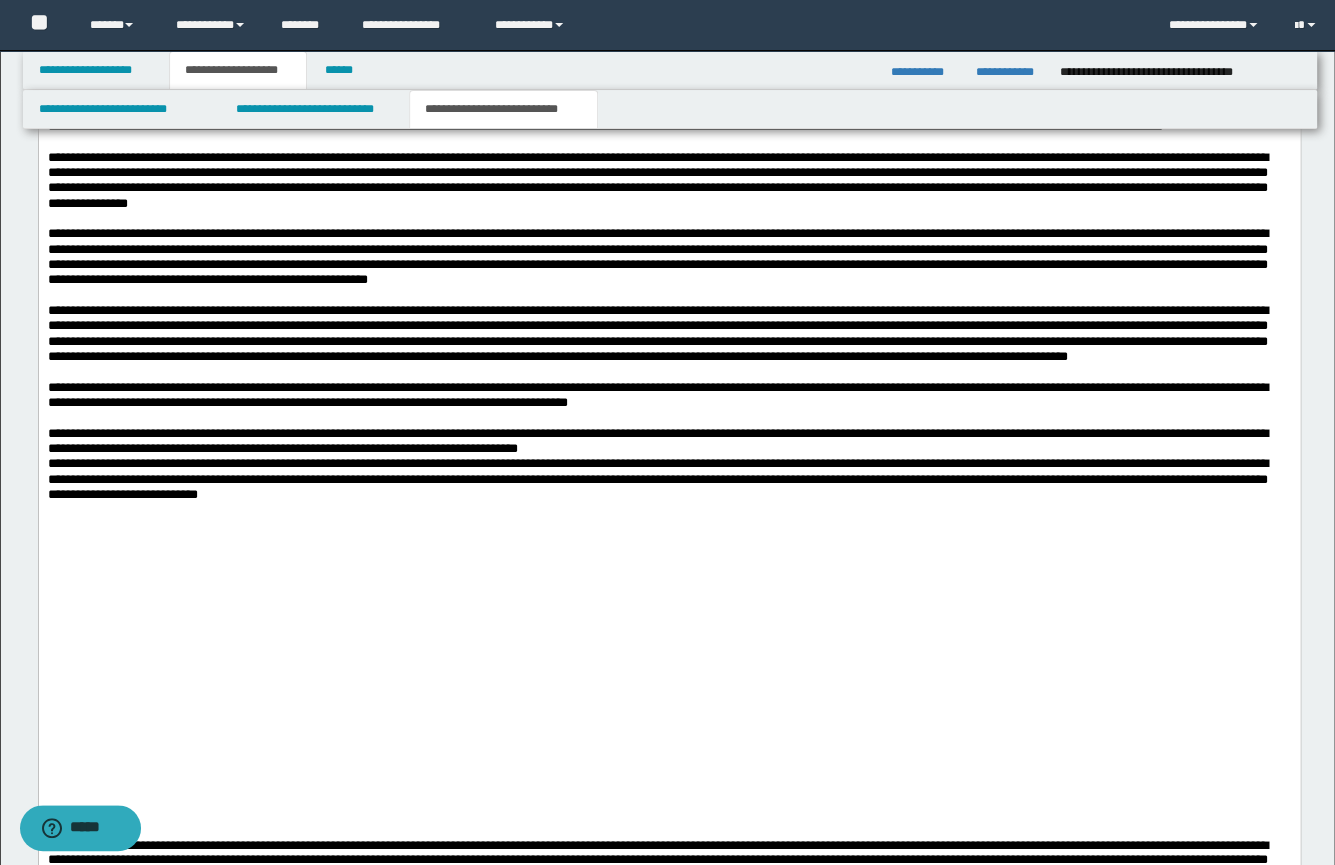 scroll, scrollTop: 743, scrollLeft: 0, axis: vertical 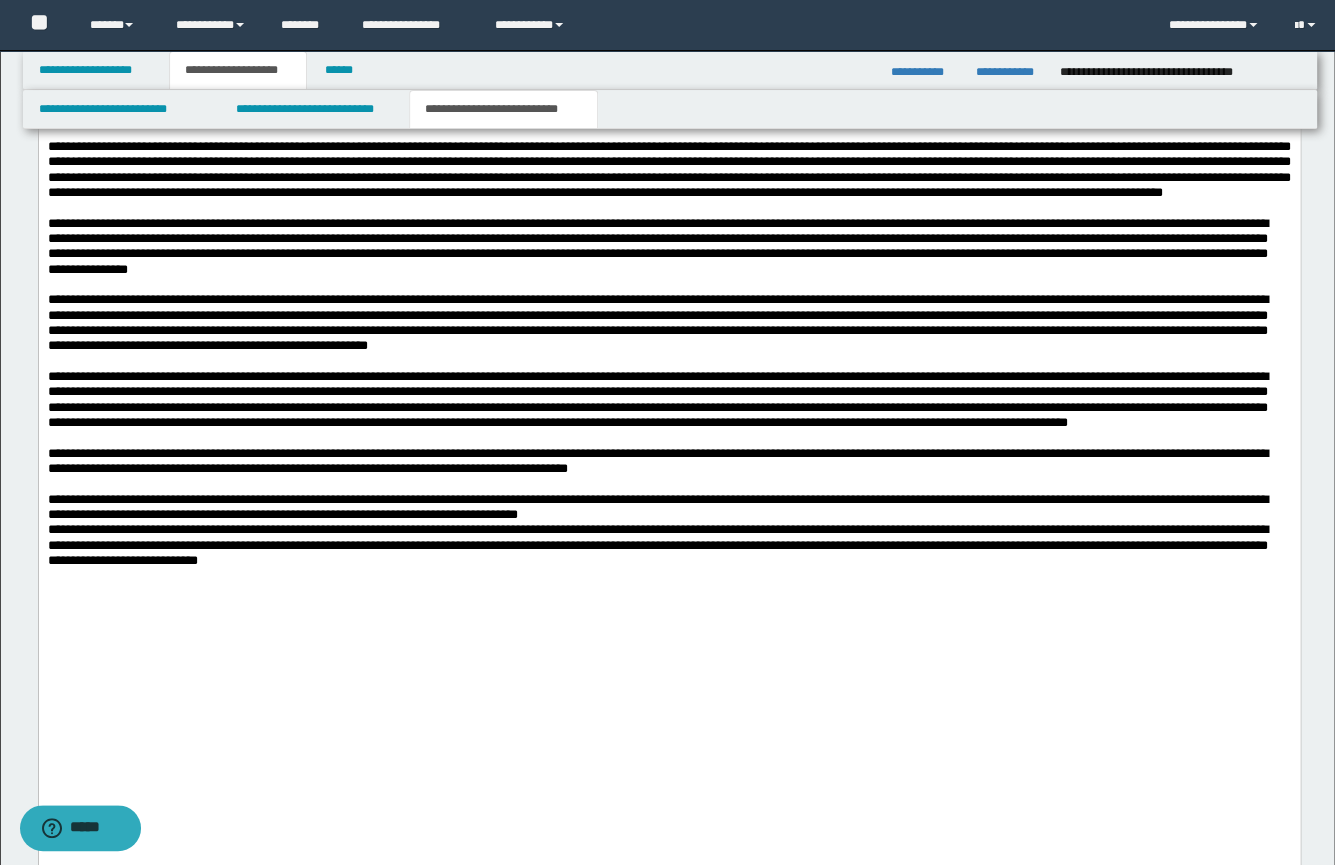 click on "**********" at bounding box center (668, 506) 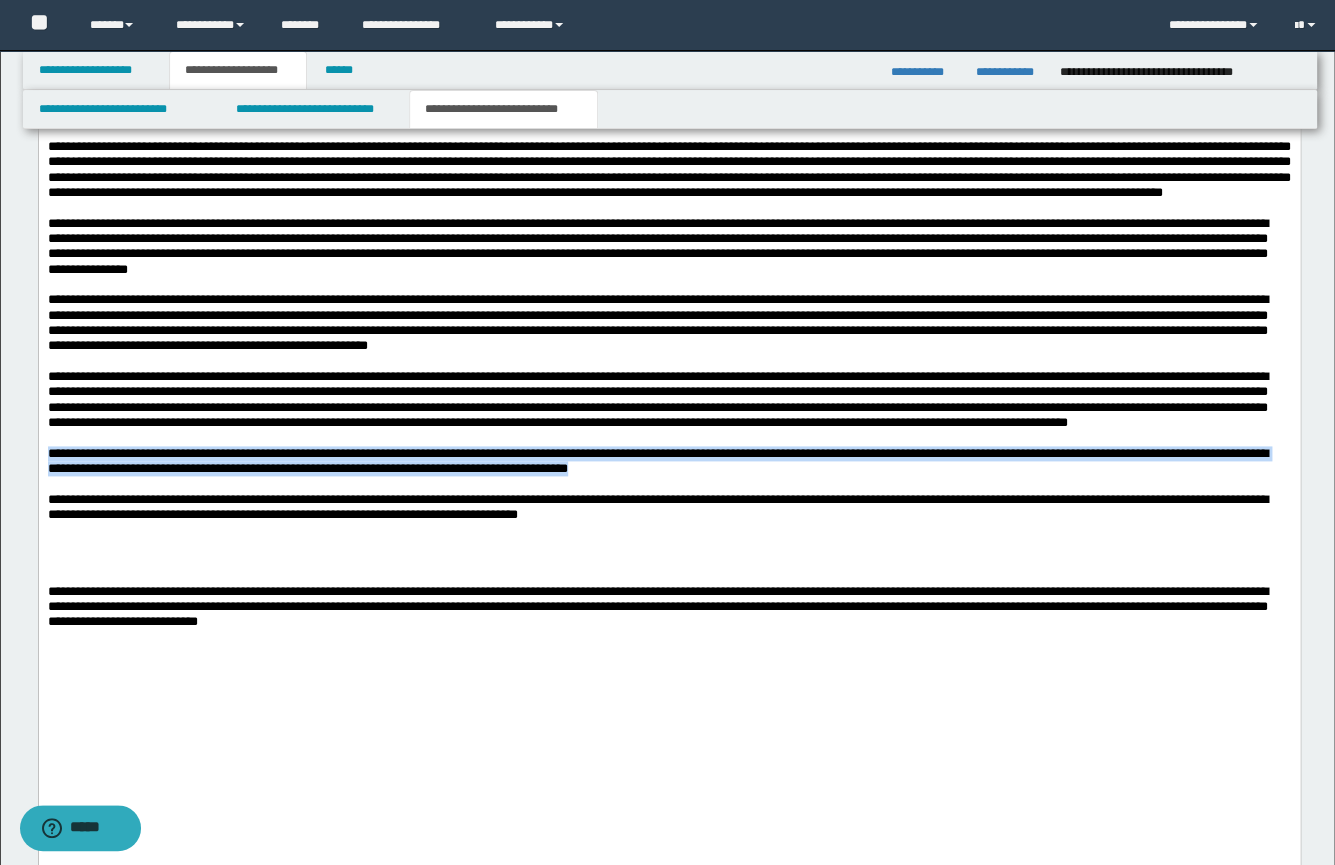drag, startPoint x: 722, startPoint y: 501, endPoint x: 42, endPoint y: 563, distance: 682.8206 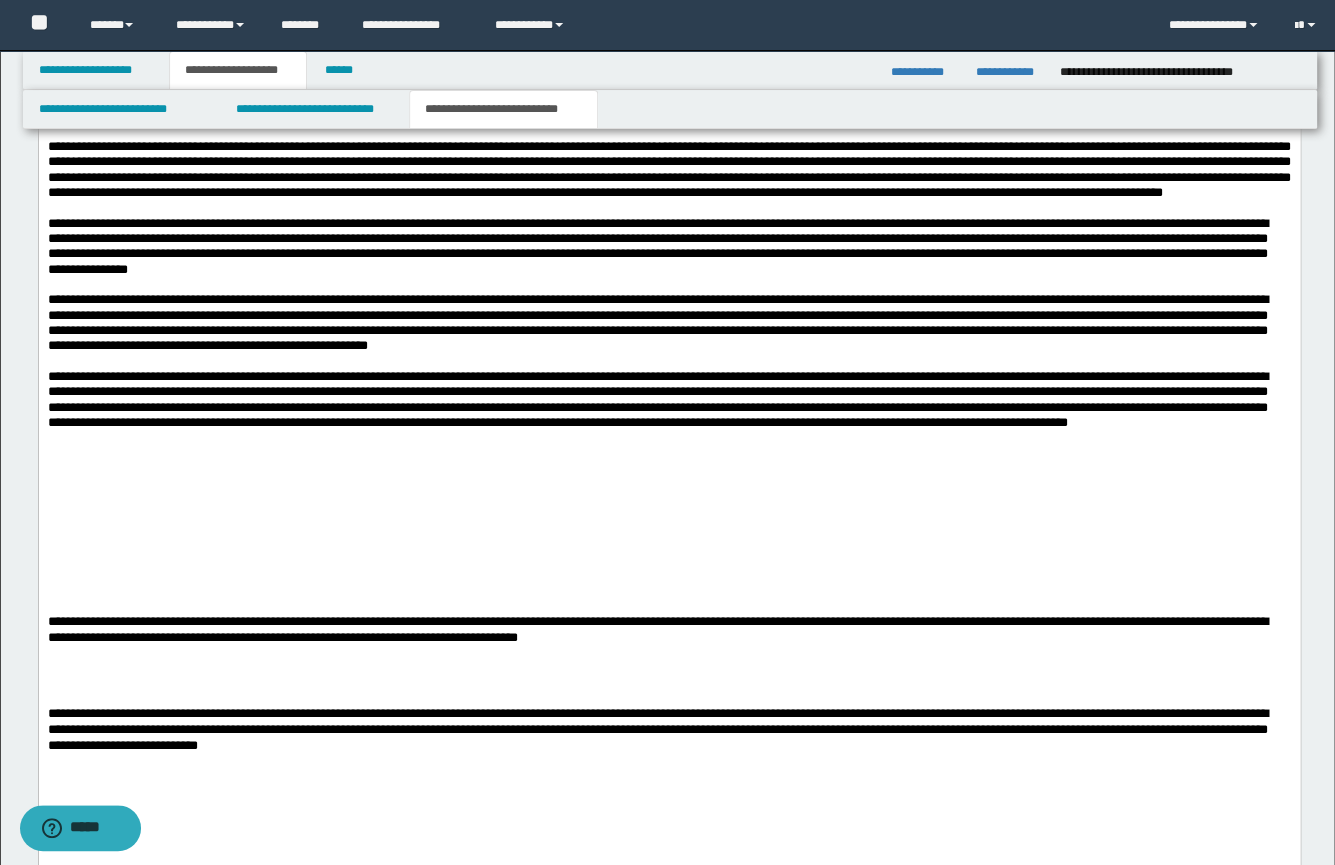 click on "**********" at bounding box center [657, 398] 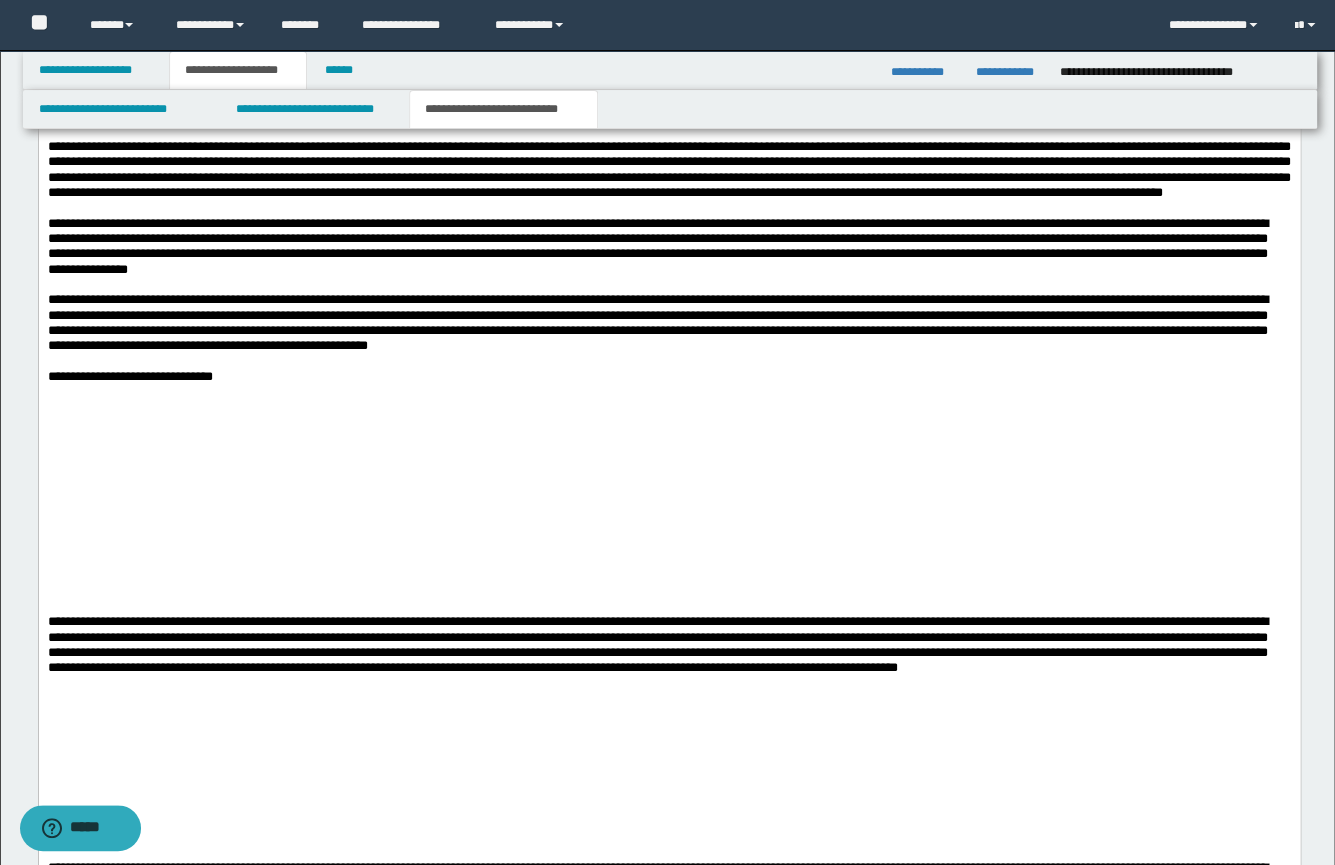 click on "**********" at bounding box center (668, 375) 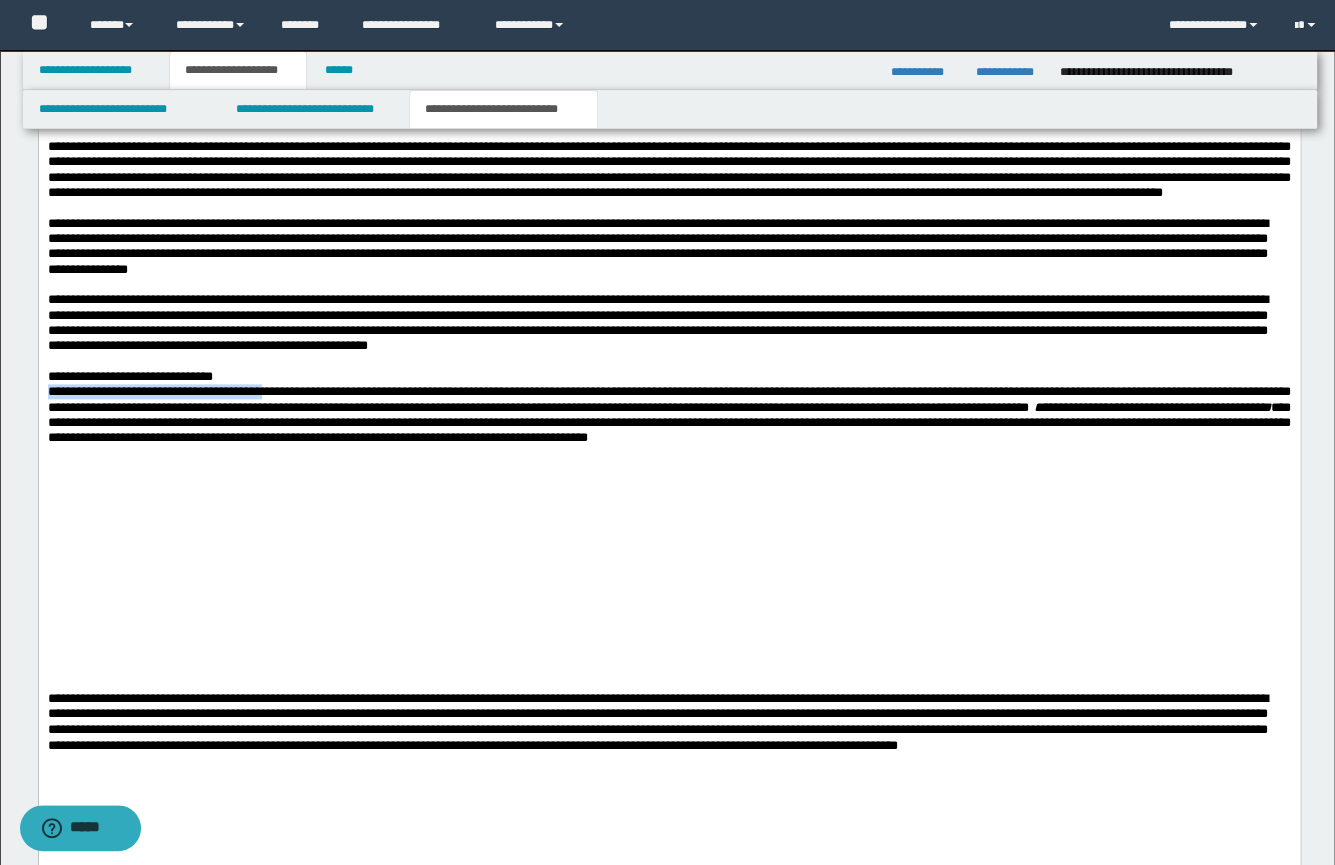 drag, startPoint x: 317, startPoint y: 409, endPoint x: 39, endPoint y: 401, distance: 278.11508 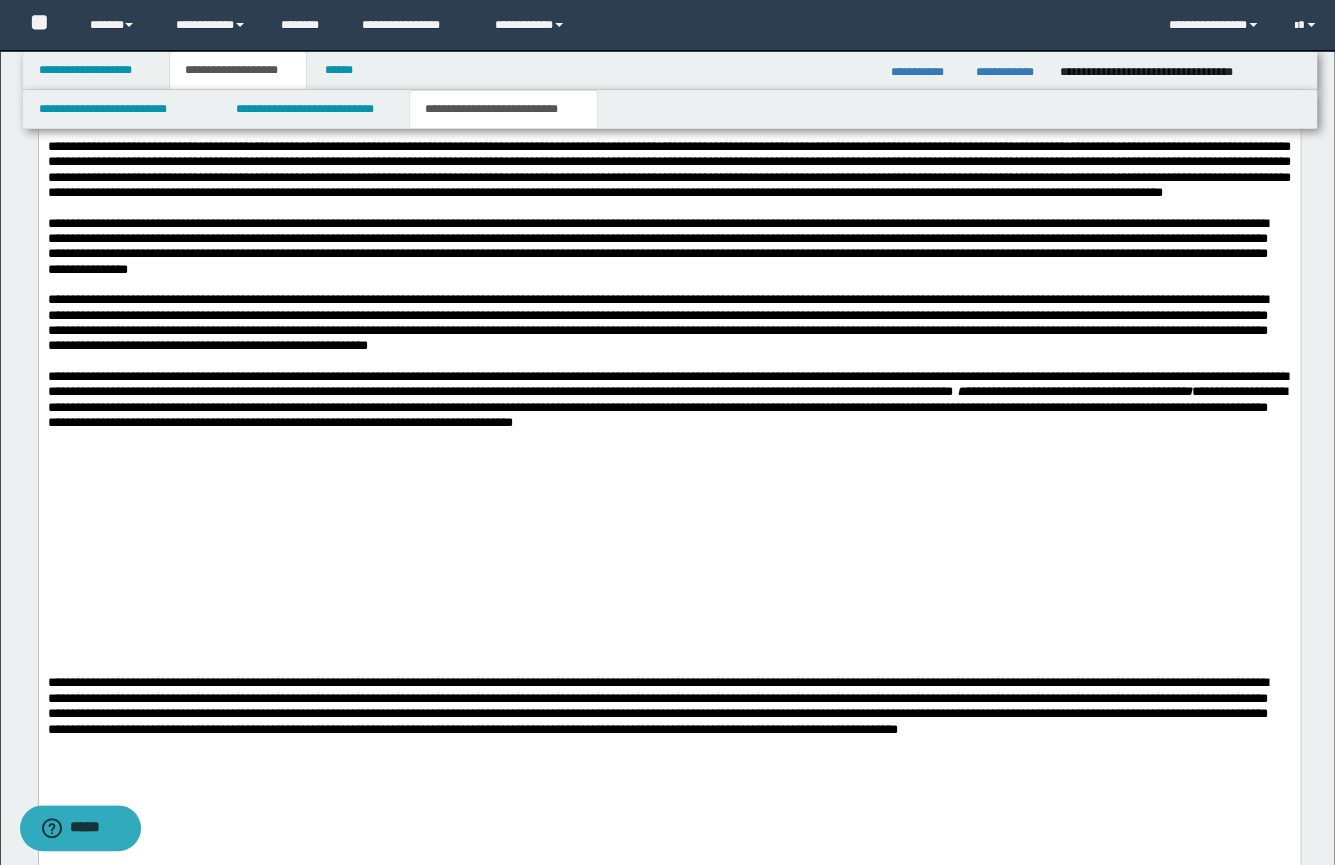 click at bounding box center (668, 498) 